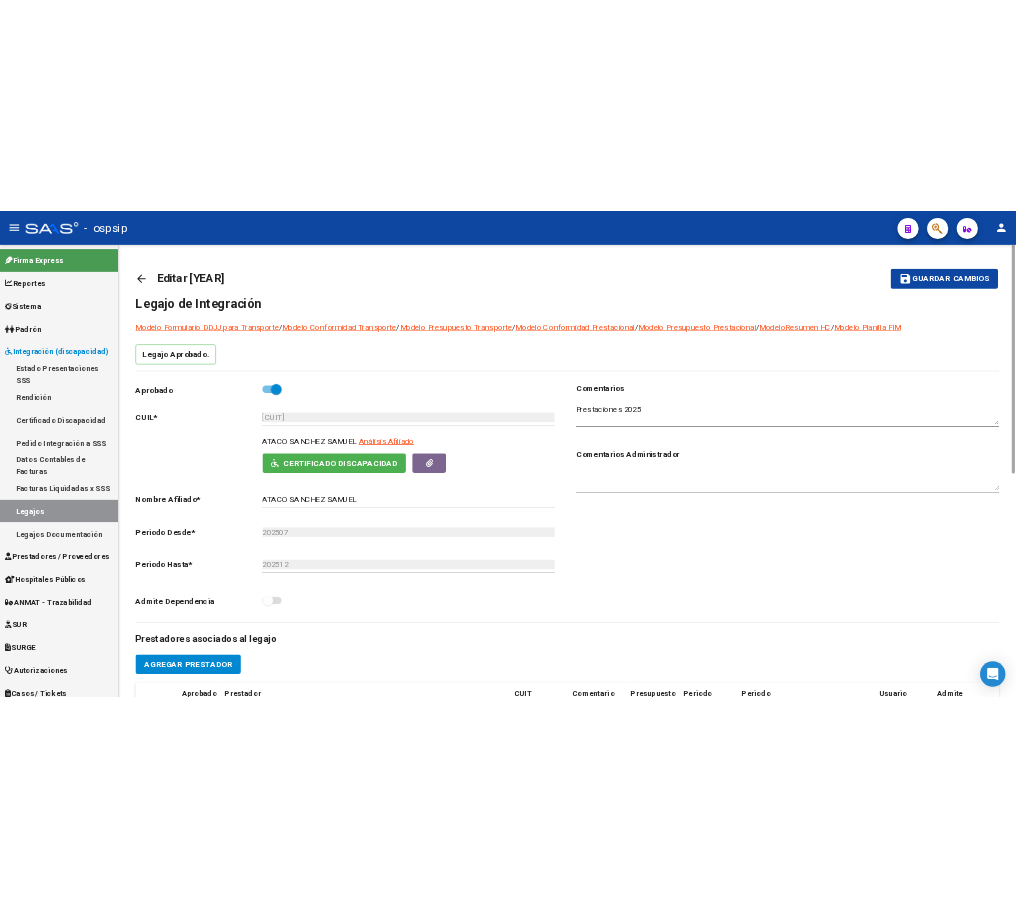 scroll, scrollTop: 0, scrollLeft: 0, axis: both 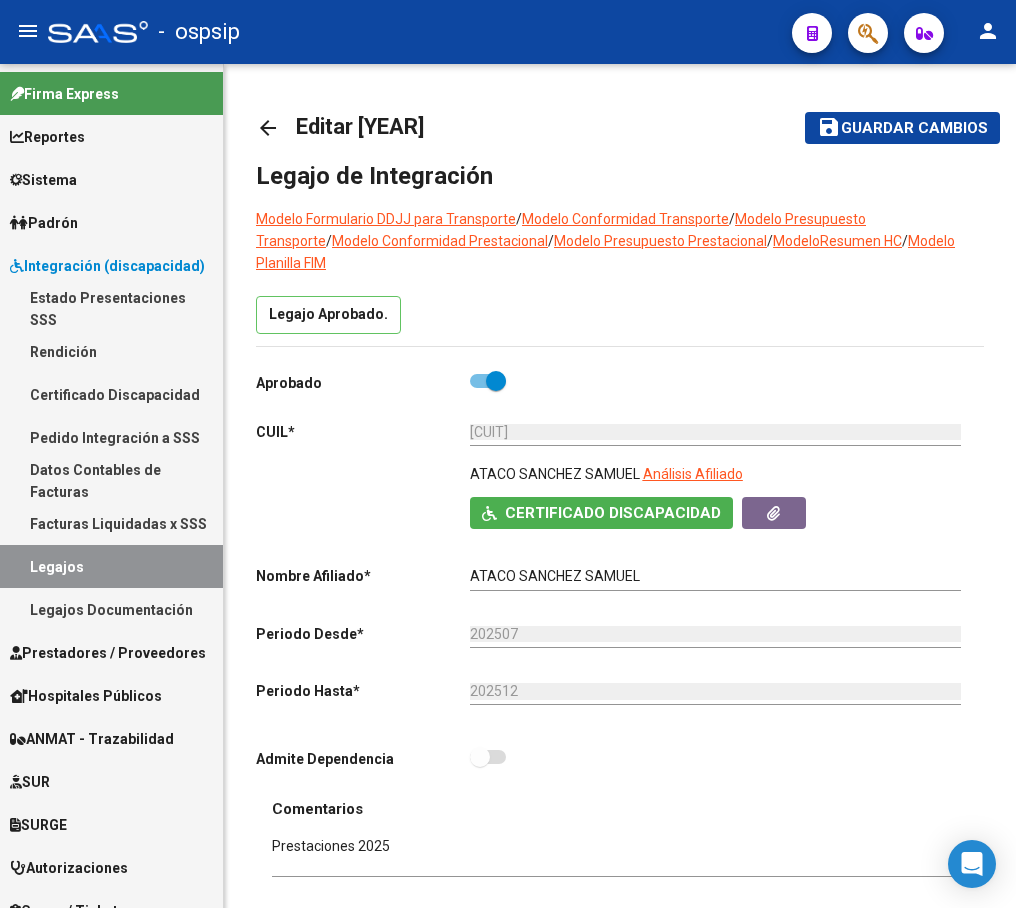 click on "Legajos" at bounding box center [111, 566] 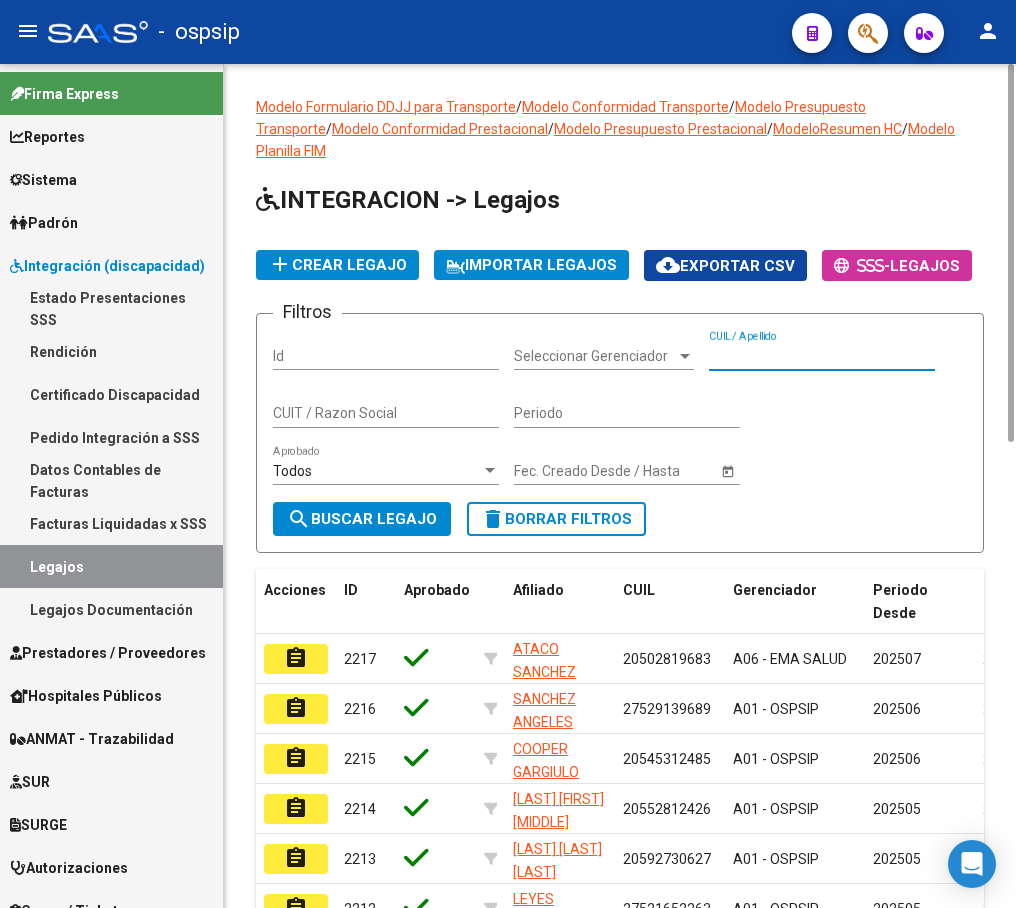 paste on "[CUIL] [CUIL] [CUIL] [CUIL] [CUIL]" 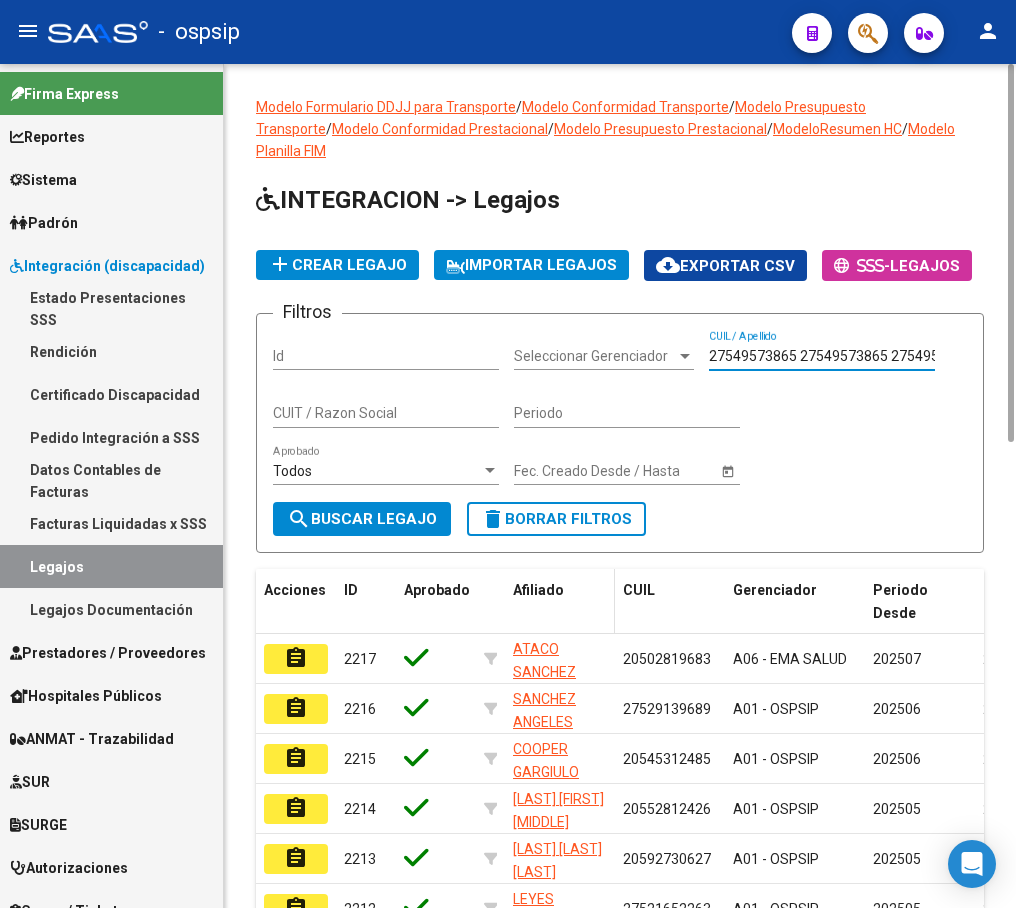 scroll, scrollTop: 0, scrollLeft: 310, axis: horizontal 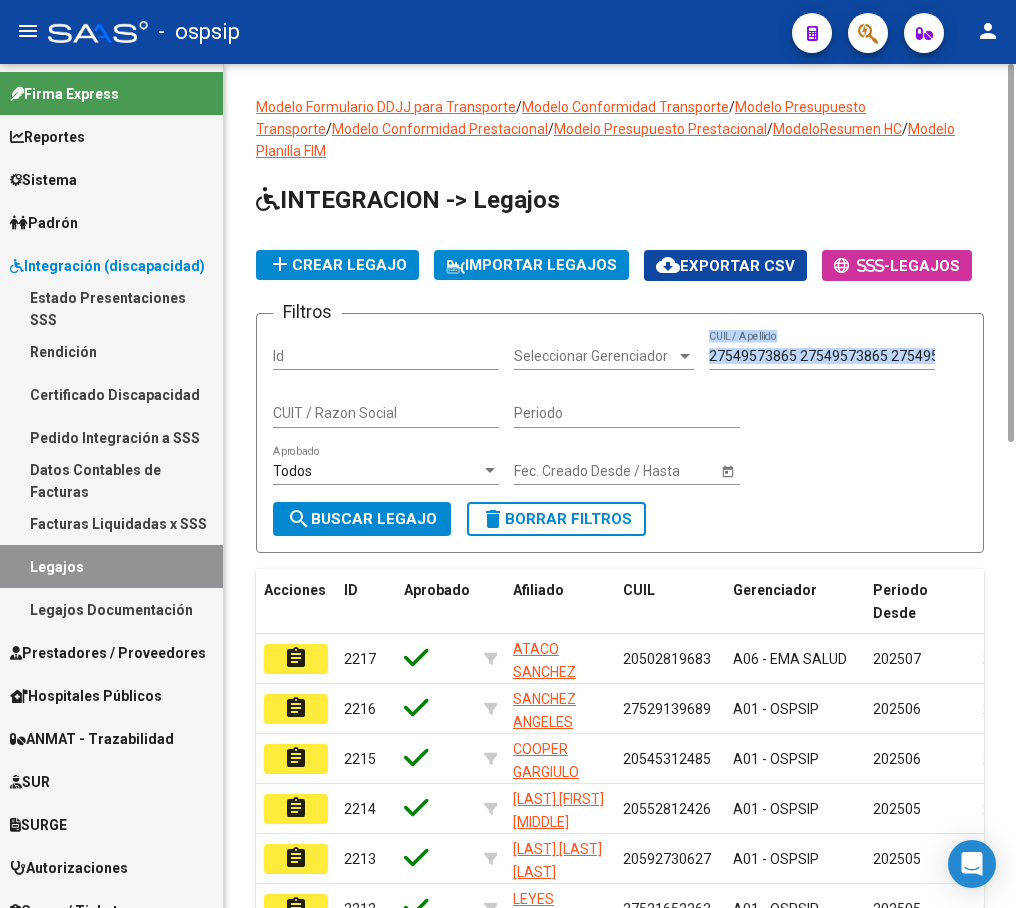 drag, startPoint x: 942, startPoint y: 327, endPoint x: 592, endPoint y: 359, distance: 351.4598 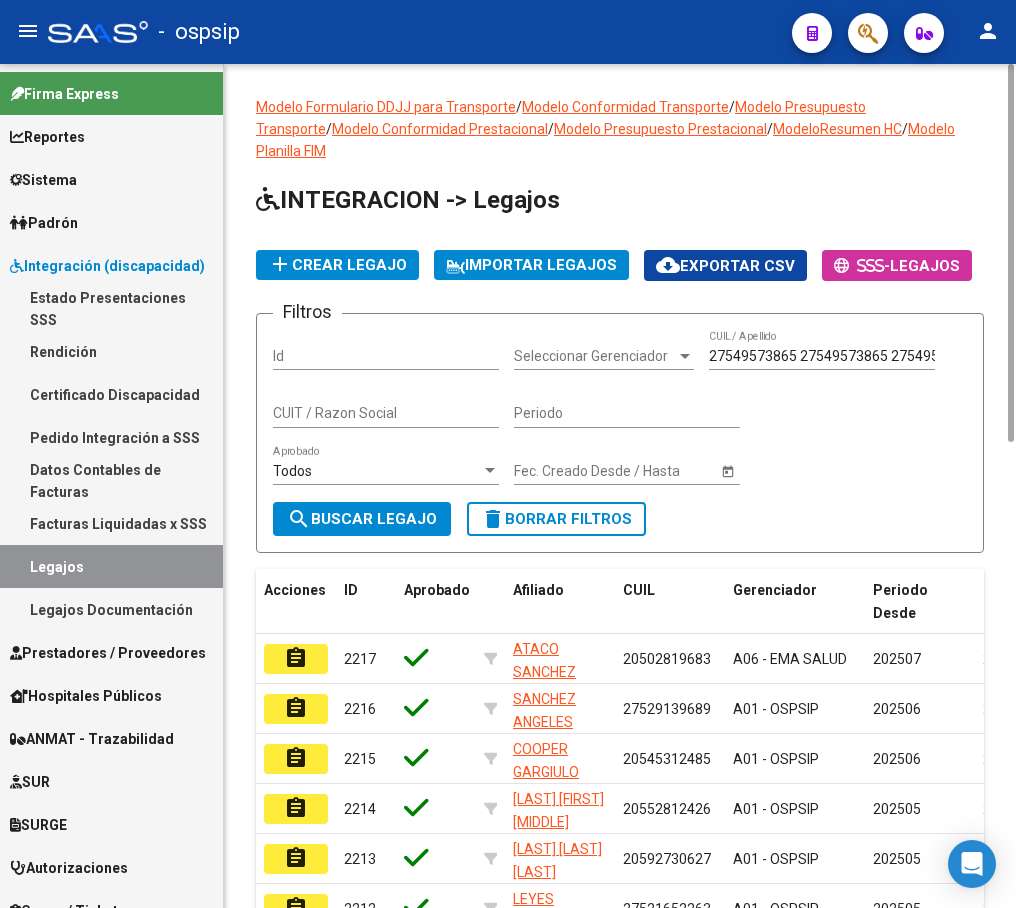 drag, startPoint x: 852, startPoint y: 402, endPoint x: 868, endPoint y: 412, distance: 18.867962 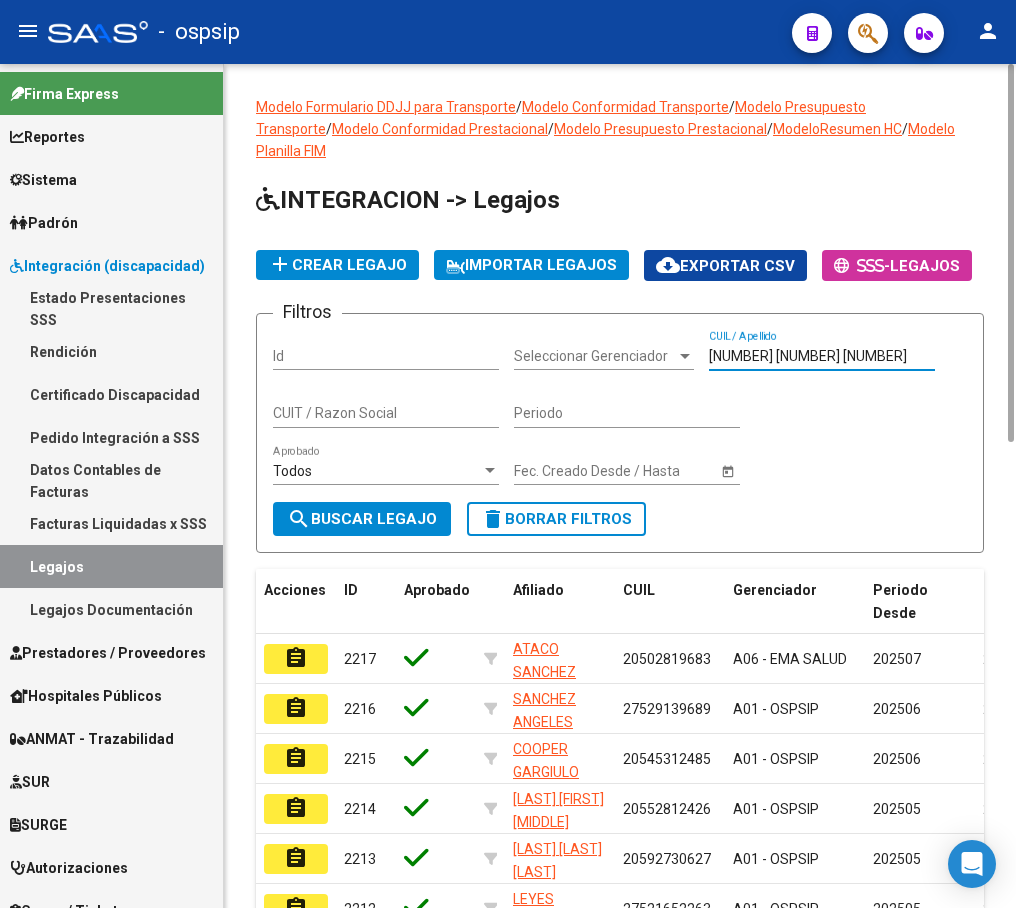 scroll, scrollTop: 0, scrollLeft: 0, axis: both 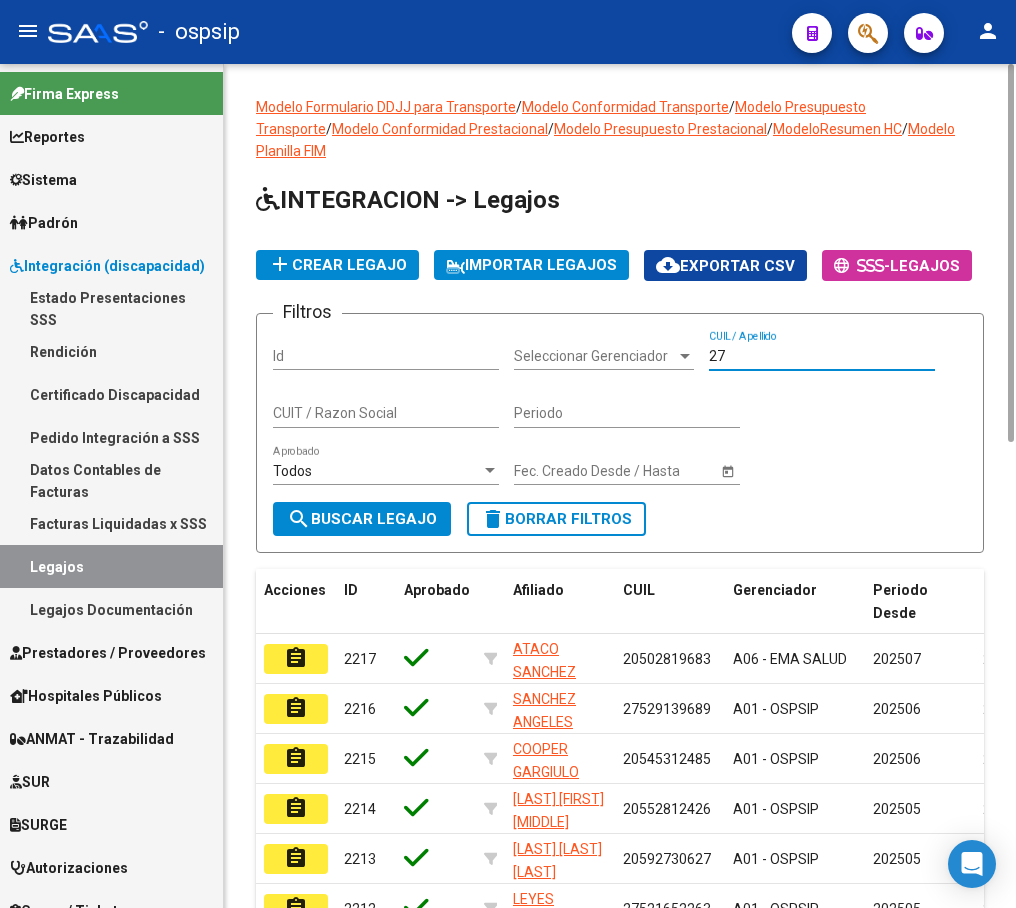 type on "2" 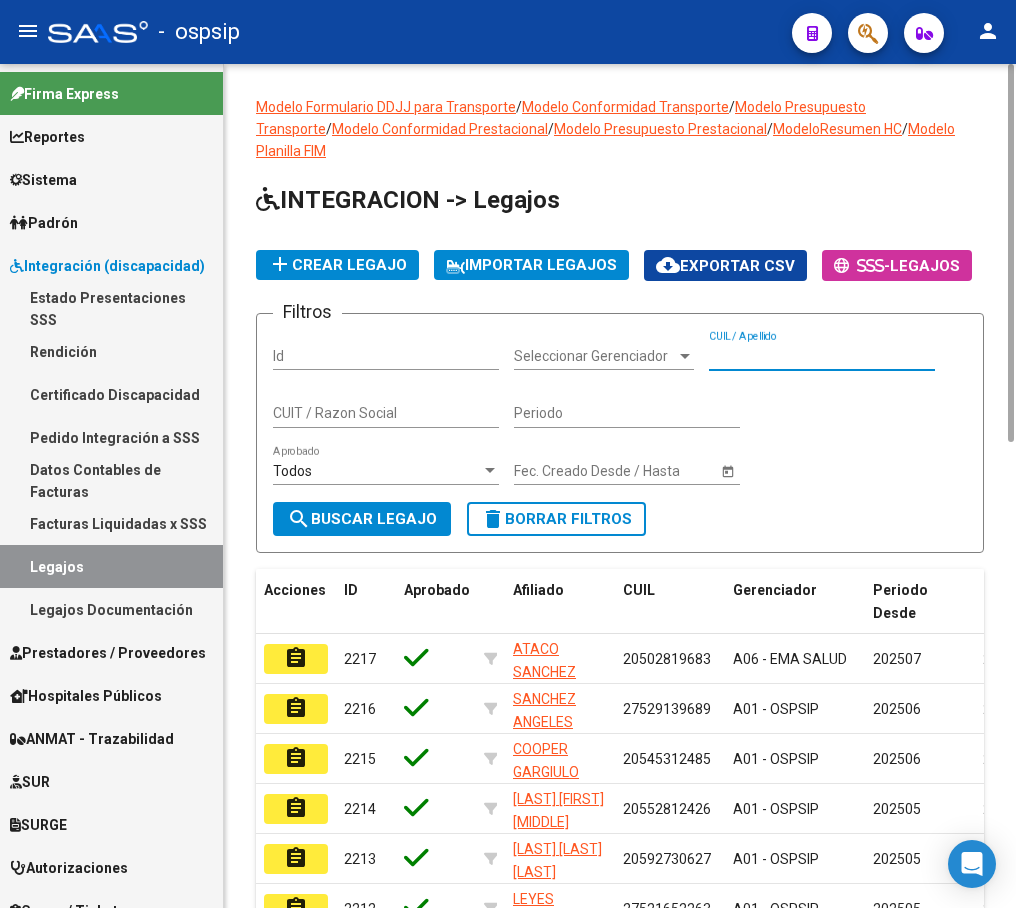 paste on "[PHONE]" 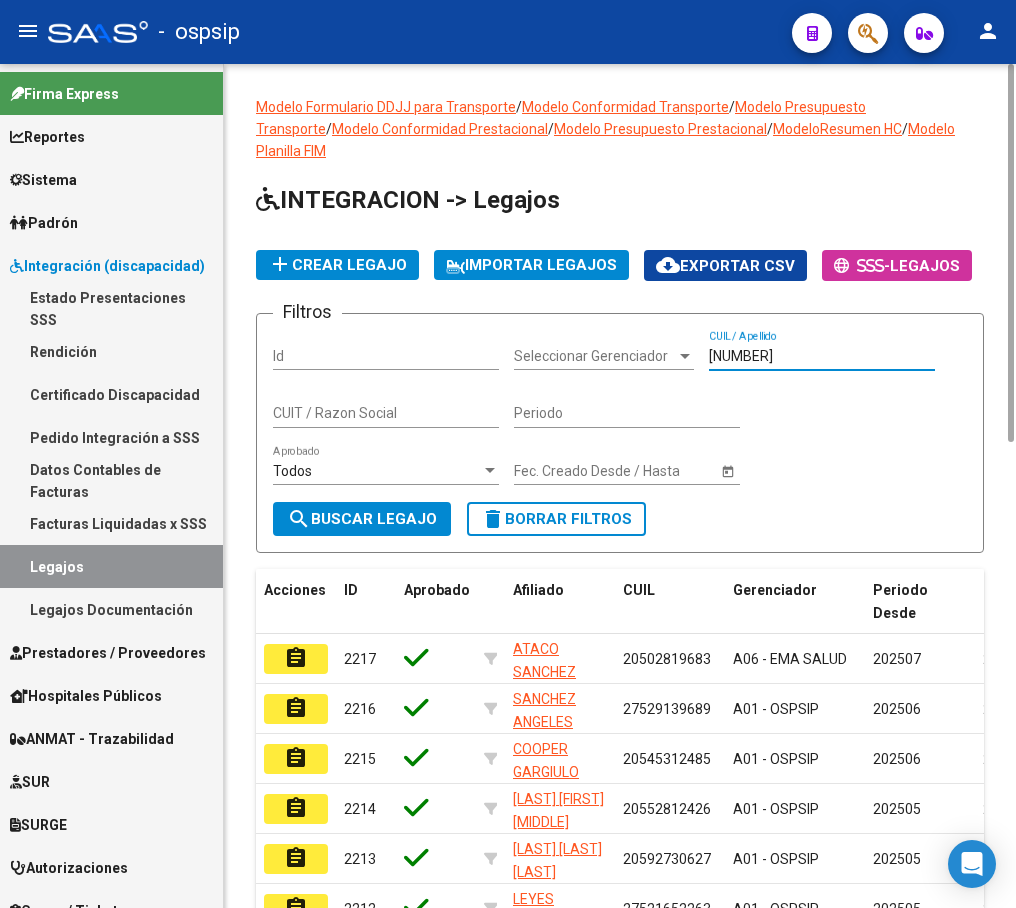 type on "[PHONE]" 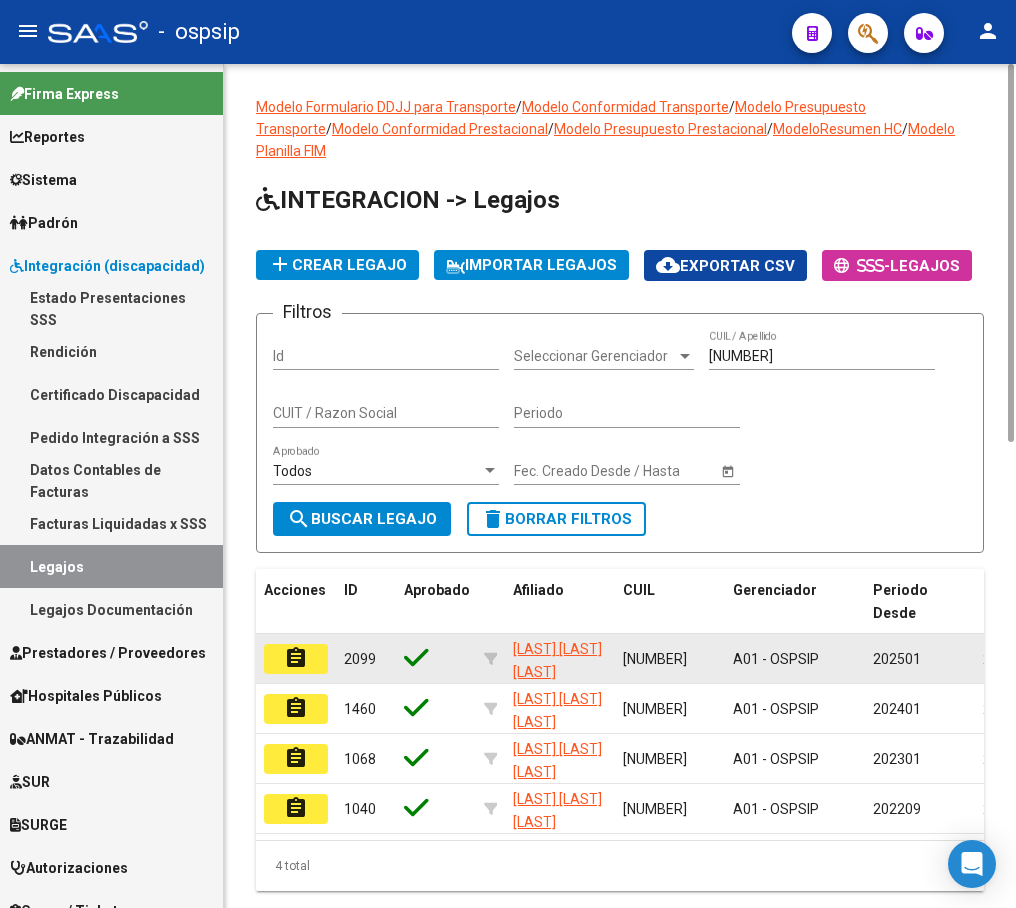 click on "assignment" 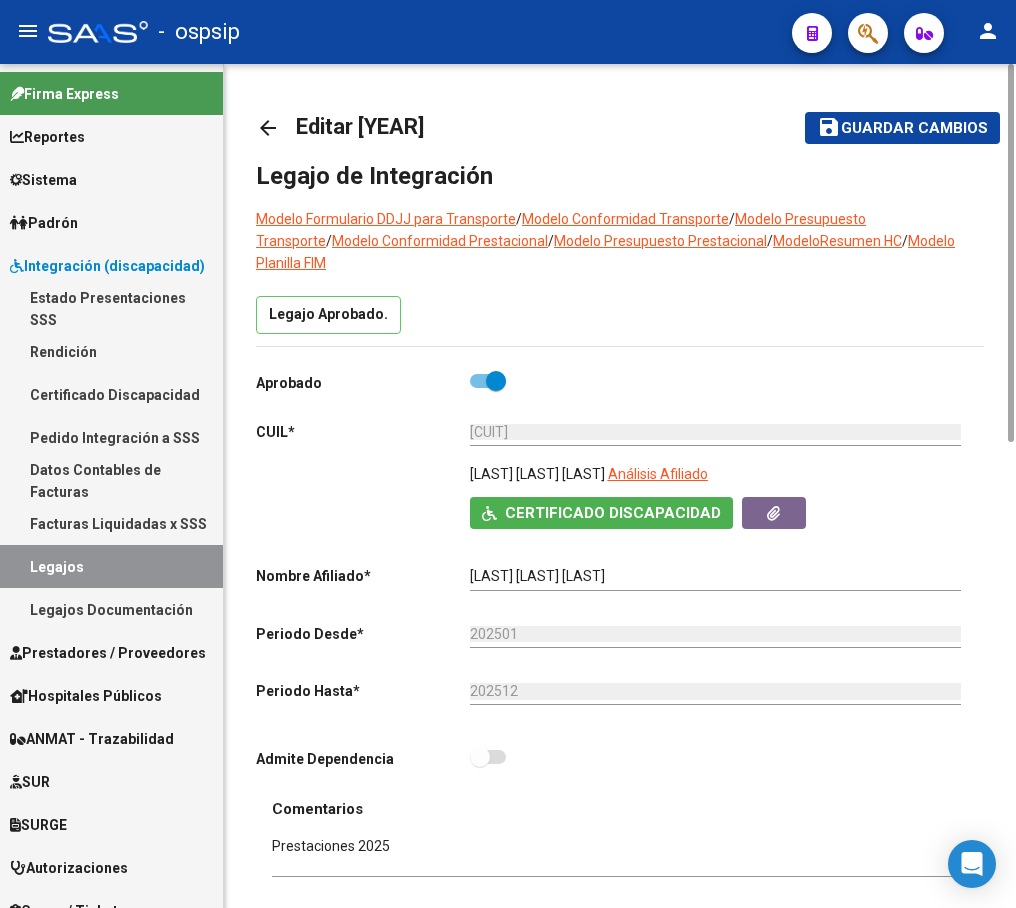 scroll, scrollTop: 600, scrollLeft: 0, axis: vertical 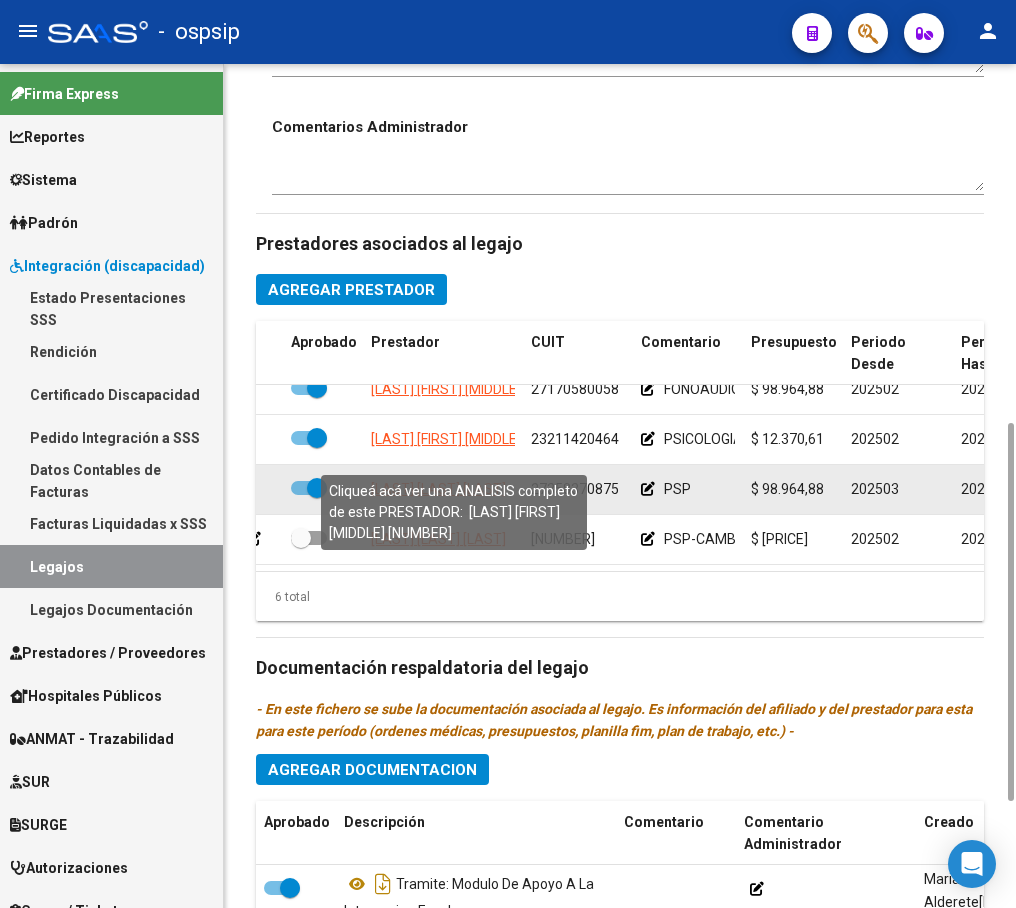 click on "[LAST] [FIRST] [LAST]" 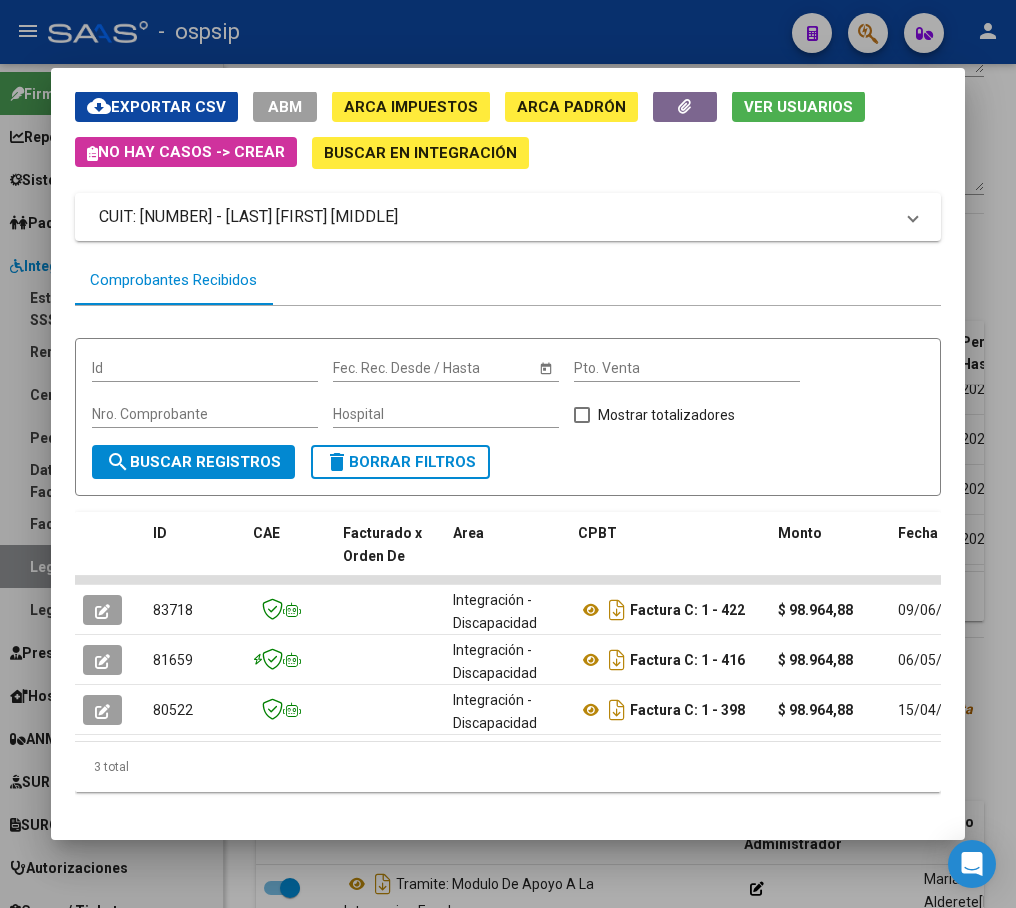 scroll, scrollTop: 92, scrollLeft: 0, axis: vertical 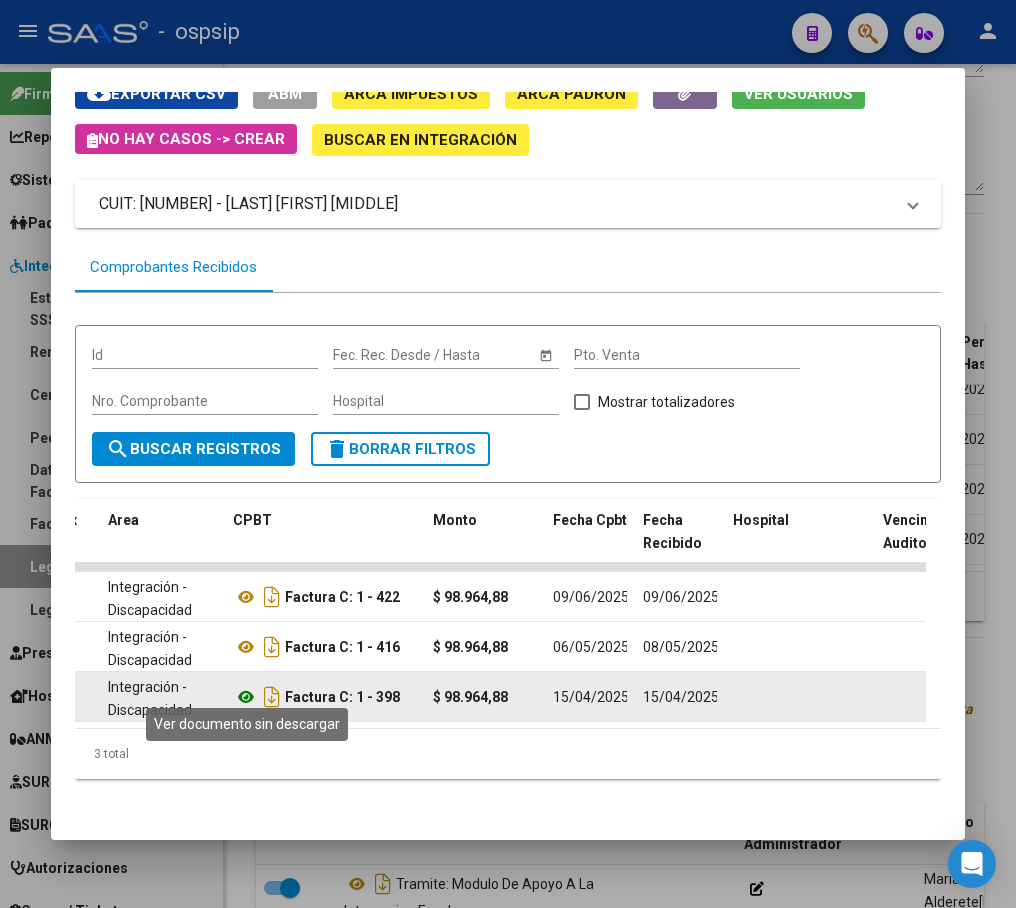 click 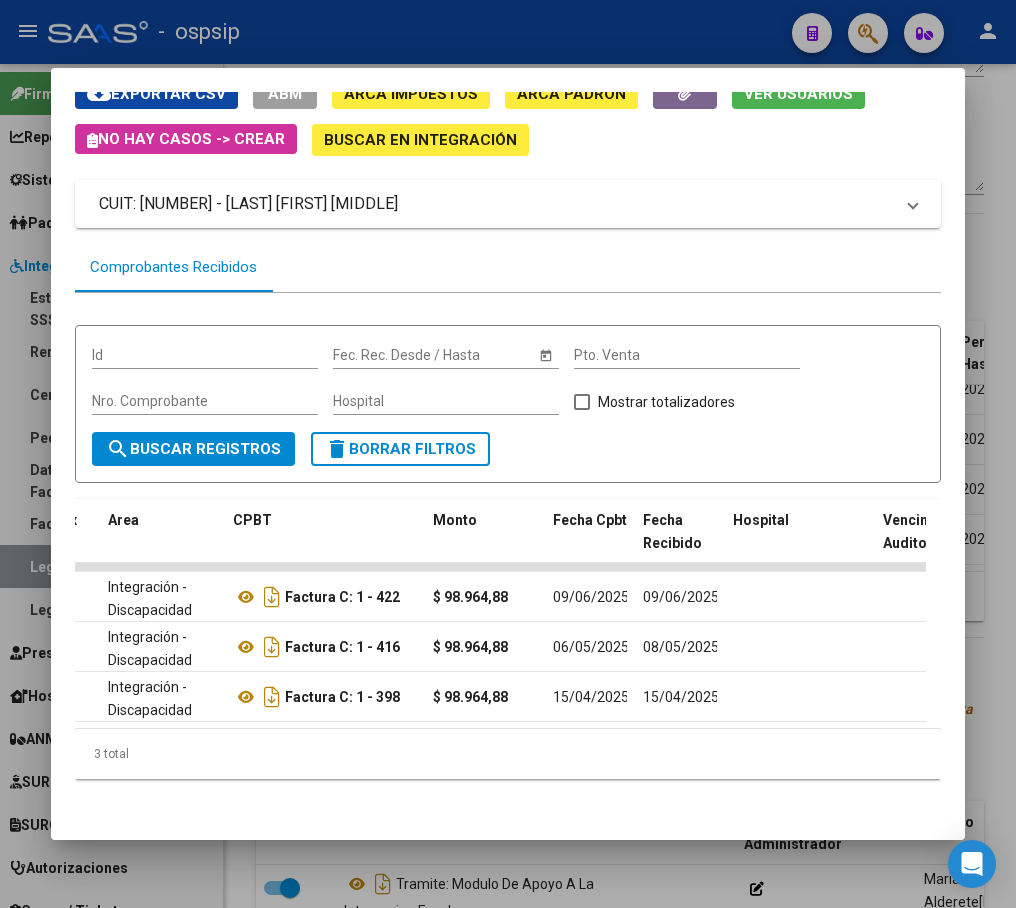 click at bounding box center [508, 454] 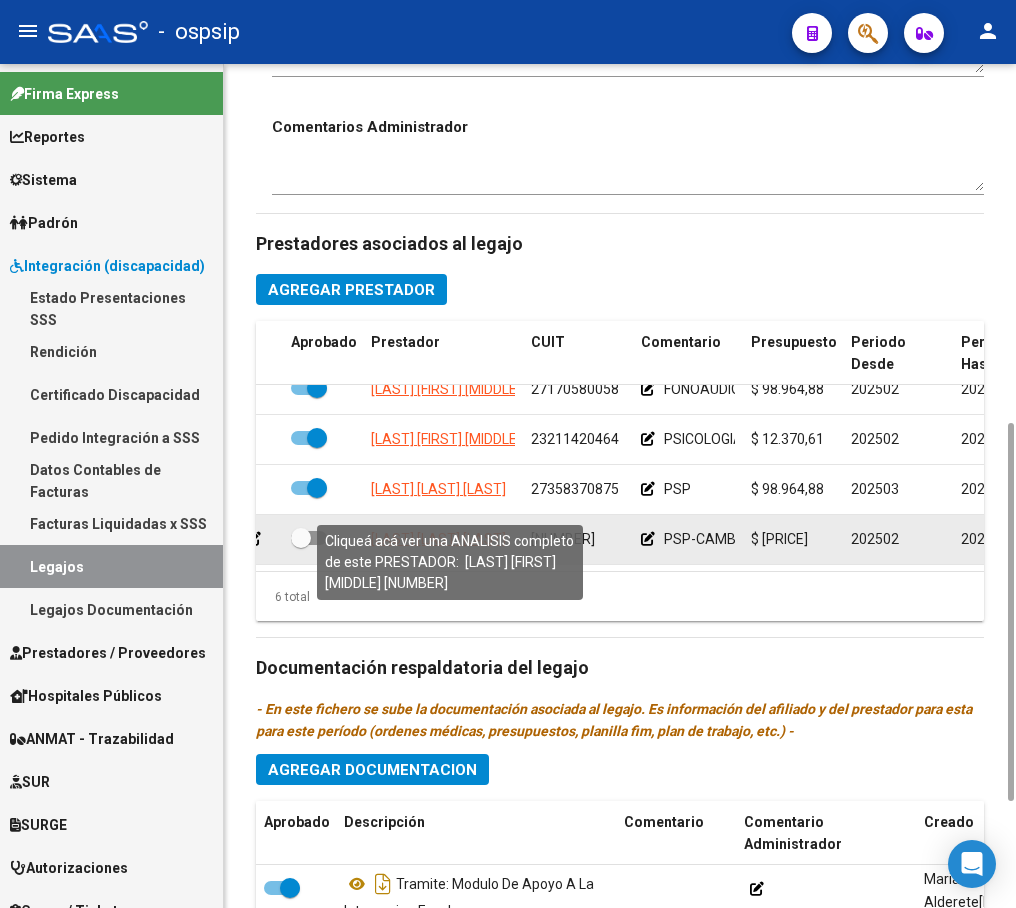 click on "AGUIRRE GABRIELA INES" 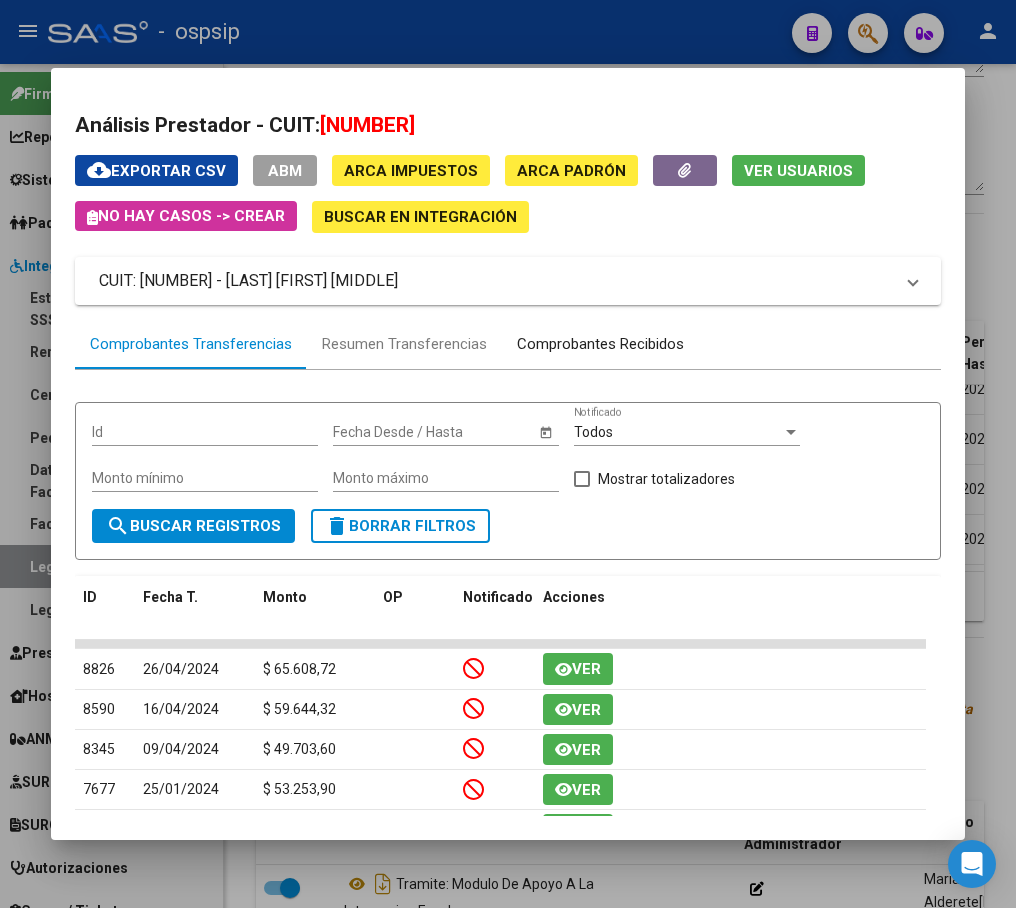 click on "Comprobantes Recibidos" at bounding box center [600, 344] 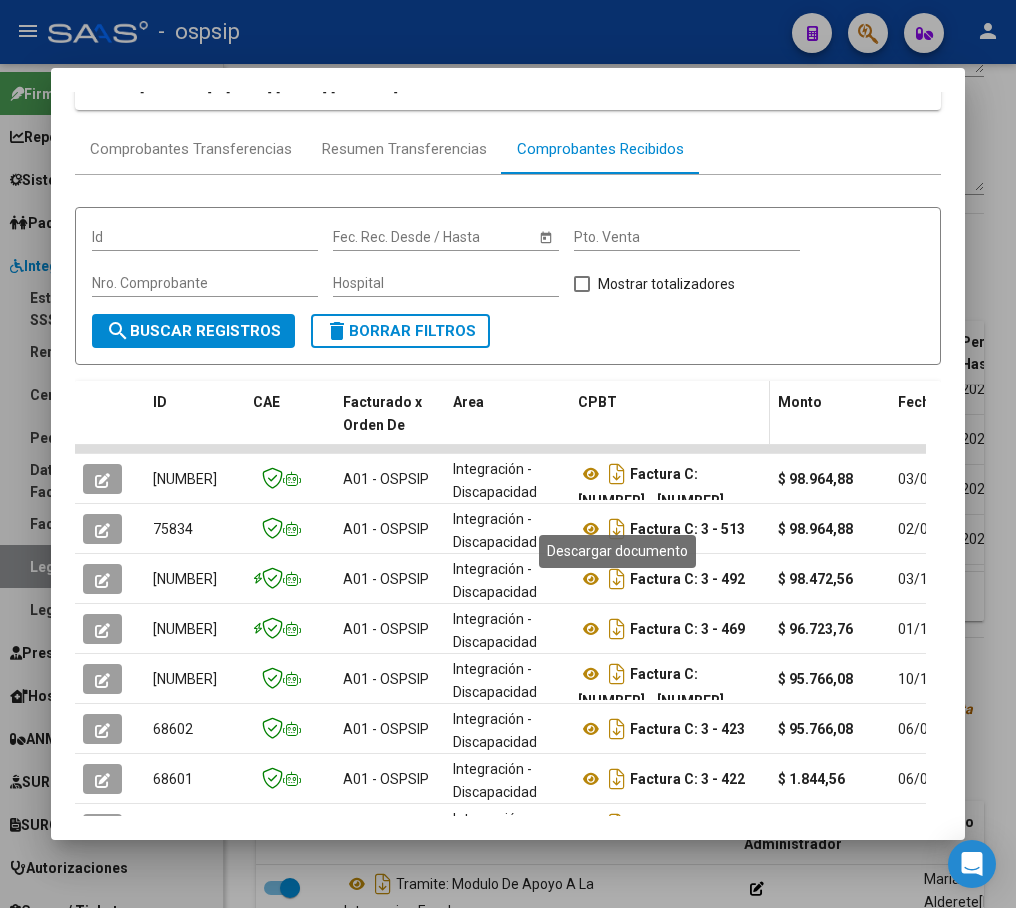 scroll, scrollTop: 300, scrollLeft: 0, axis: vertical 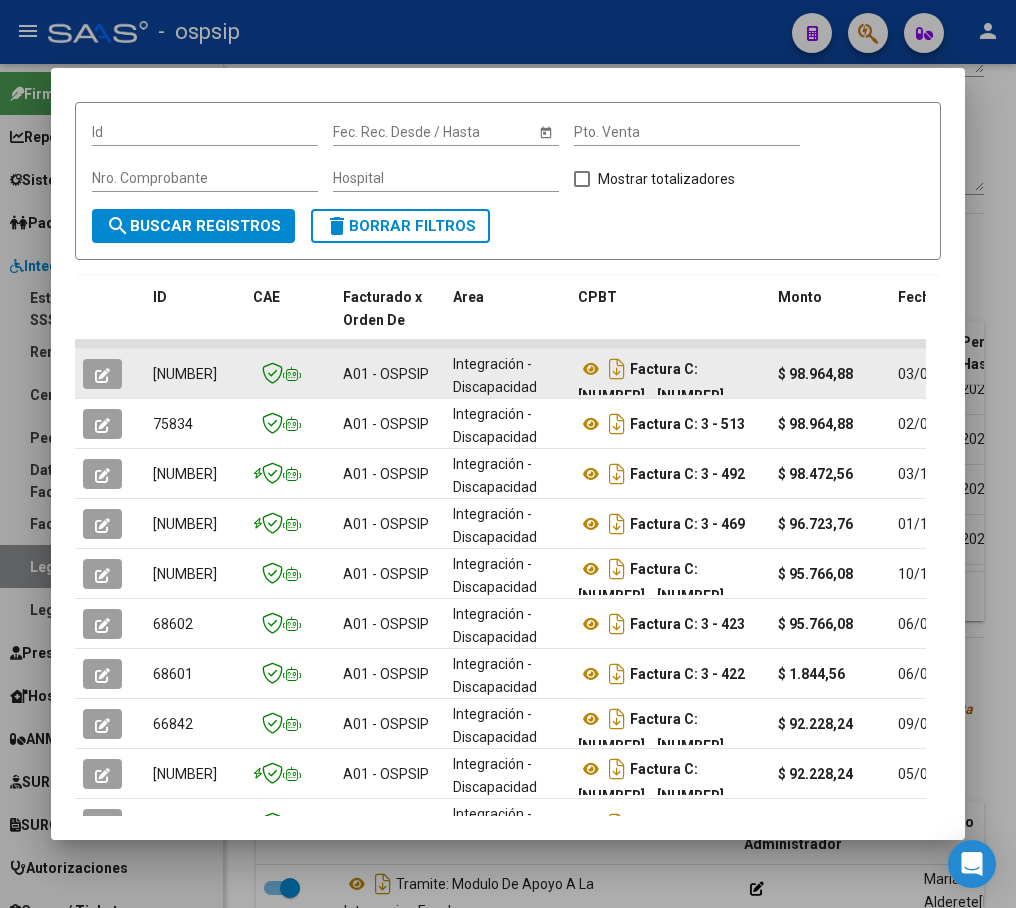 click 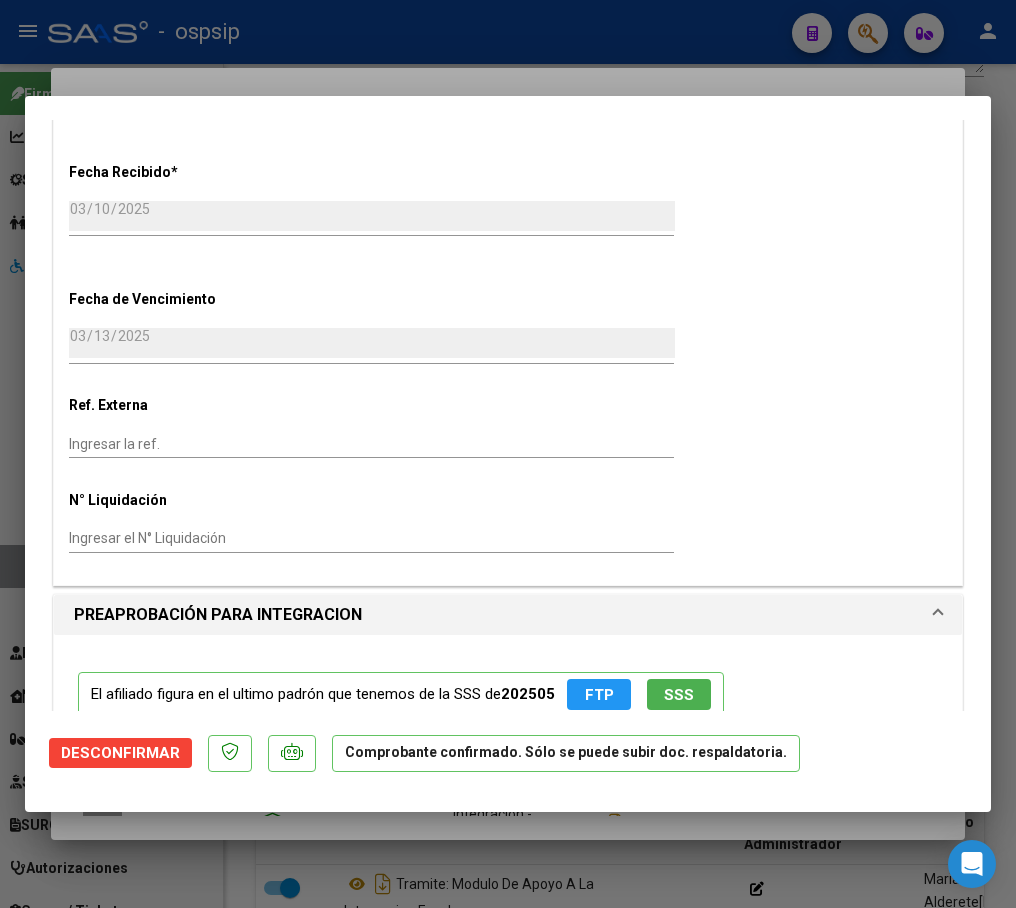 scroll, scrollTop: 1900, scrollLeft: 0, axis: vertical 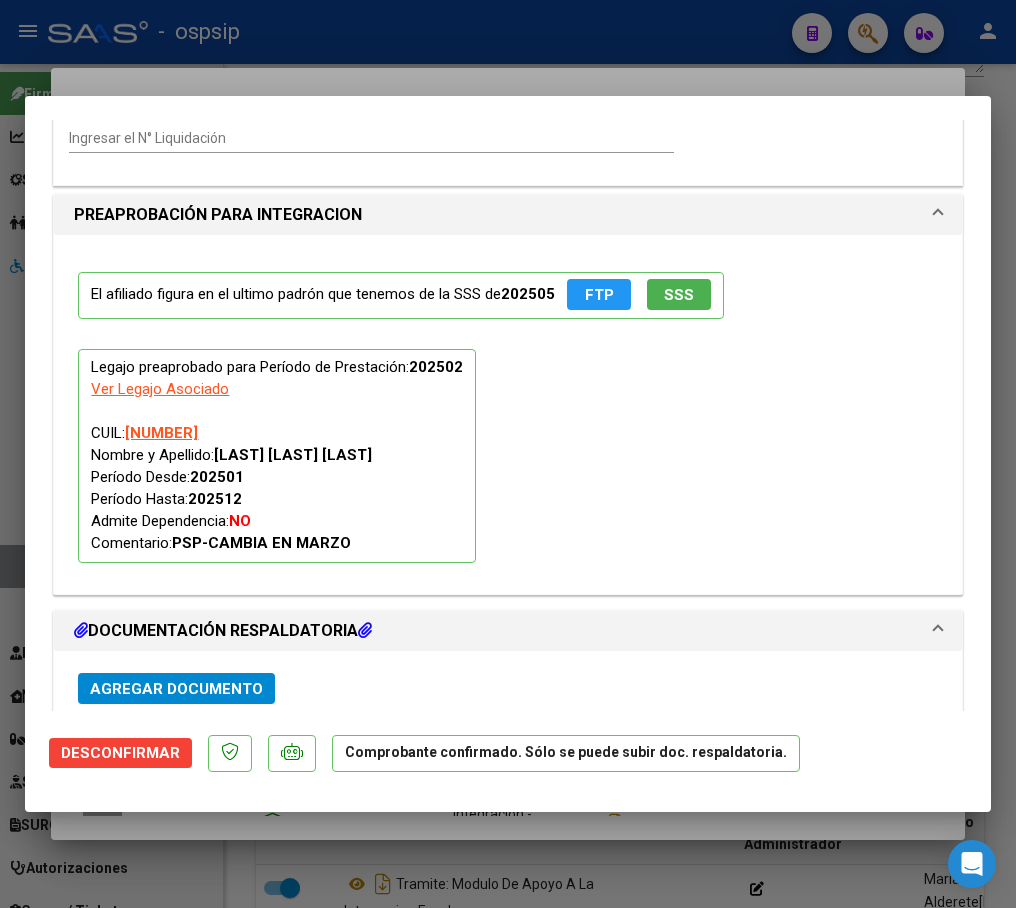 click at bounding box center (508, 454) 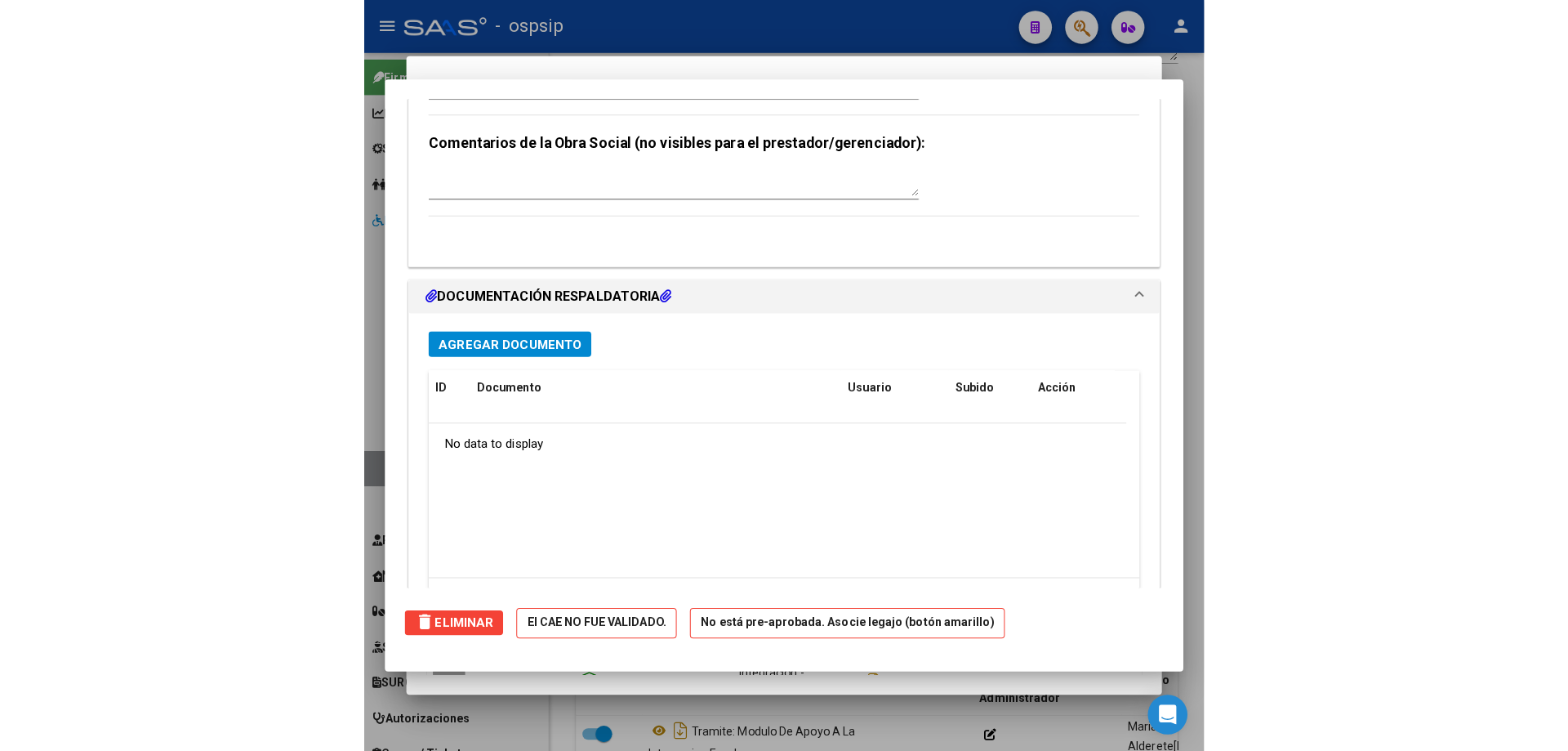 scroll, scrollTop: 0, scrollLeft: 0, axis: both 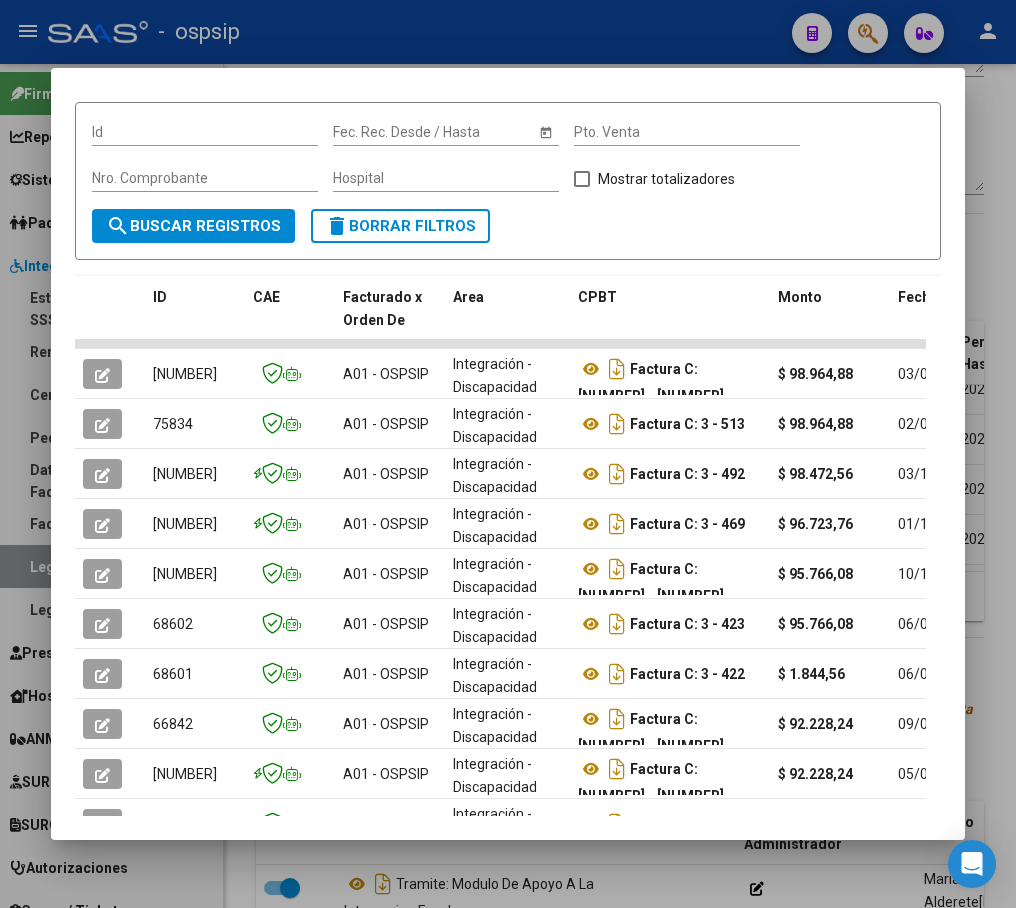 click at bounding box center [508, 454] 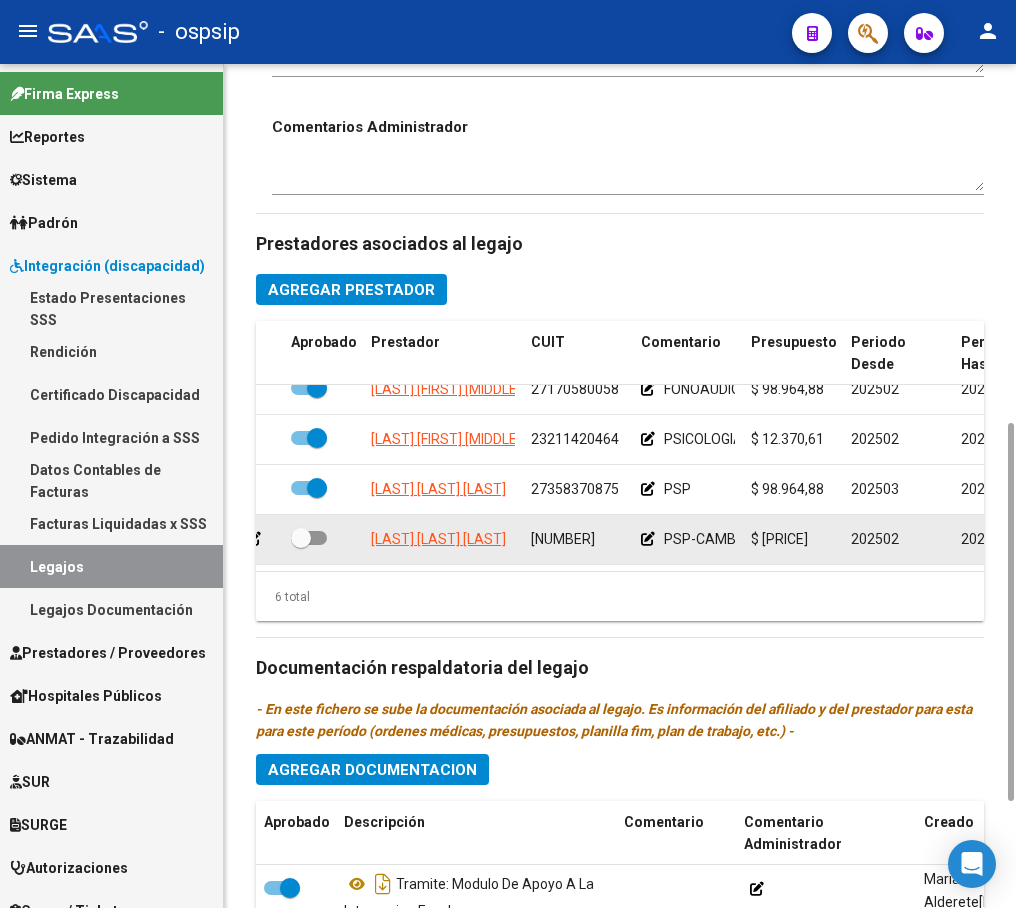 drag, startPoint x: 529, startPoint y: 505, endPoint x: 616, endPoint y: 515, distance: 87.57283 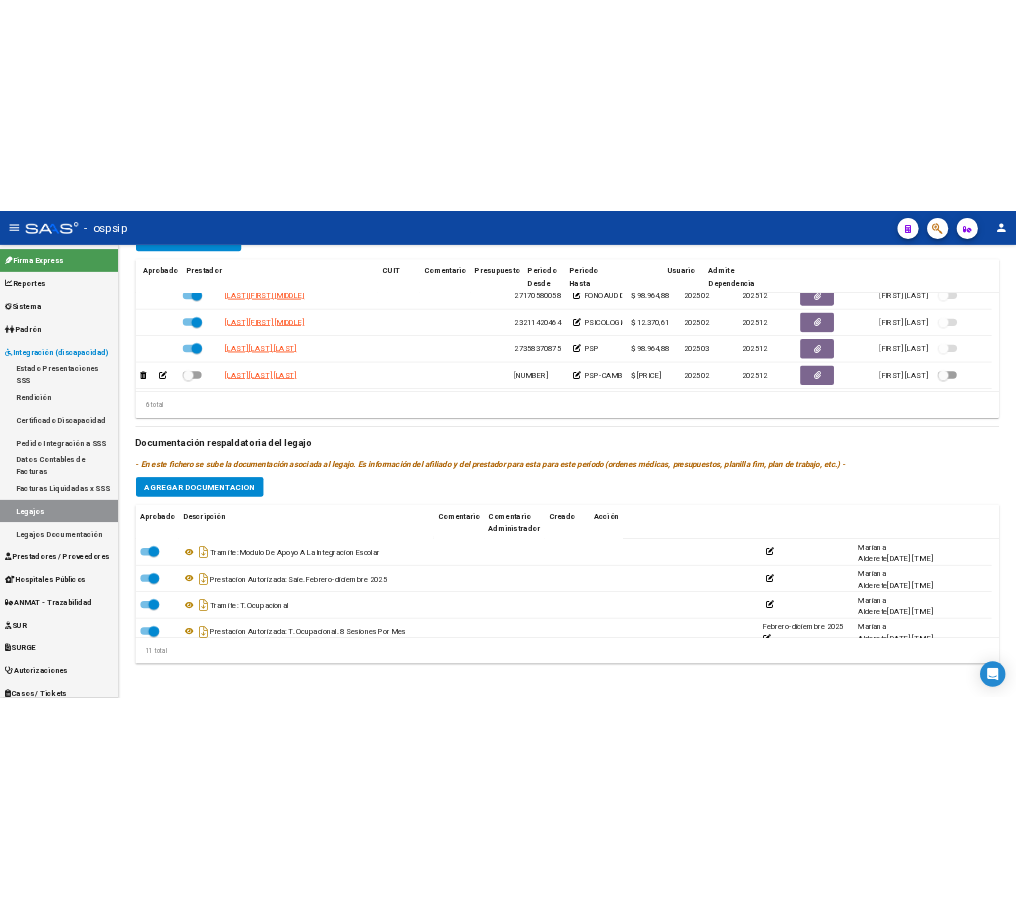 scroll, scrollTop: 120, scrollLeft: 0, axis: vertical 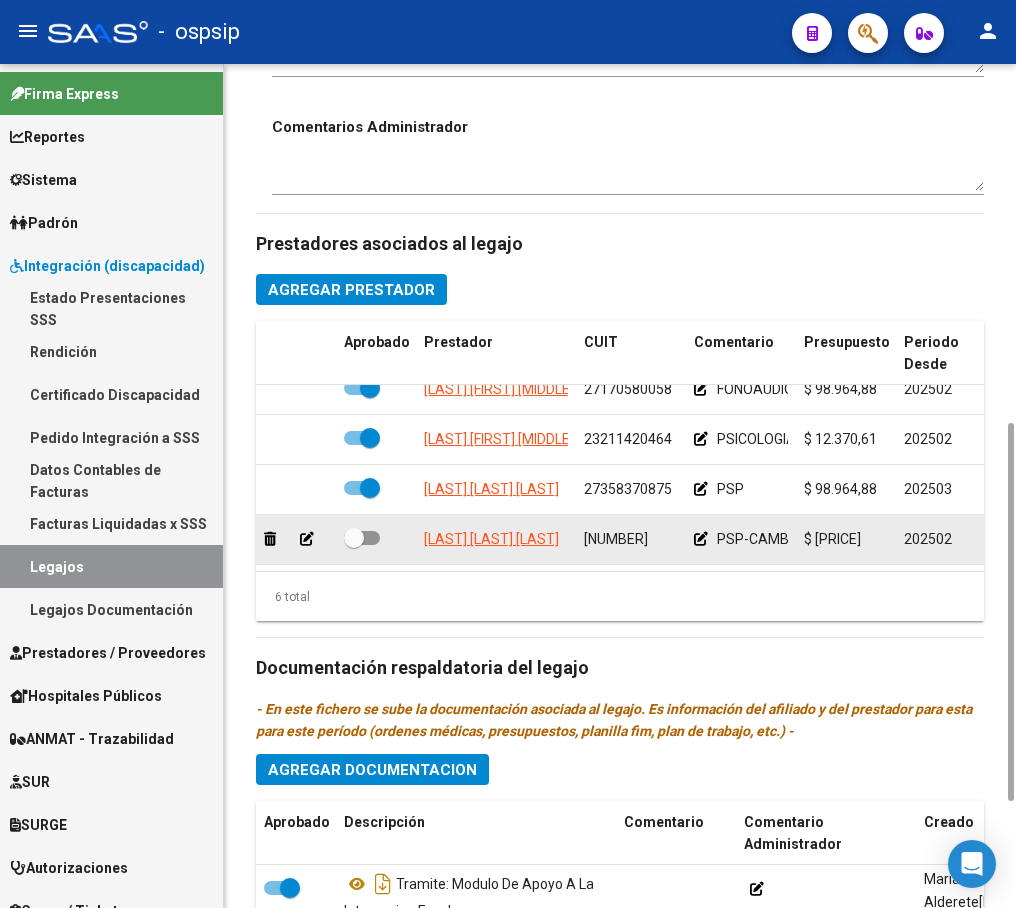 click on "[PHONE]" 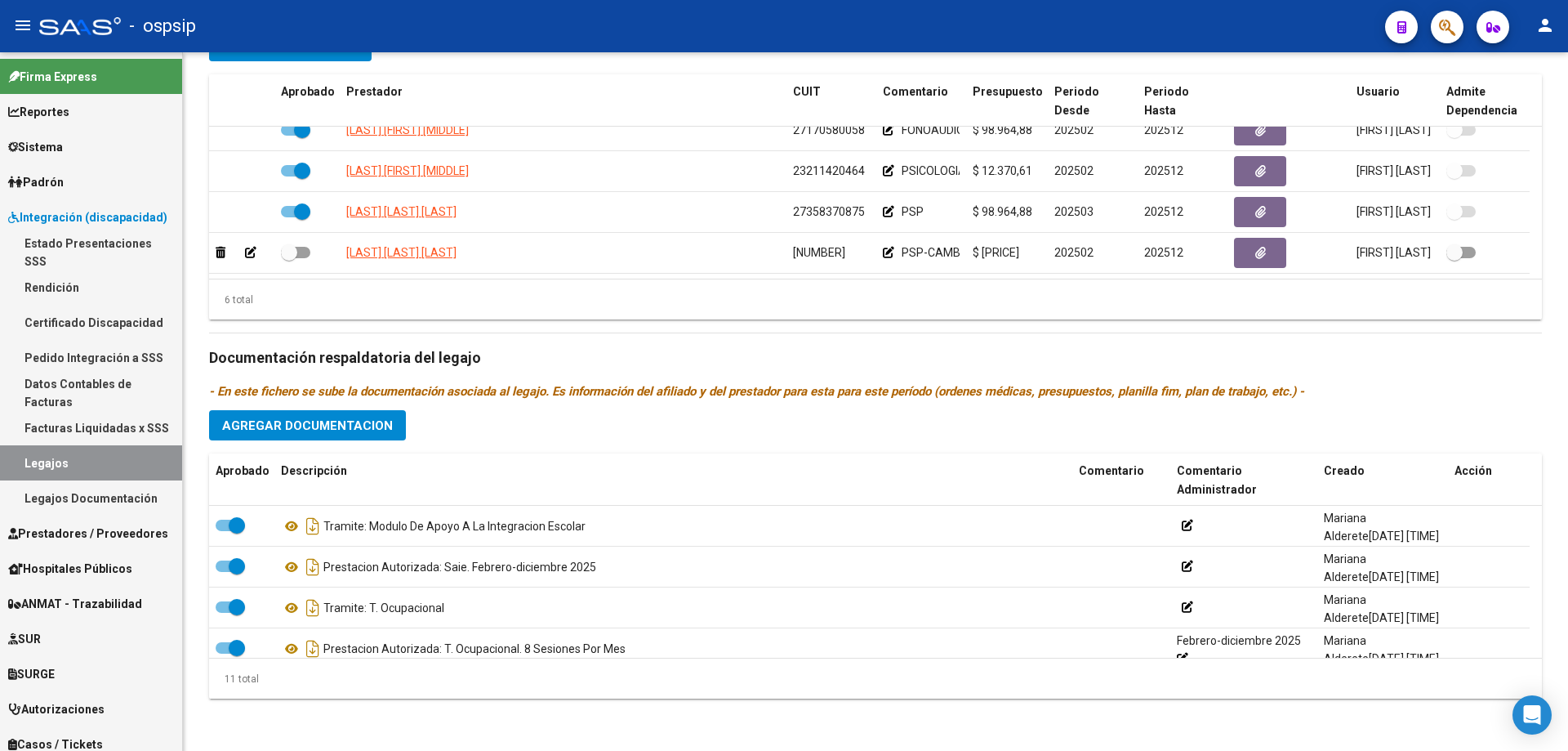 scroll, scrollTop: 98, scrollLeft: 0, axis: vertical 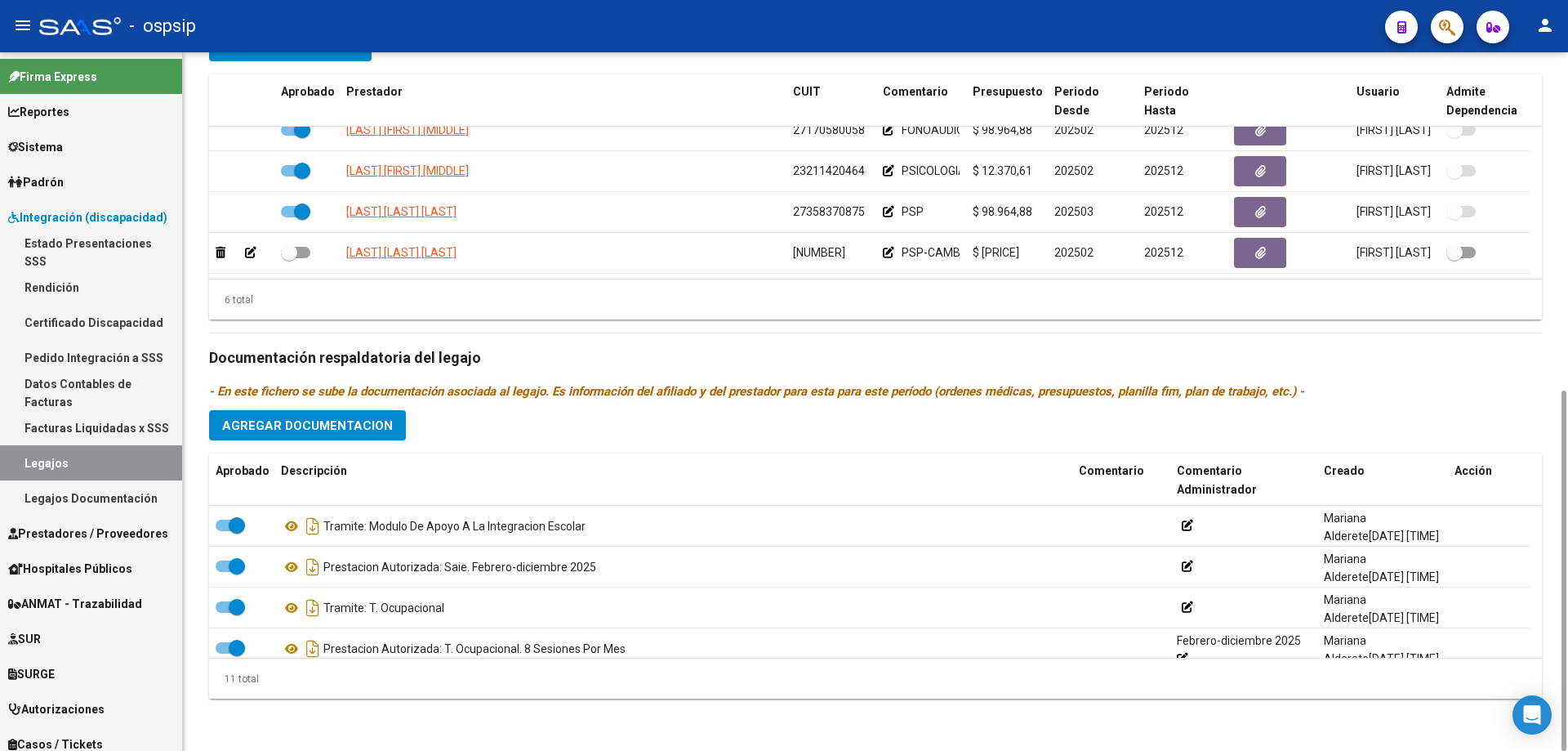click on "6 total" 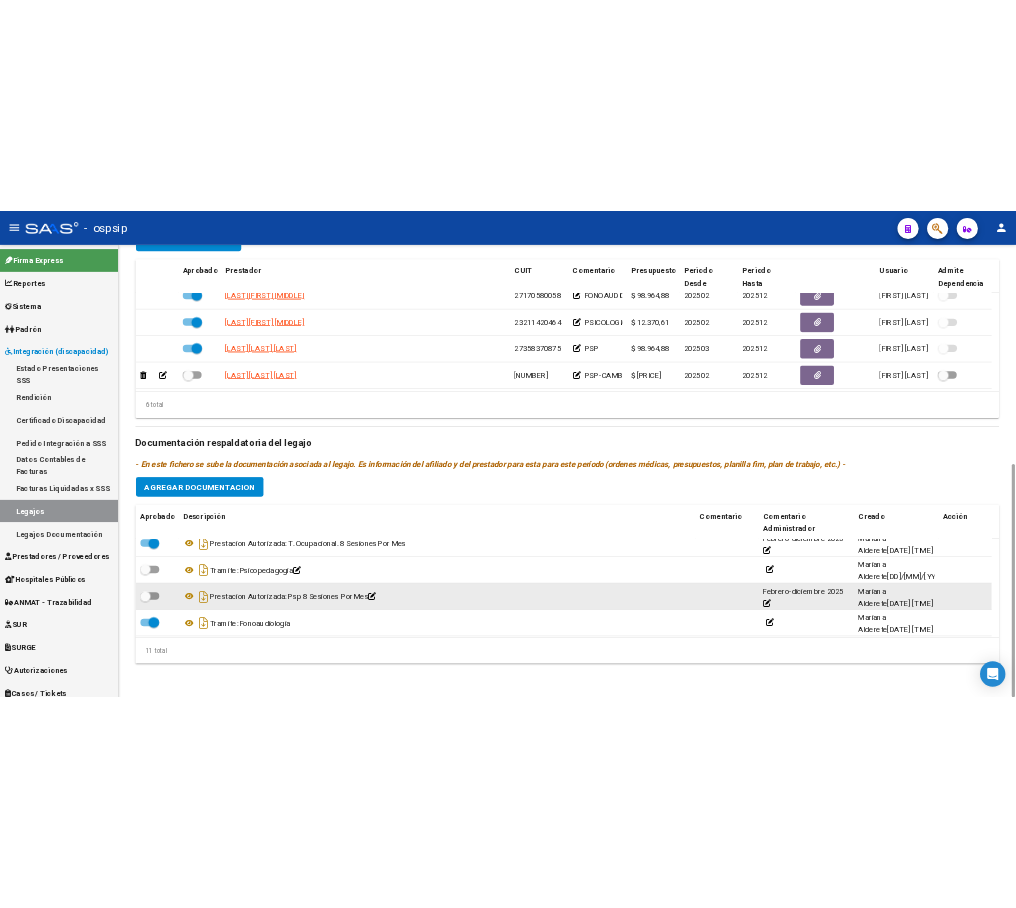 scroll, scrollTop: 200, scrollLeft: 0, axis: vertical 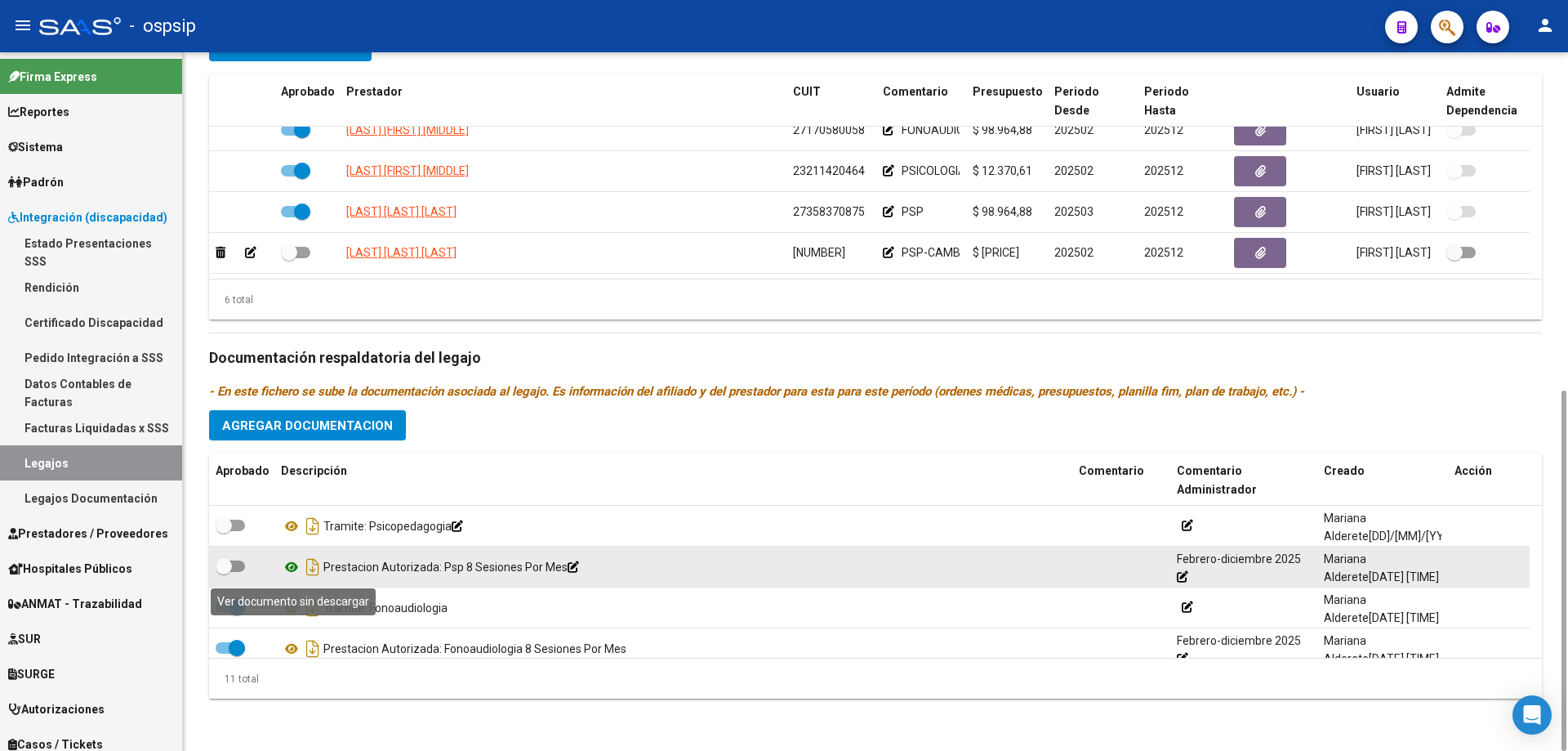click 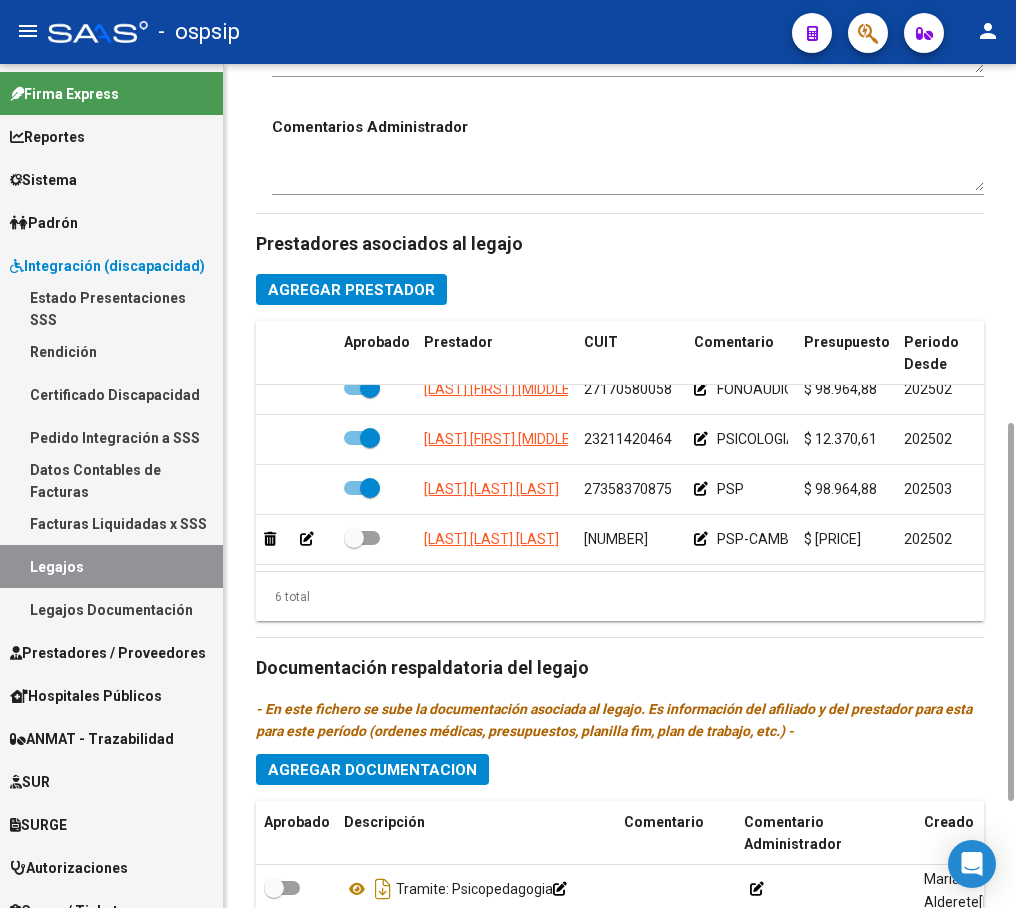 scroll, scrollTop: 136, scrollLeft: 0, axis: vertical 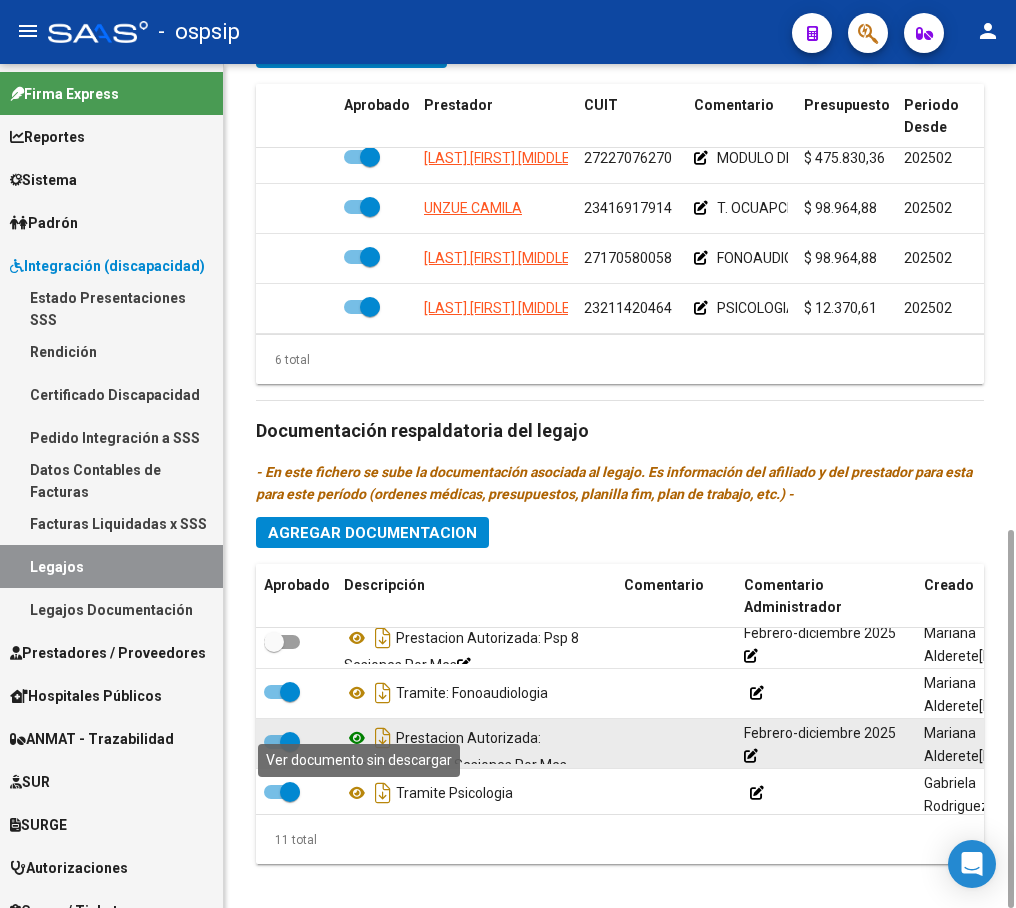 click 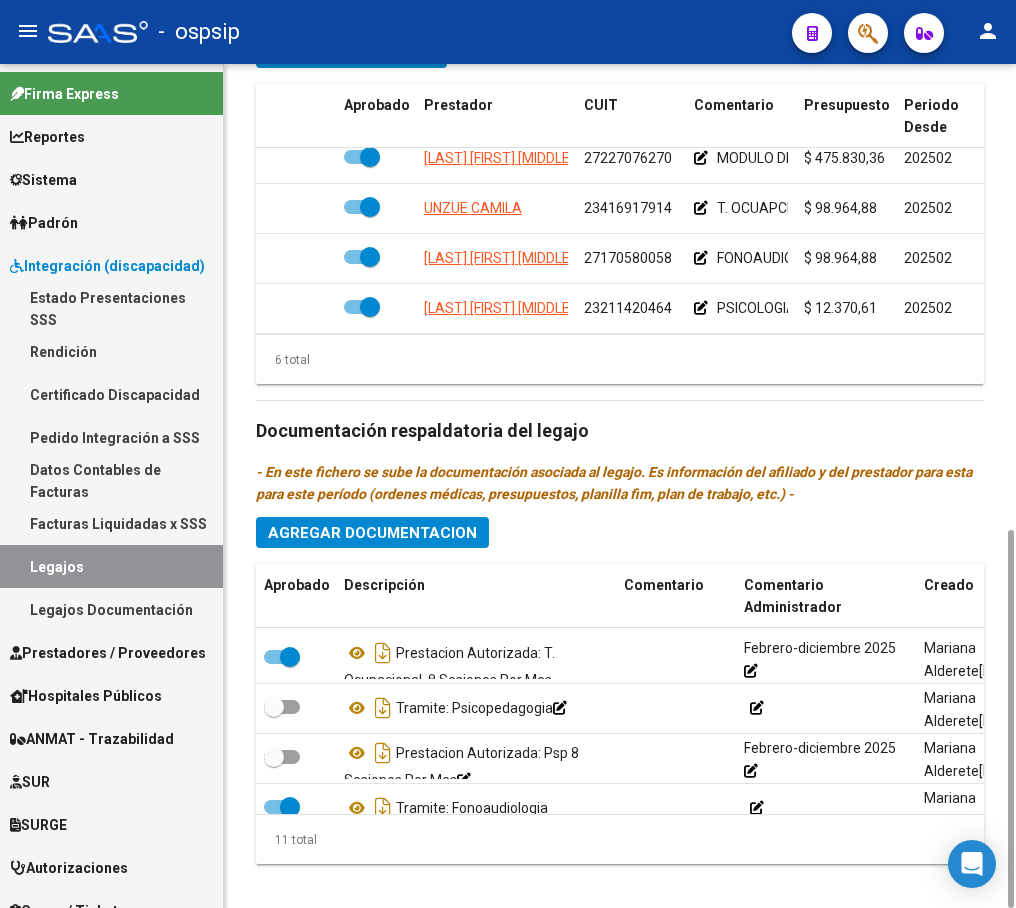 scroll, scrollTop: 131, scrollLeft: 0, axis: vertical 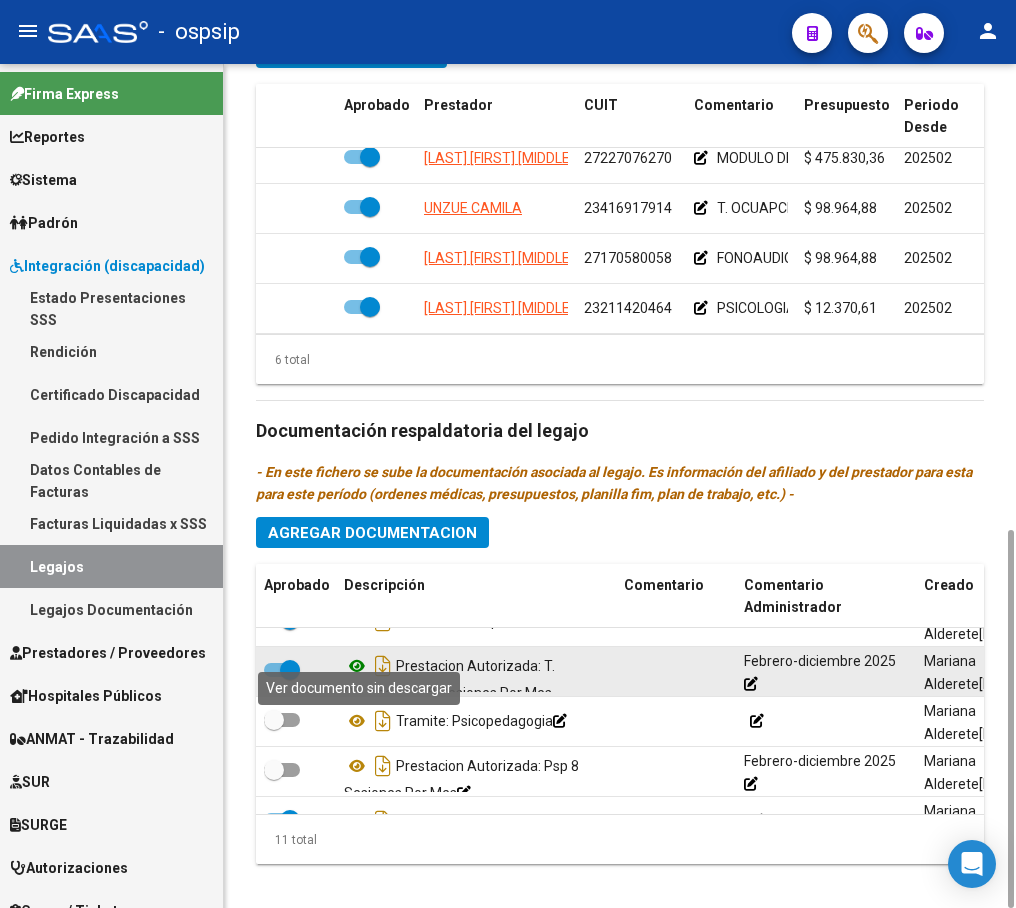 click 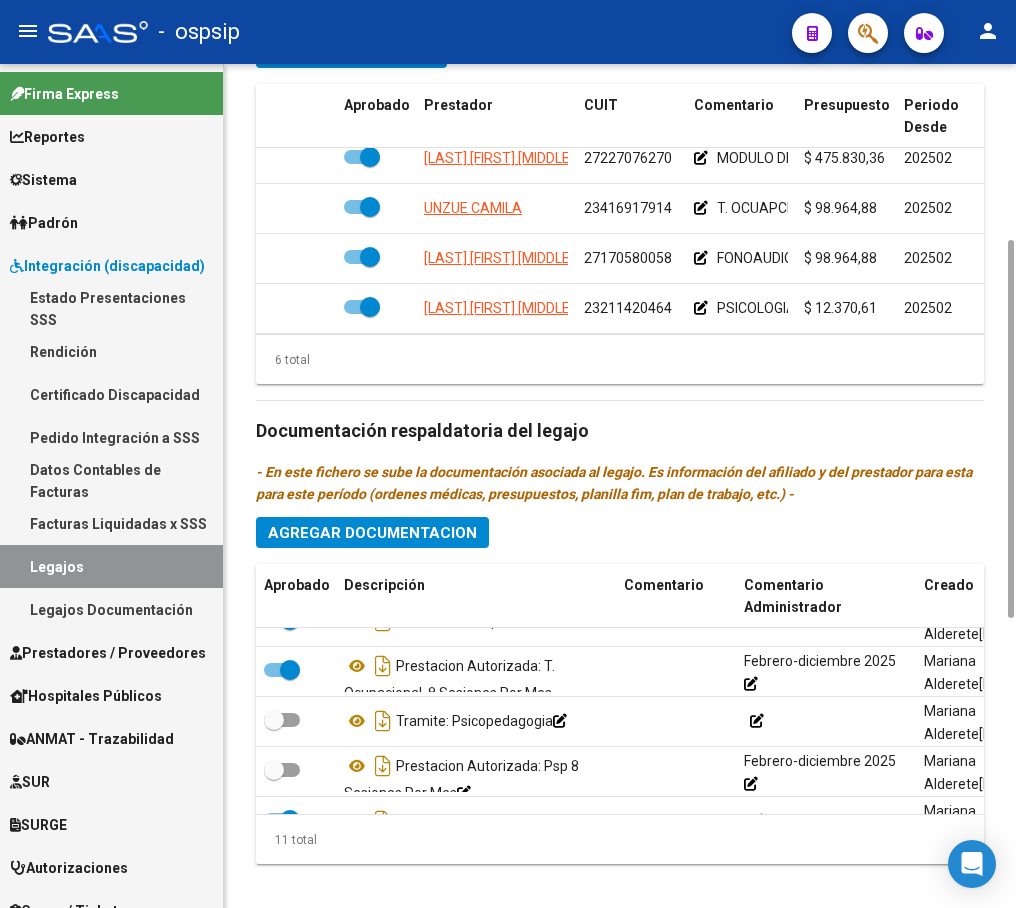 scroll, scrollTop: 837, scrollLeft: 0, axis: vertical 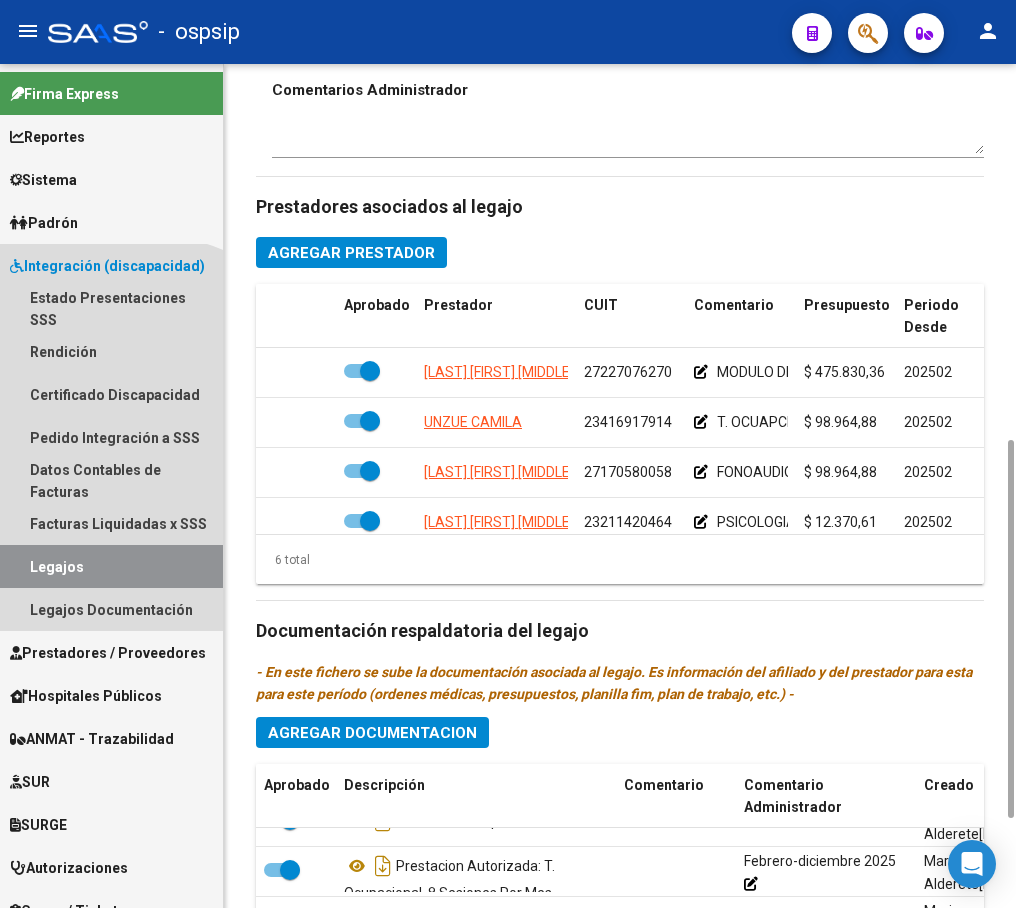 click on "Legajos" at bounding box center [111, 566] 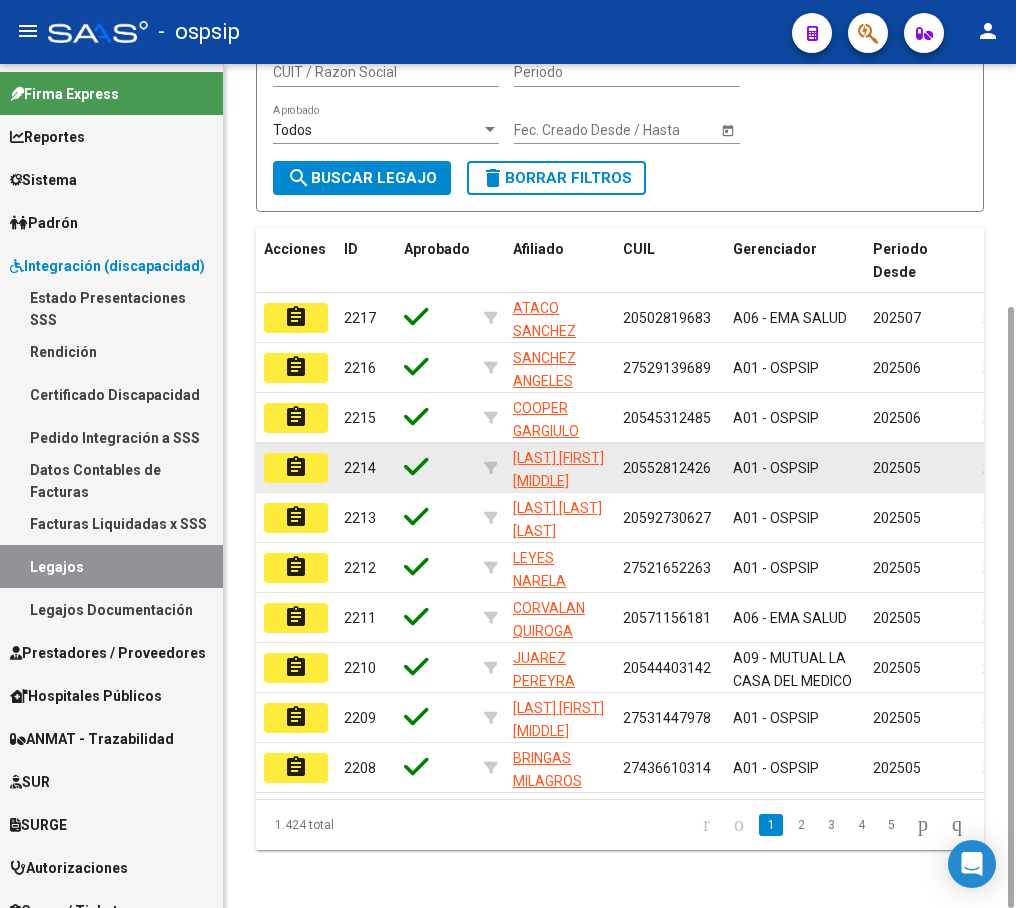 scroll, scrollTop: 0, scrollLeft: 0, axis: both 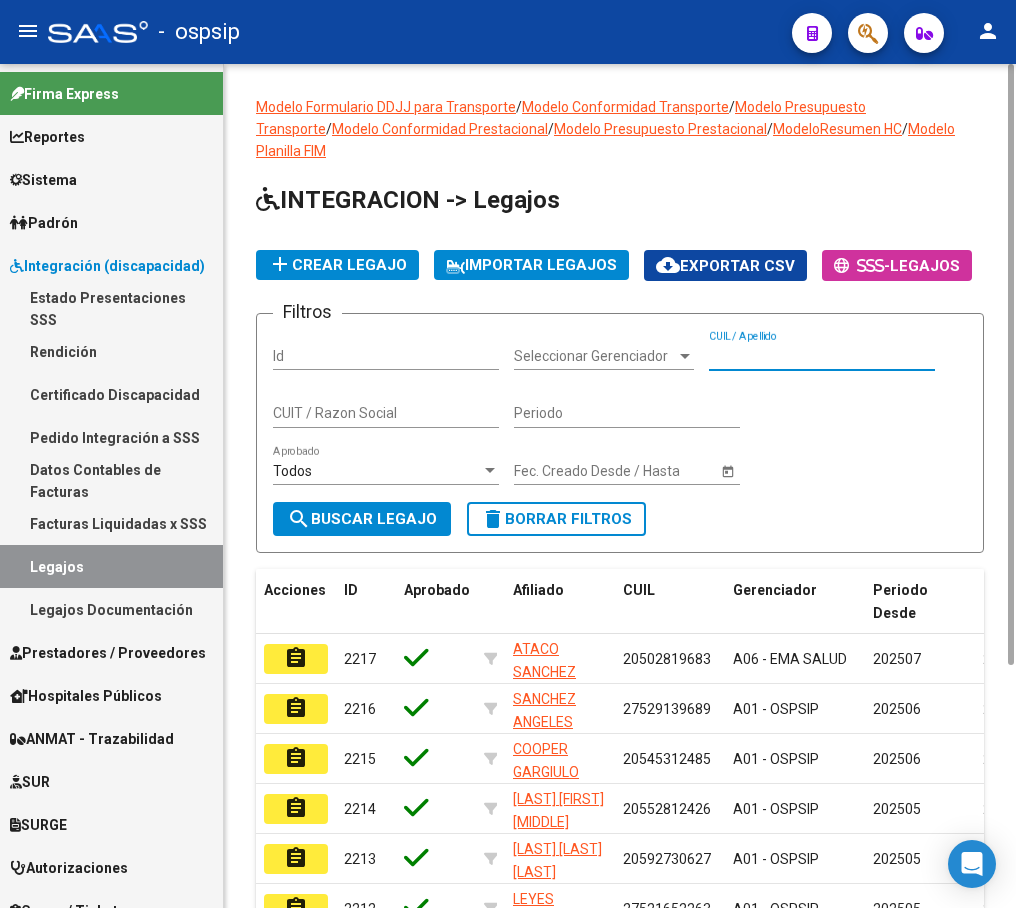 paste on "[PHONE]" 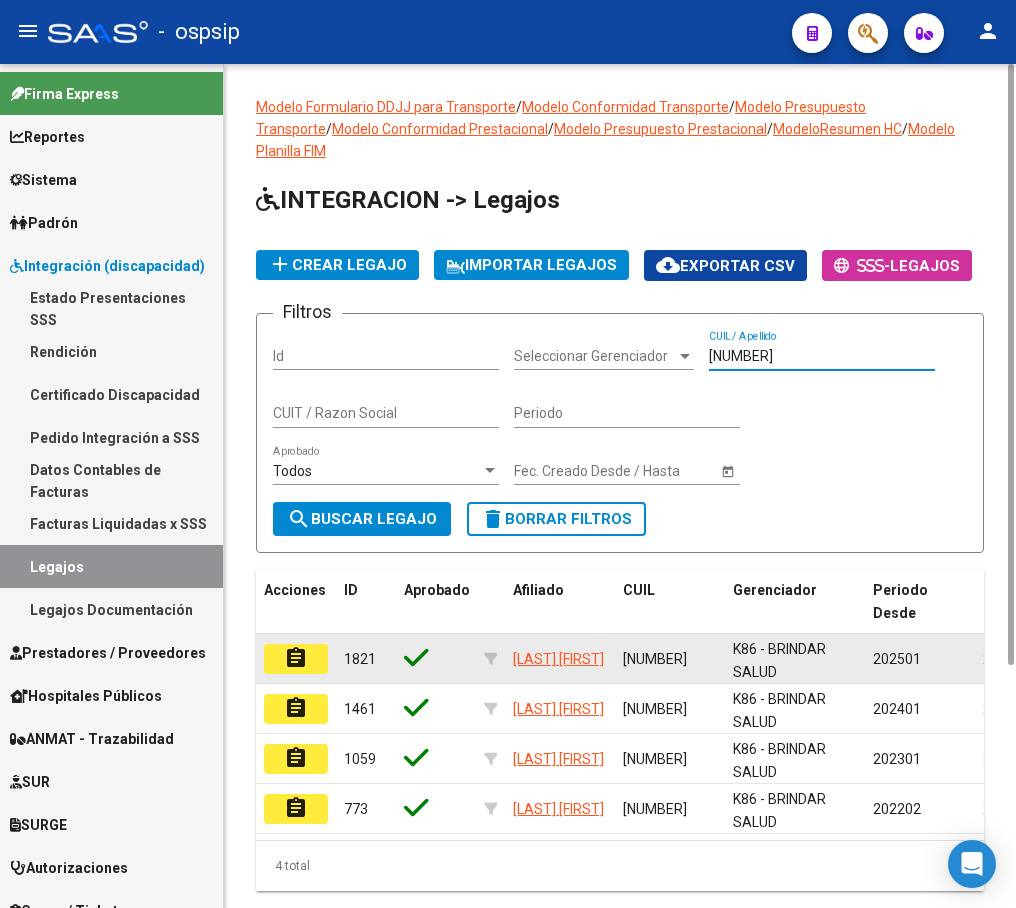 type on "[PHONE]" 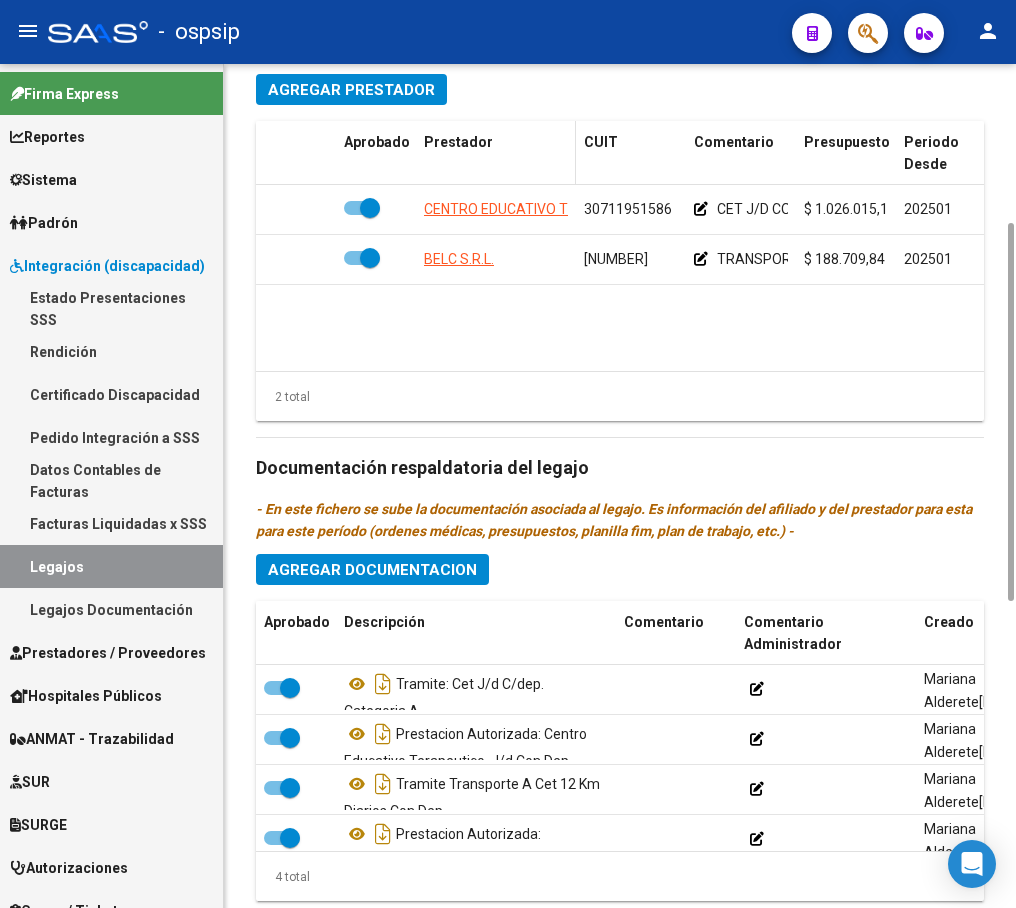 scroll, scrollTop: 800, scrollLeft: 0, axis: vertical 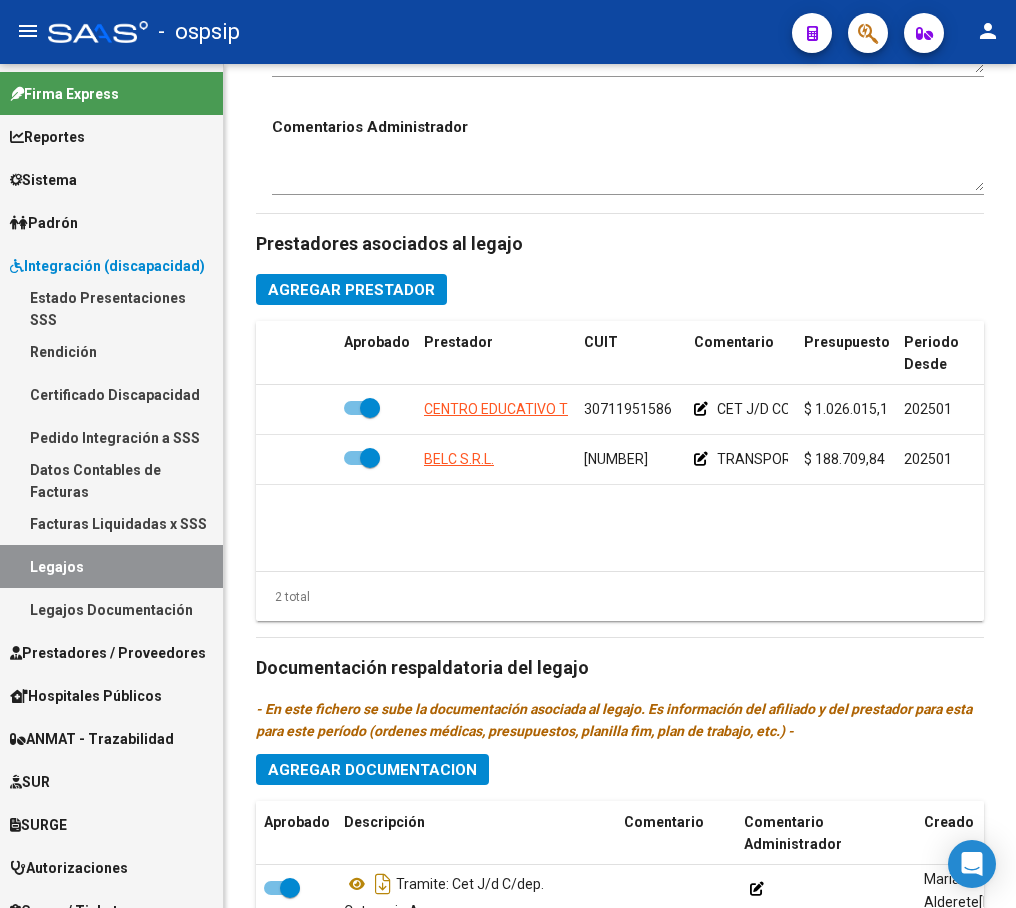 click on "Legajos" at bounding box center [111, 566] 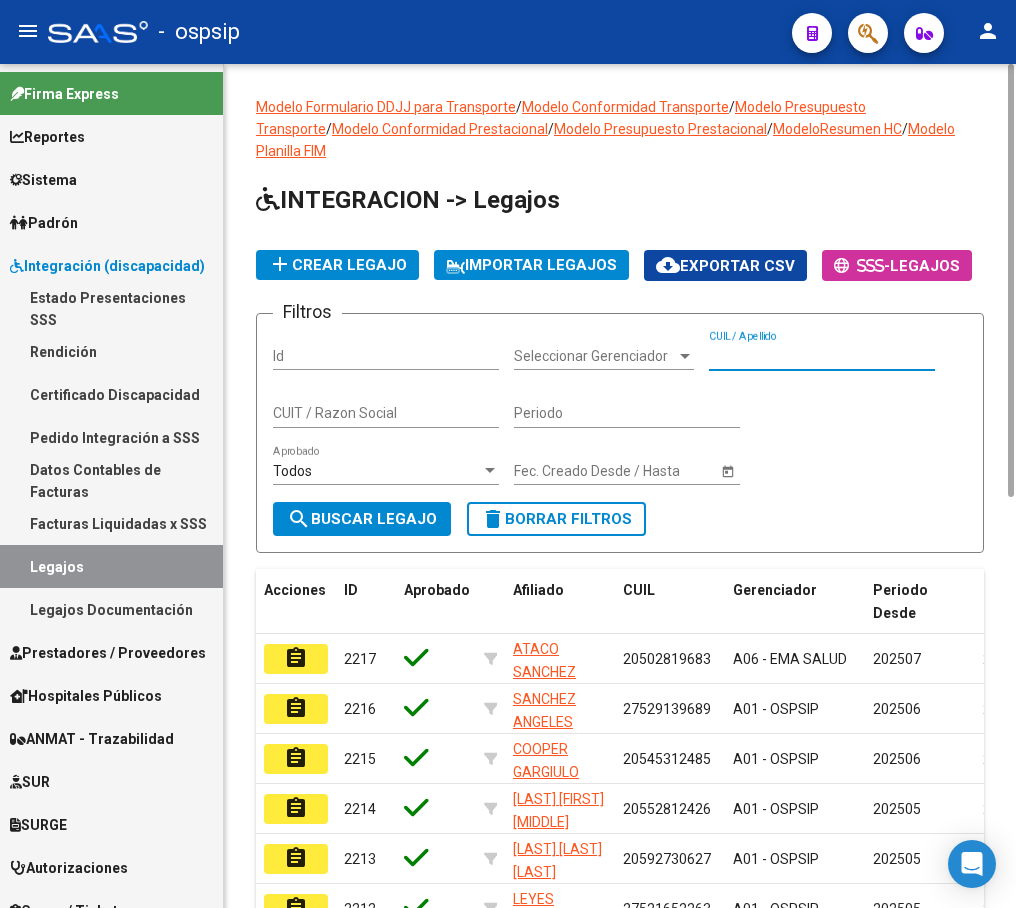 paste on "[PHONE]" 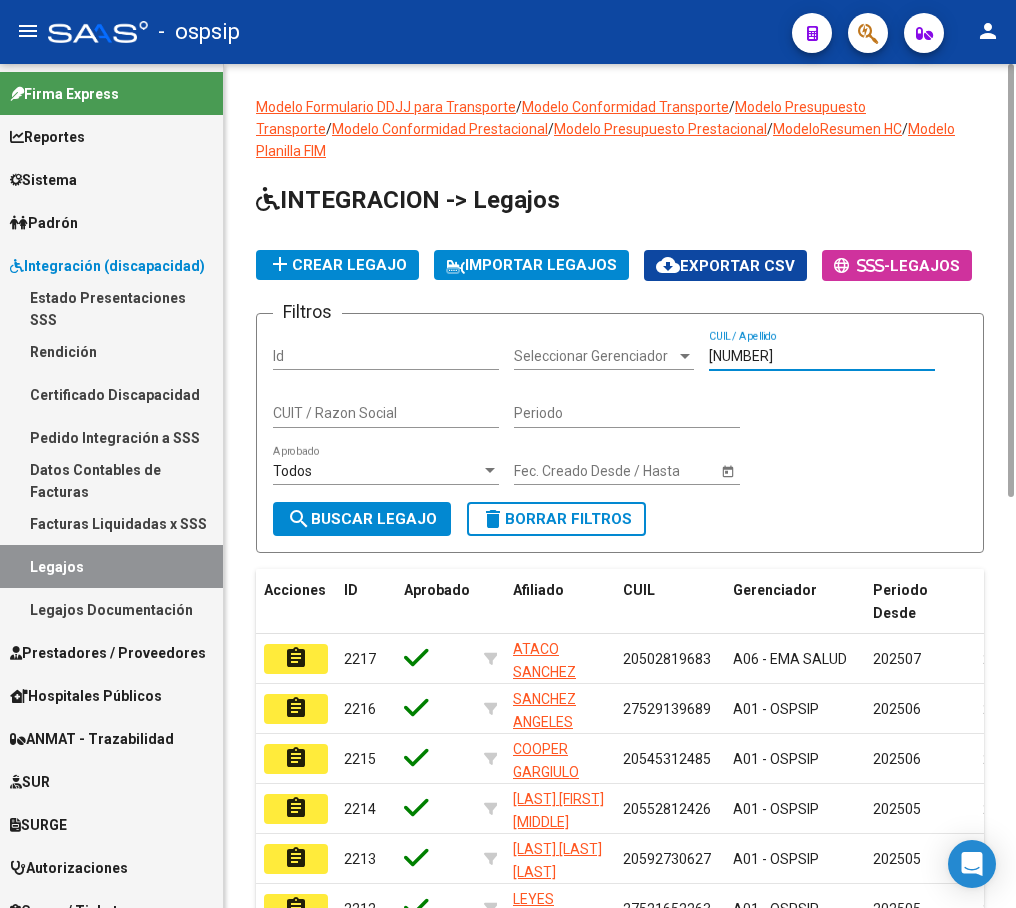 type on "[PHONE]" 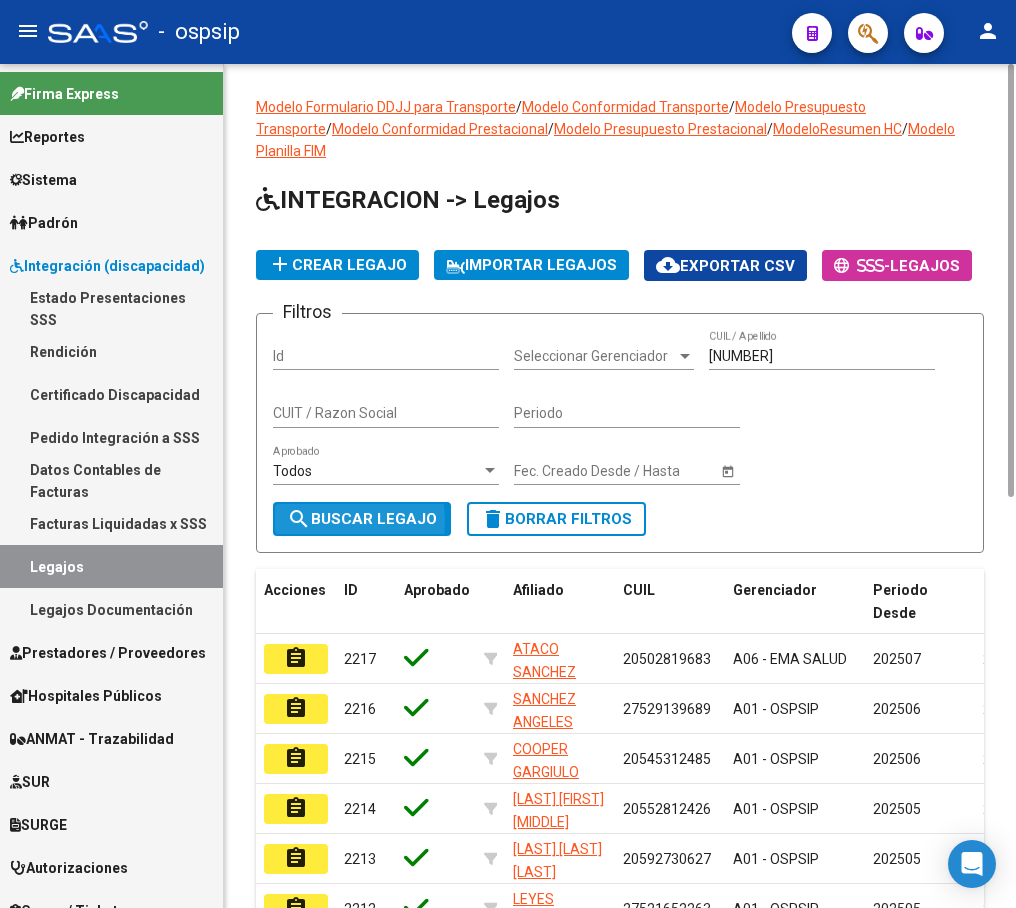 click on "search  Buscar Legajo" 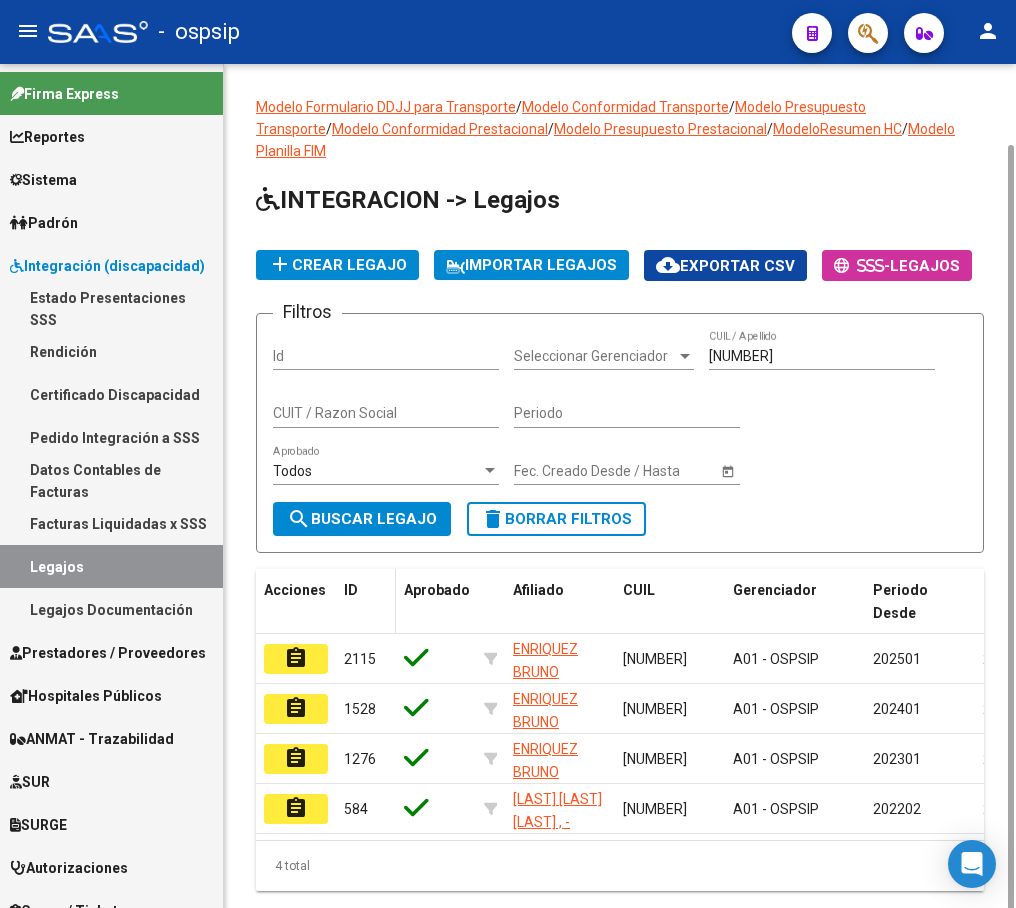 scroll, scrollTop: 41, scrollLeft: 0, axis: vertical 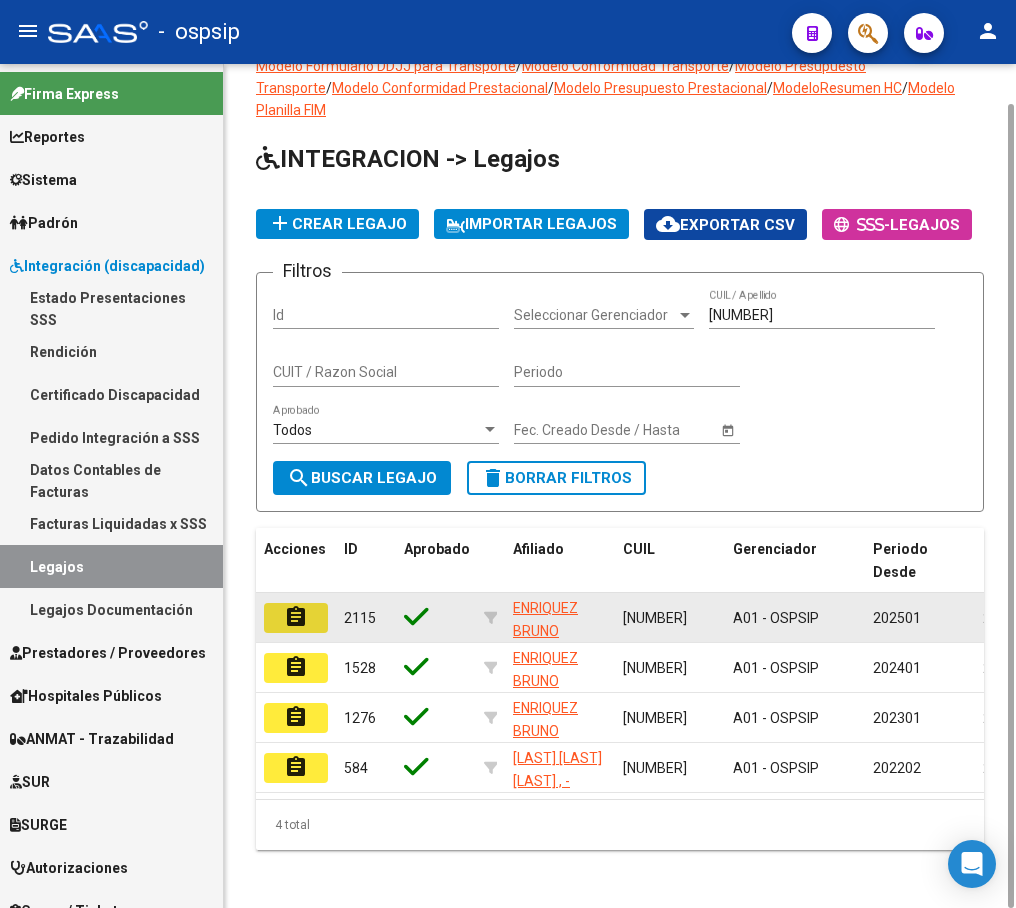 click on "assignment" 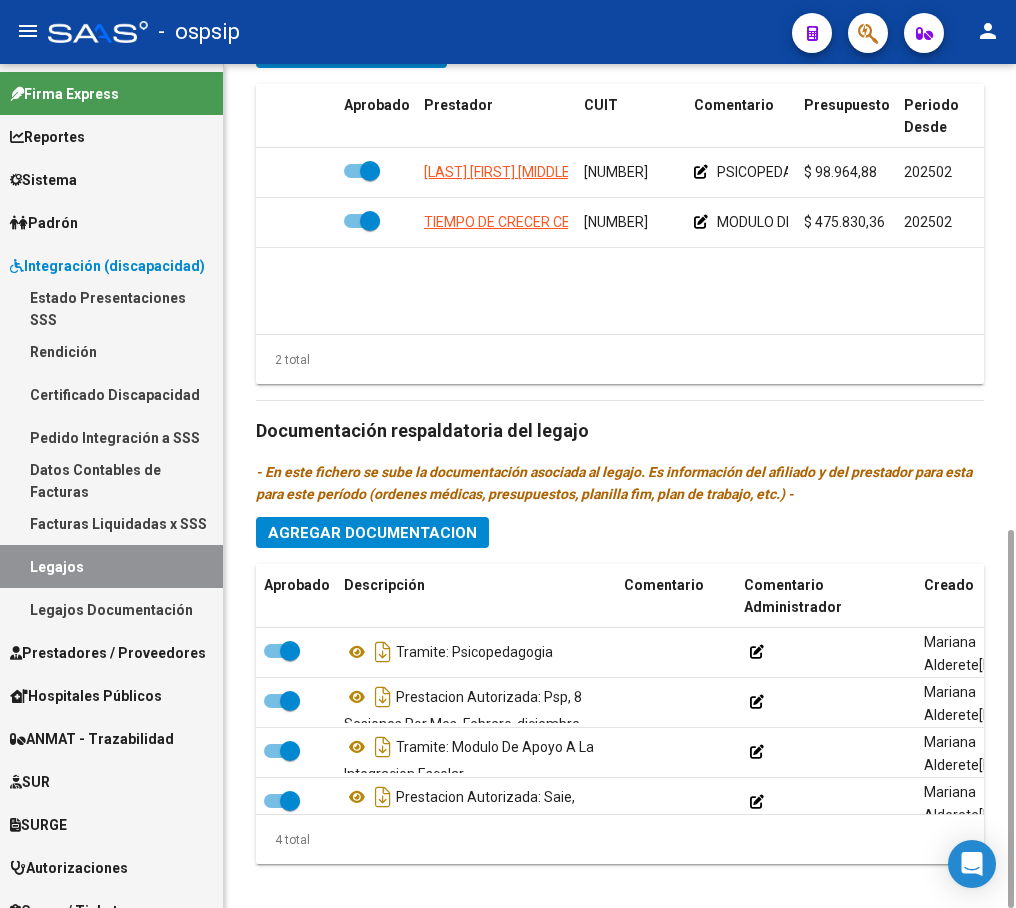 scroll, scrollTop: 837, scrollLeft: 0, axis: vertical 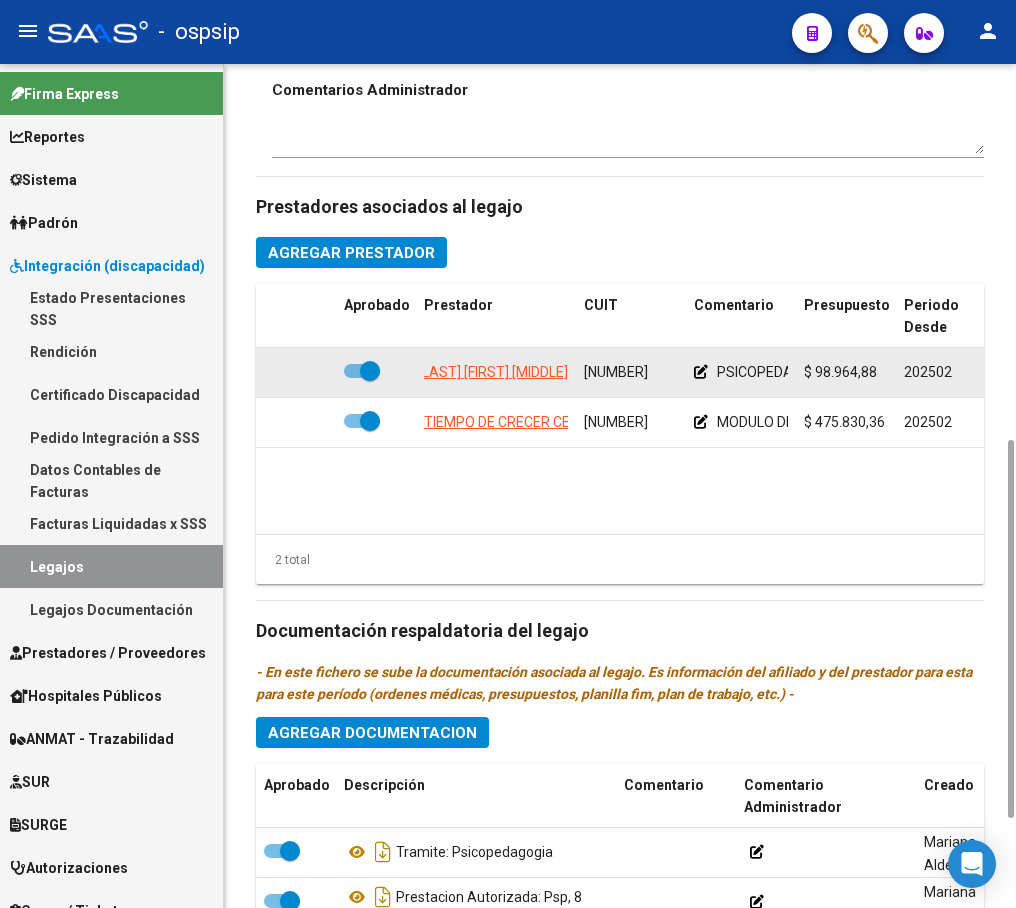 drag, startPoint x: 425, startPoint y: 358, endPoint x: 571, endPoint y: 347, distance: 146.4138 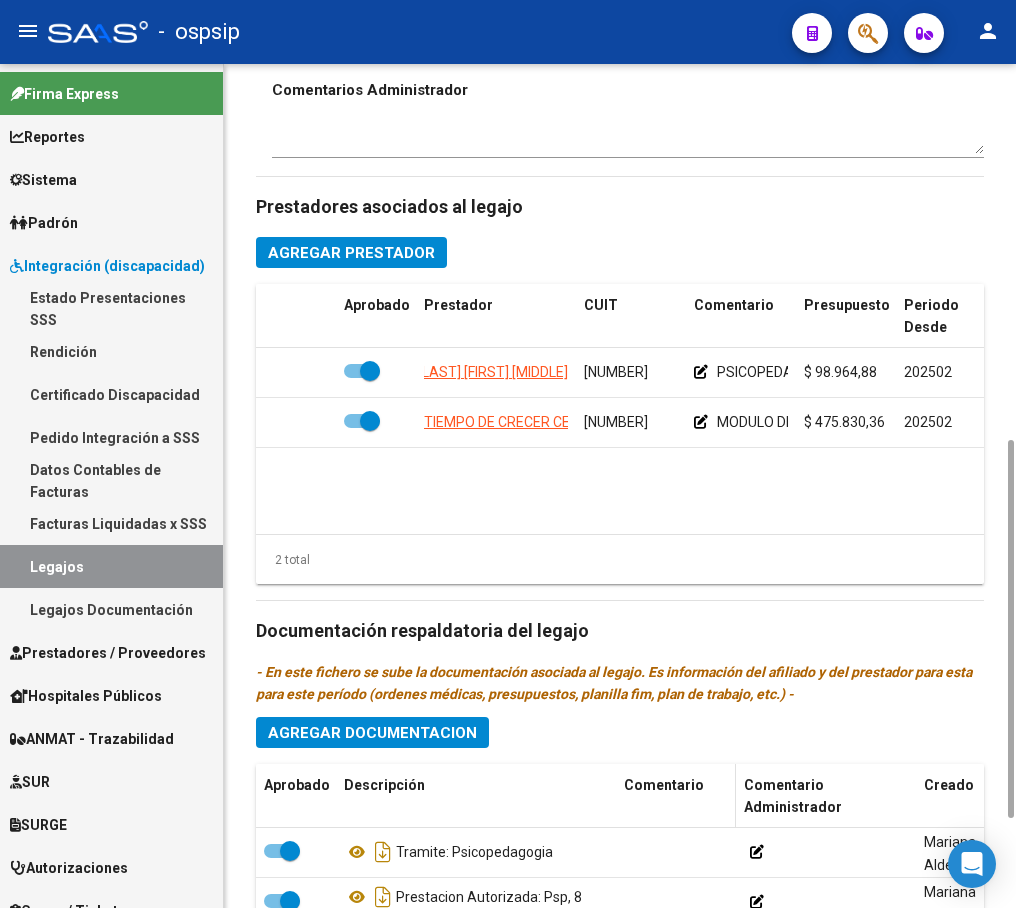 scroll, scrollTop: 1037, scrollLeft: 0, axis: vertical 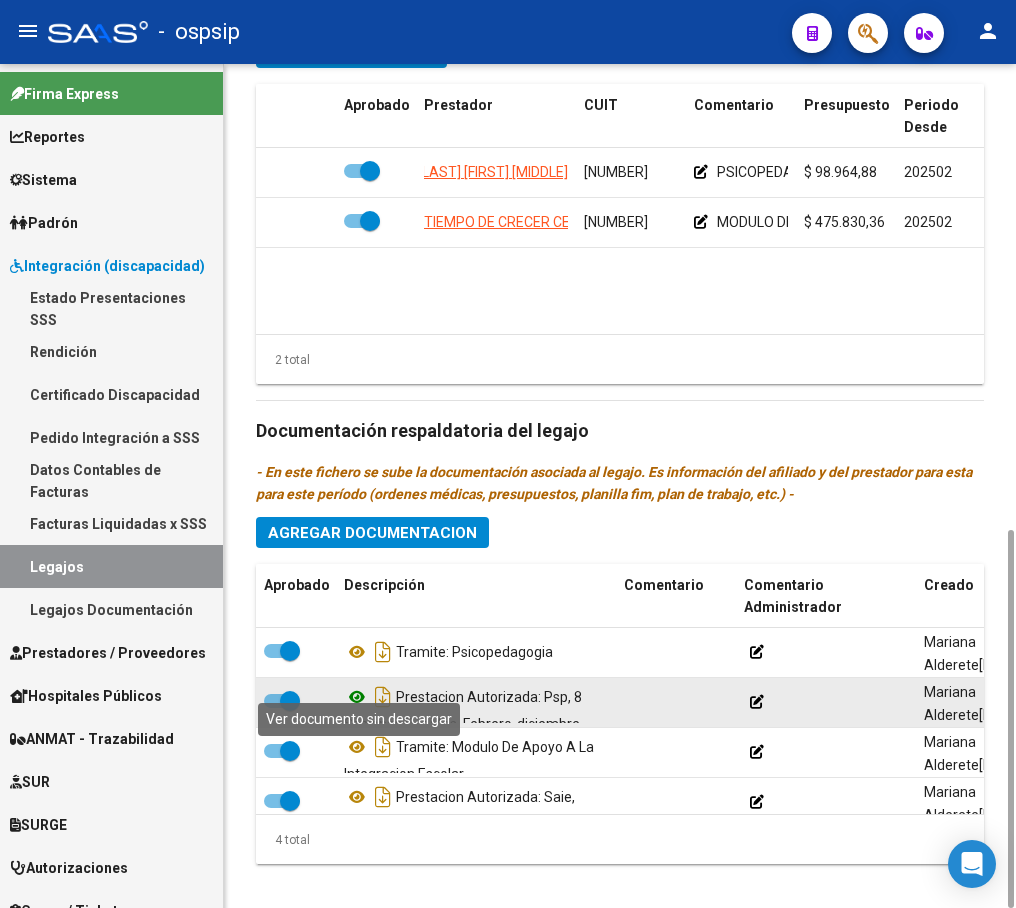 click 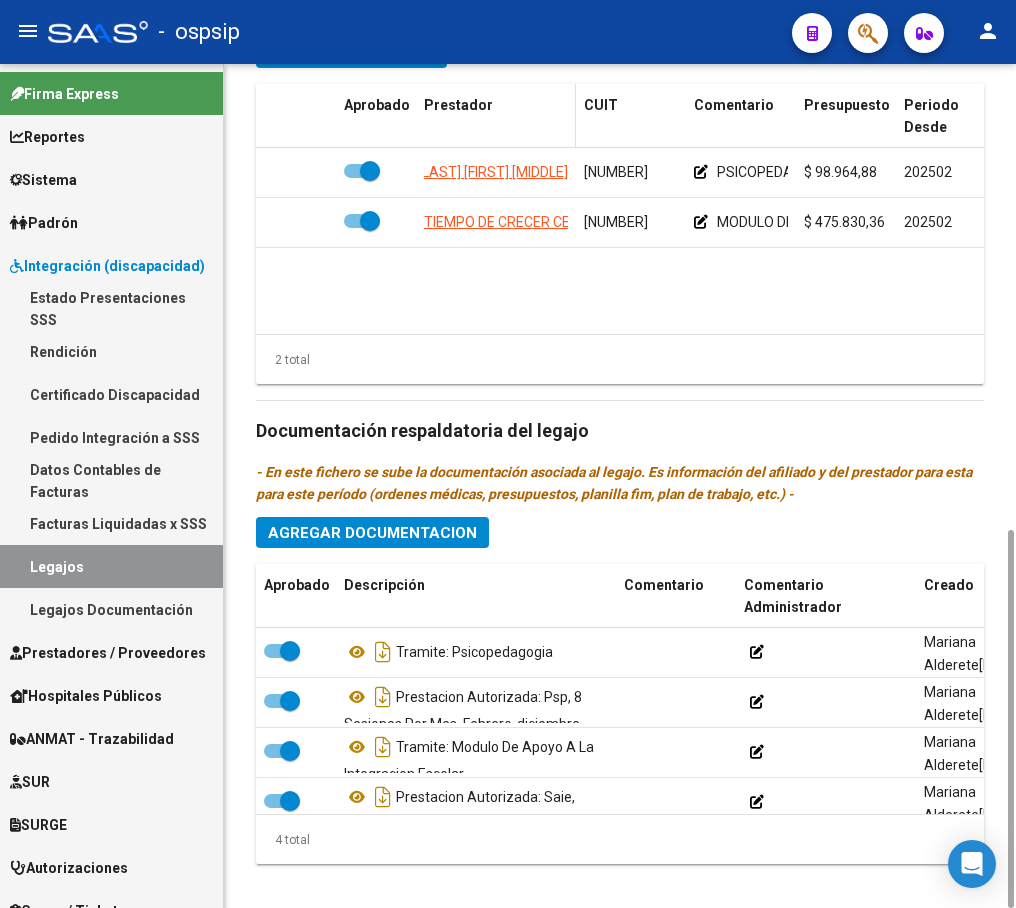 scroll, scrollTop: 837, scrollLeft: 0, axis: vertical 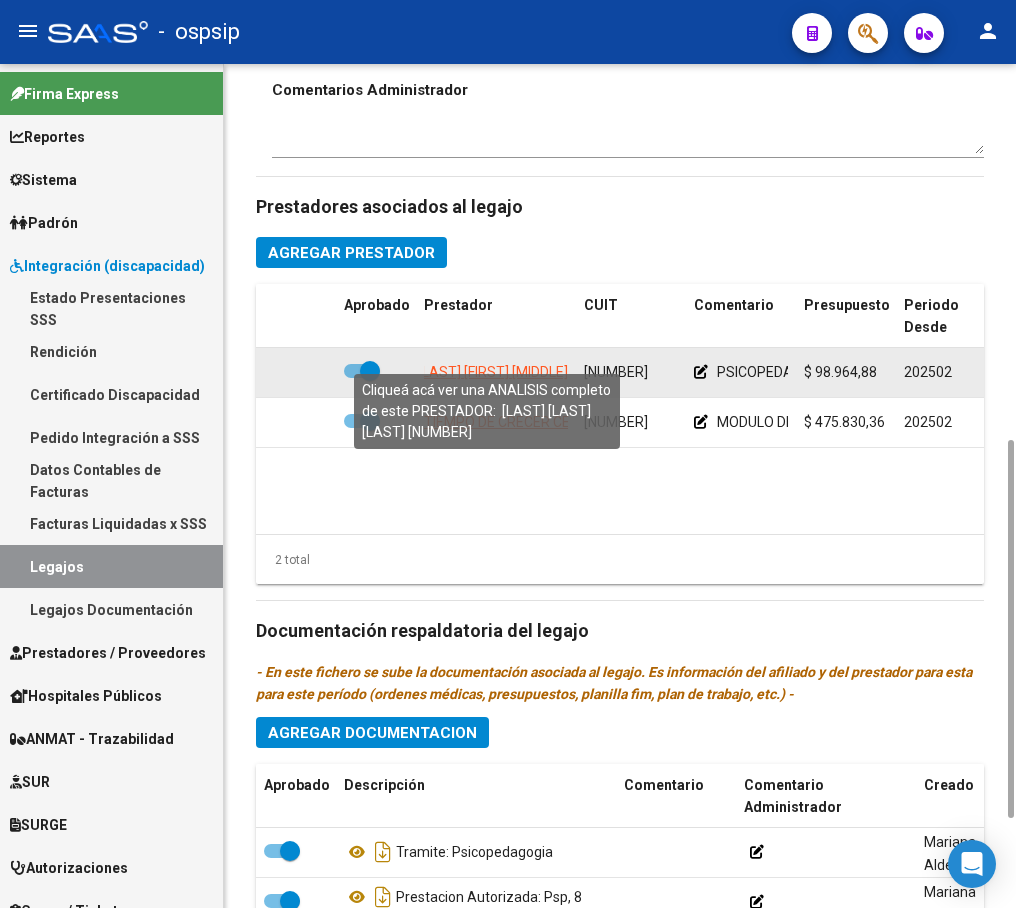 click on "PAGURA TORCAL JIMENA" 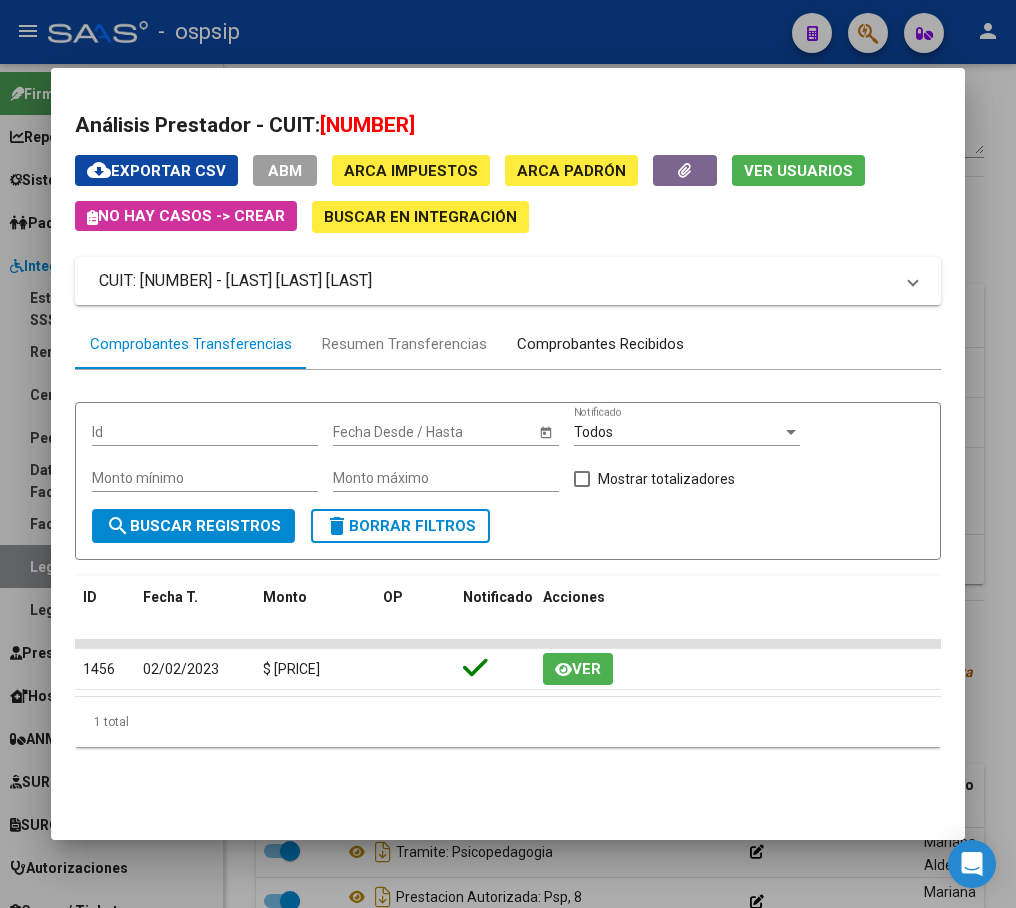 click on "Comprobantes Recibidos" at bounding box center (600, 344) 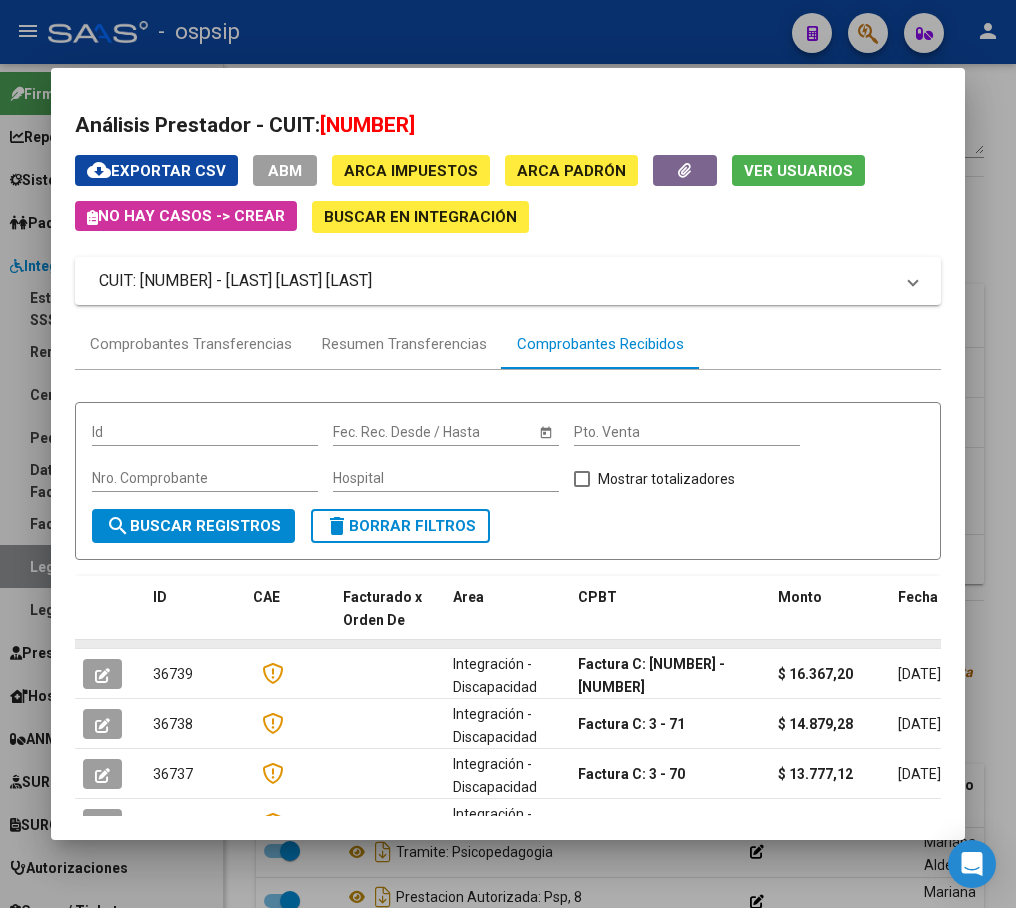scroll, scrollTop: 200, scrollLeft: 0, axis: vertical 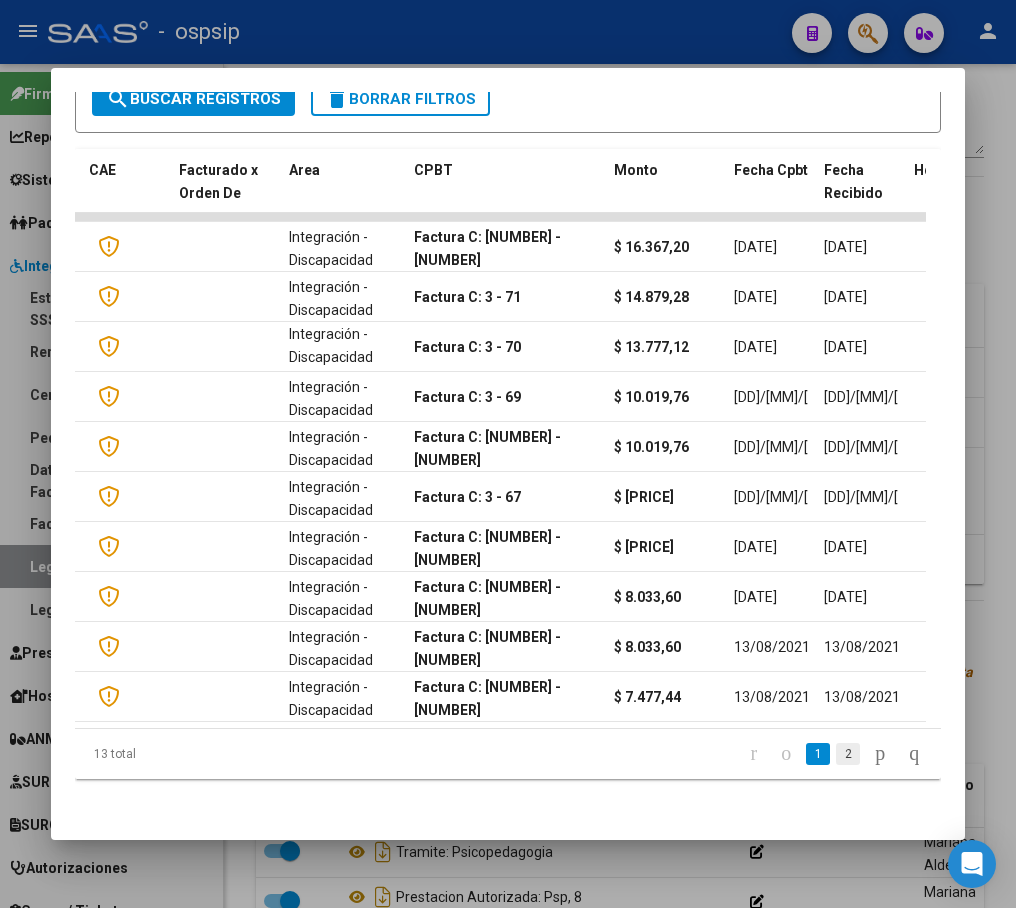 click on "2" 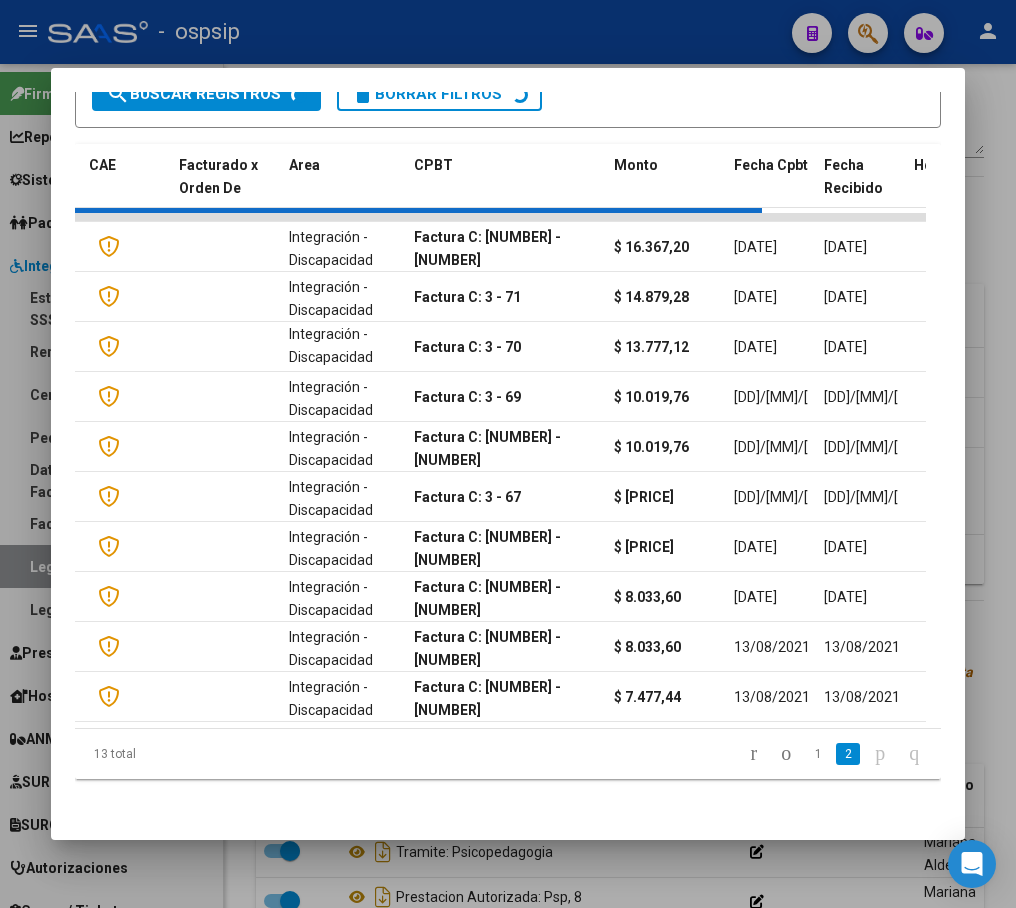 scroll, scrollTop: 92, scrollLeft: 0, axis: vertical 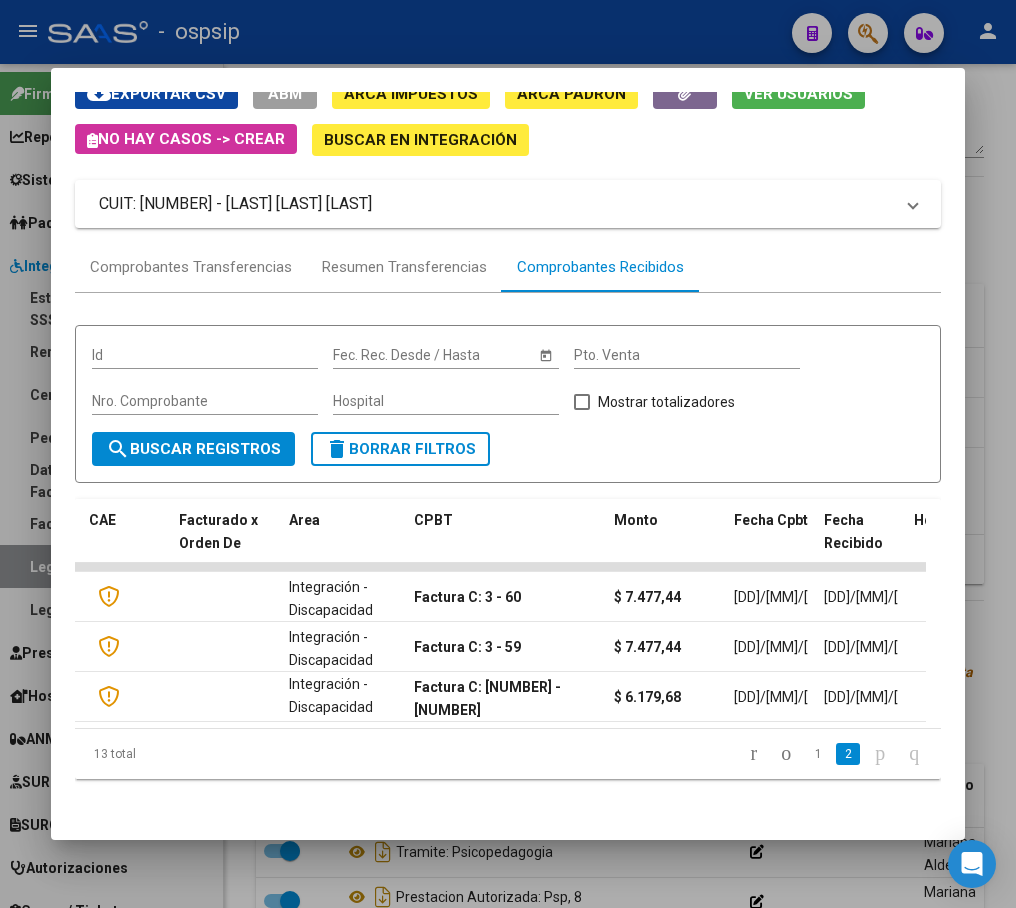 click at bounding box center (508, 454) 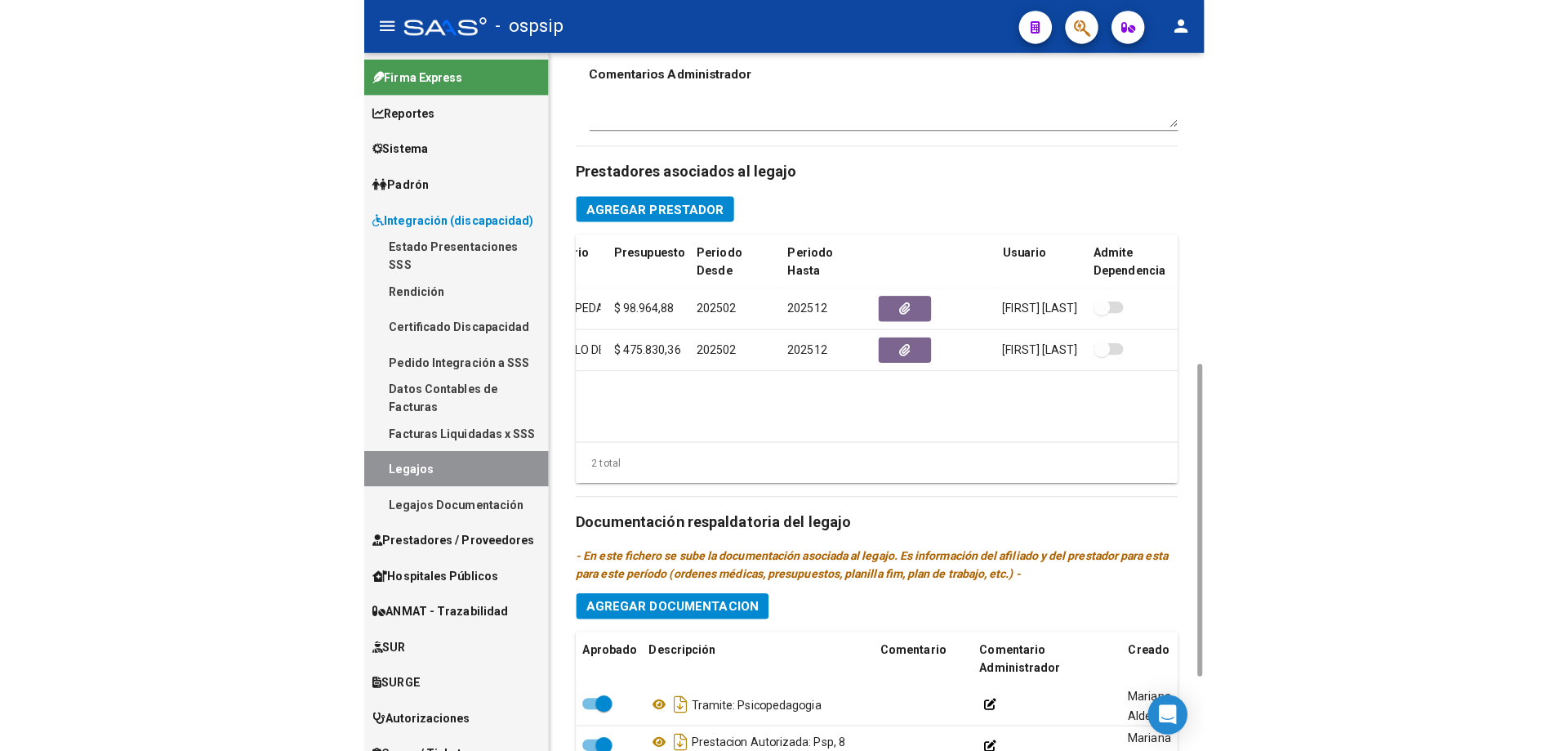 scroll, scrollTop: 0, scrollLeft: 0, axis: both 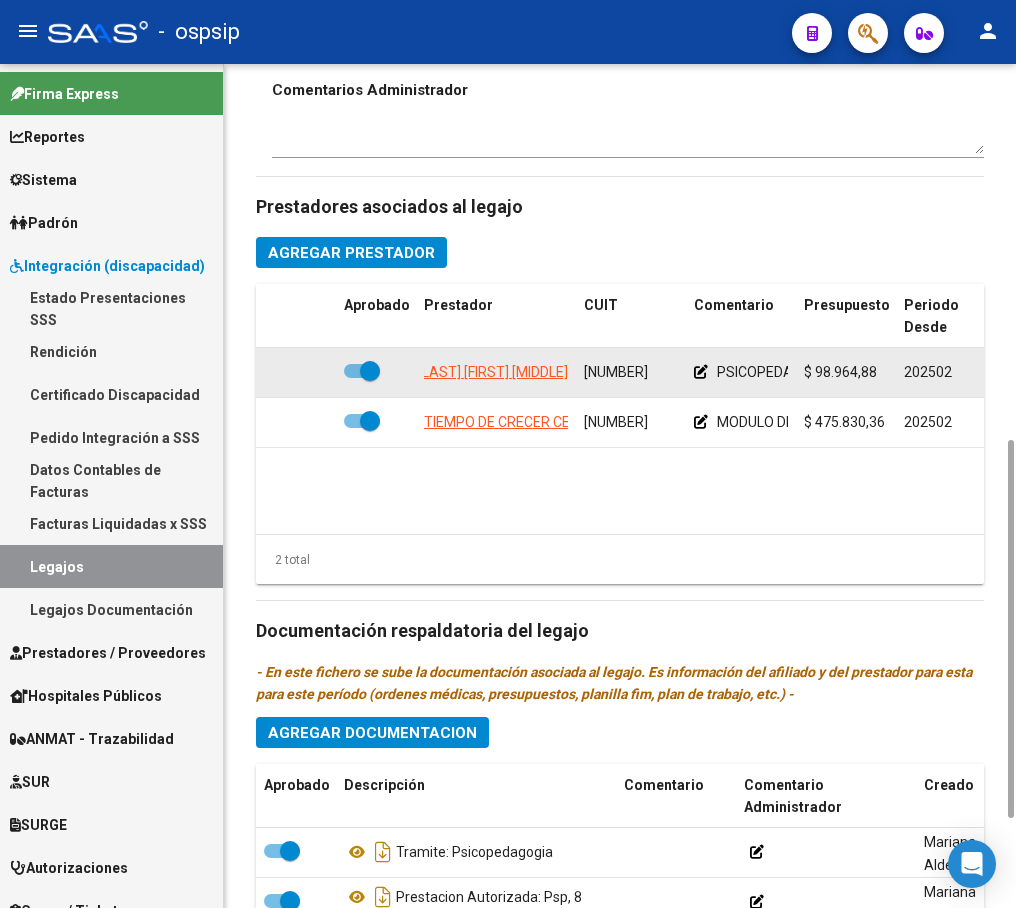 drag, startPoint x: 582, startPoint y: 354, endPoint x: 675, endPoint y: 342, distance: 93.770996 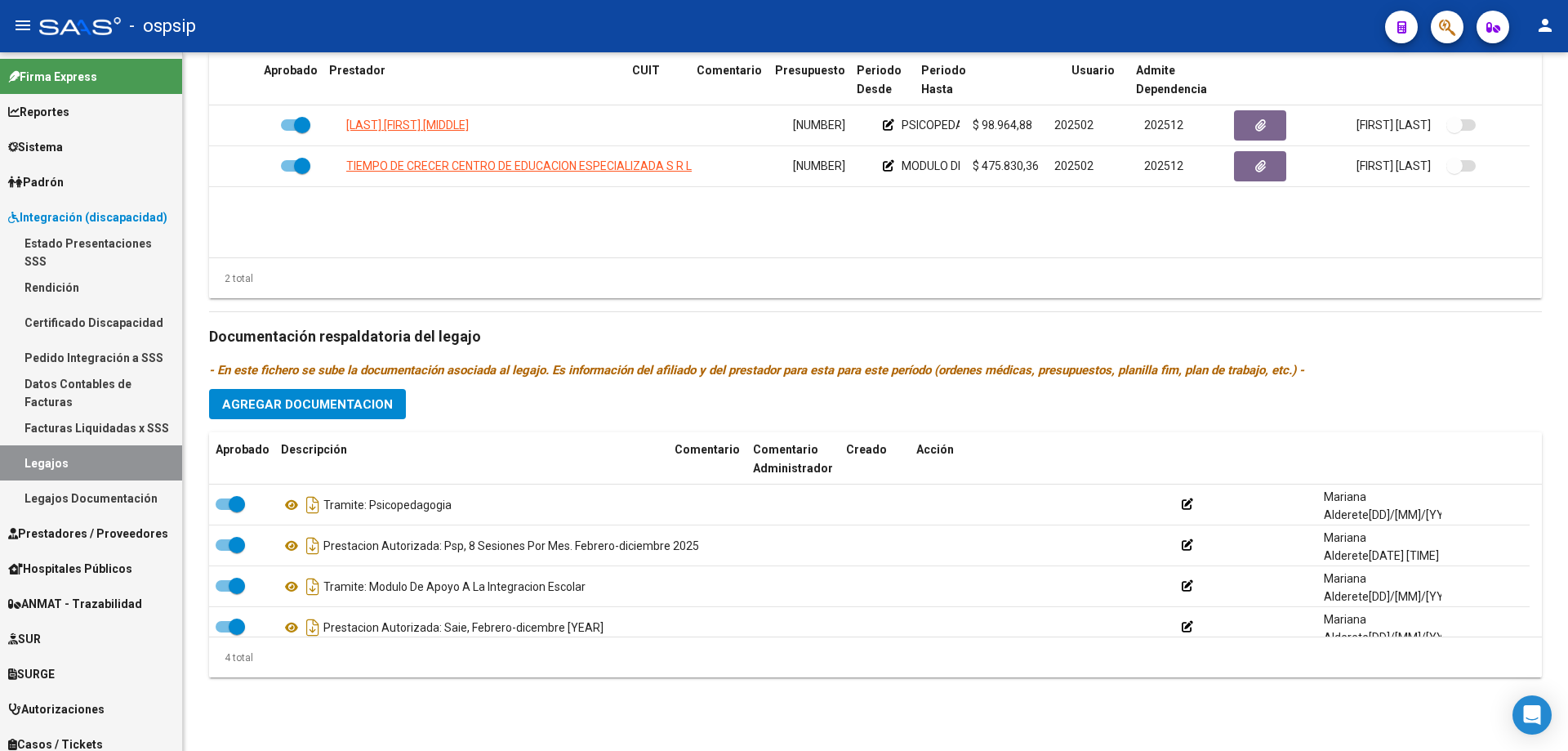 scroll, scrollTop: 654, scrollLeft: 0, axis: vertical 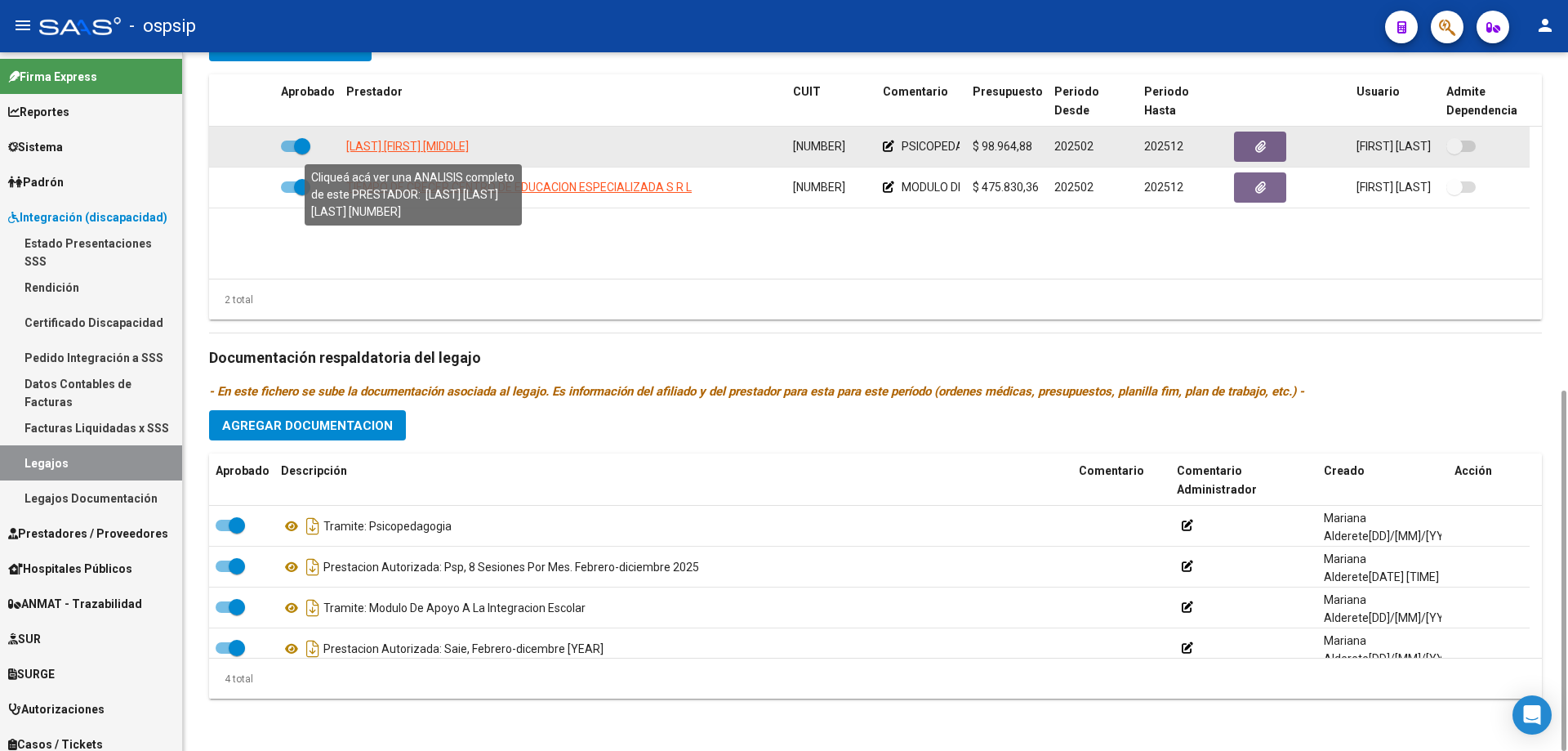 click on "PAGURA TORCAL JIMENA" 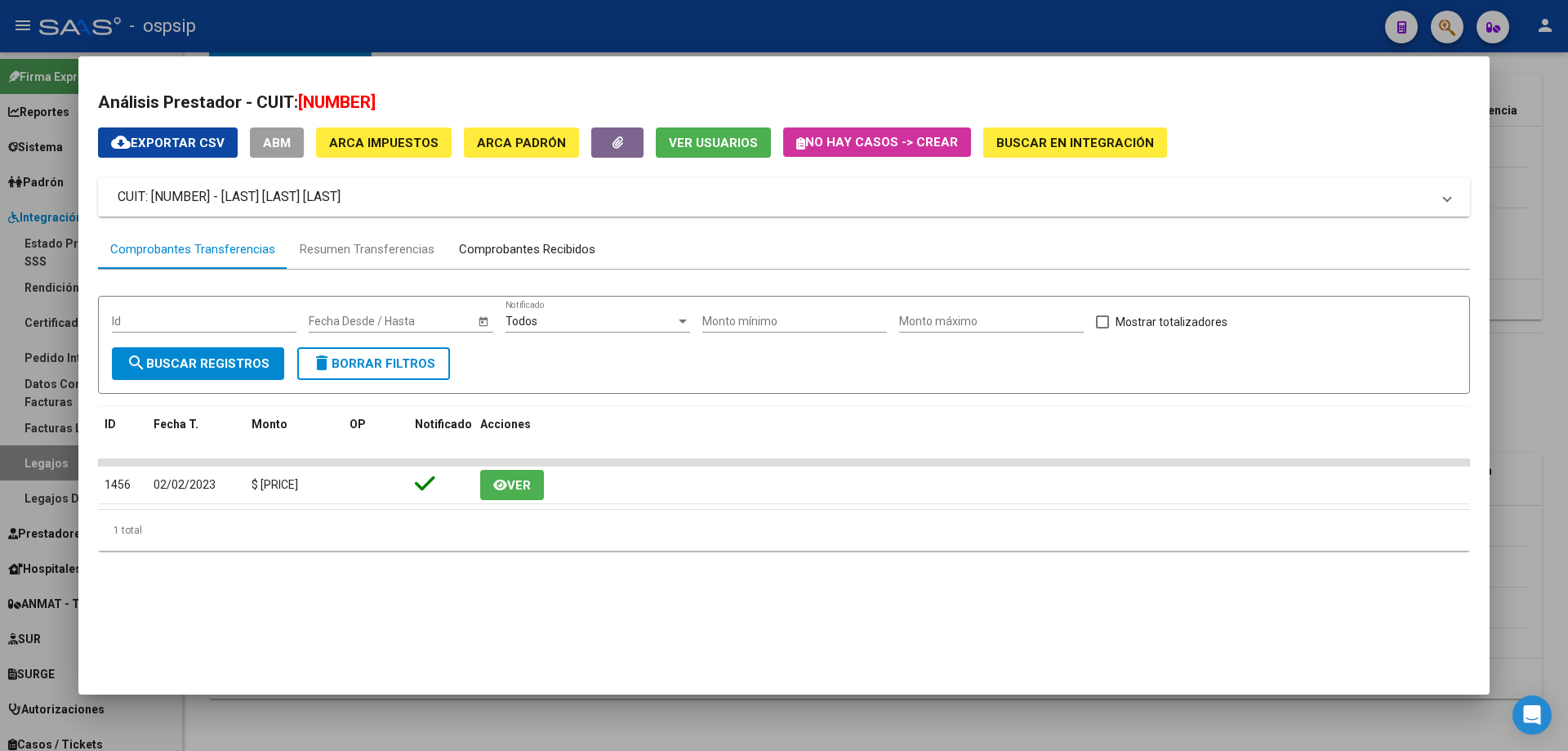click on "Comprobantes Recibidos" at bounding box center (527, 249) 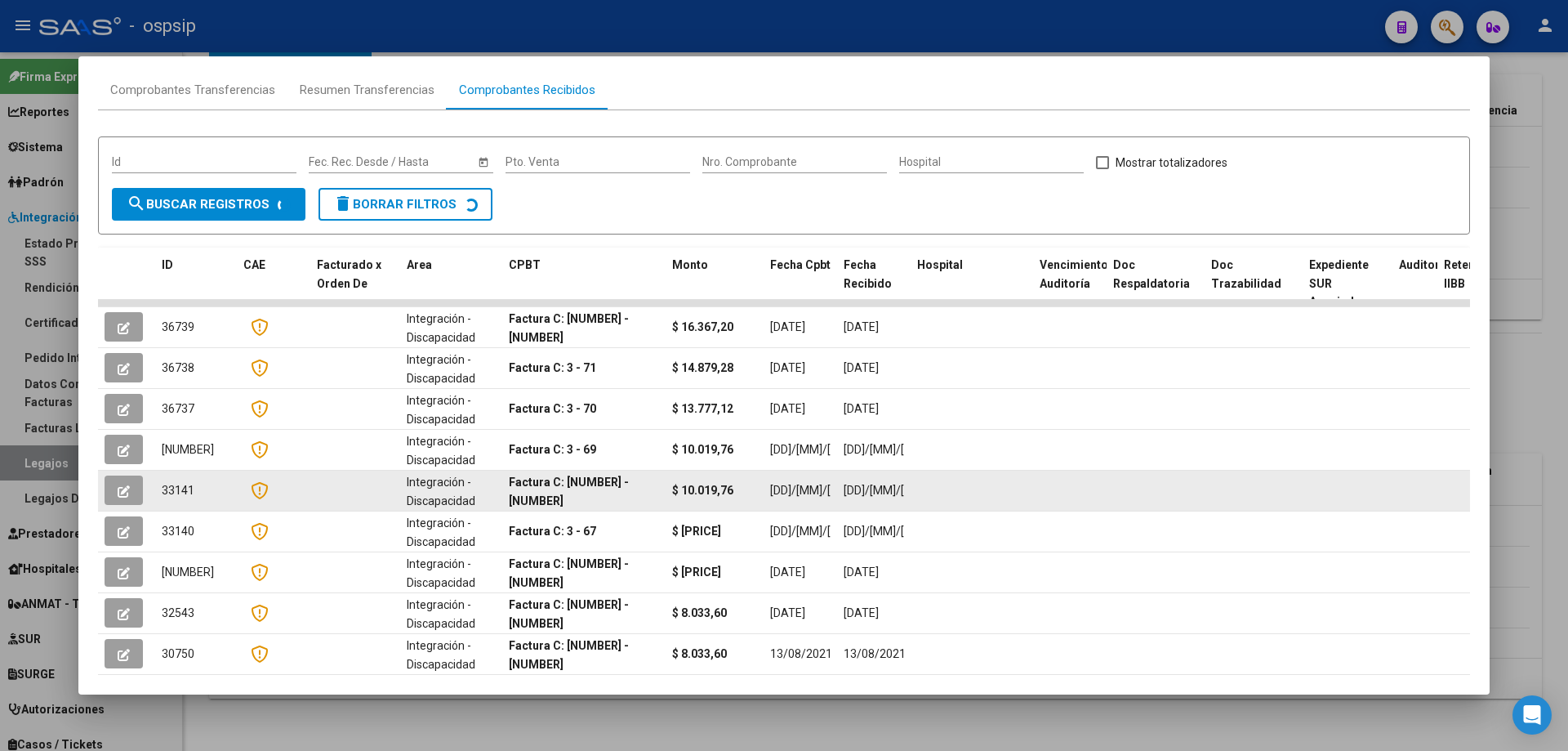 scroll, scrollTop: 245, scrollLeft: 0, axis: vertical 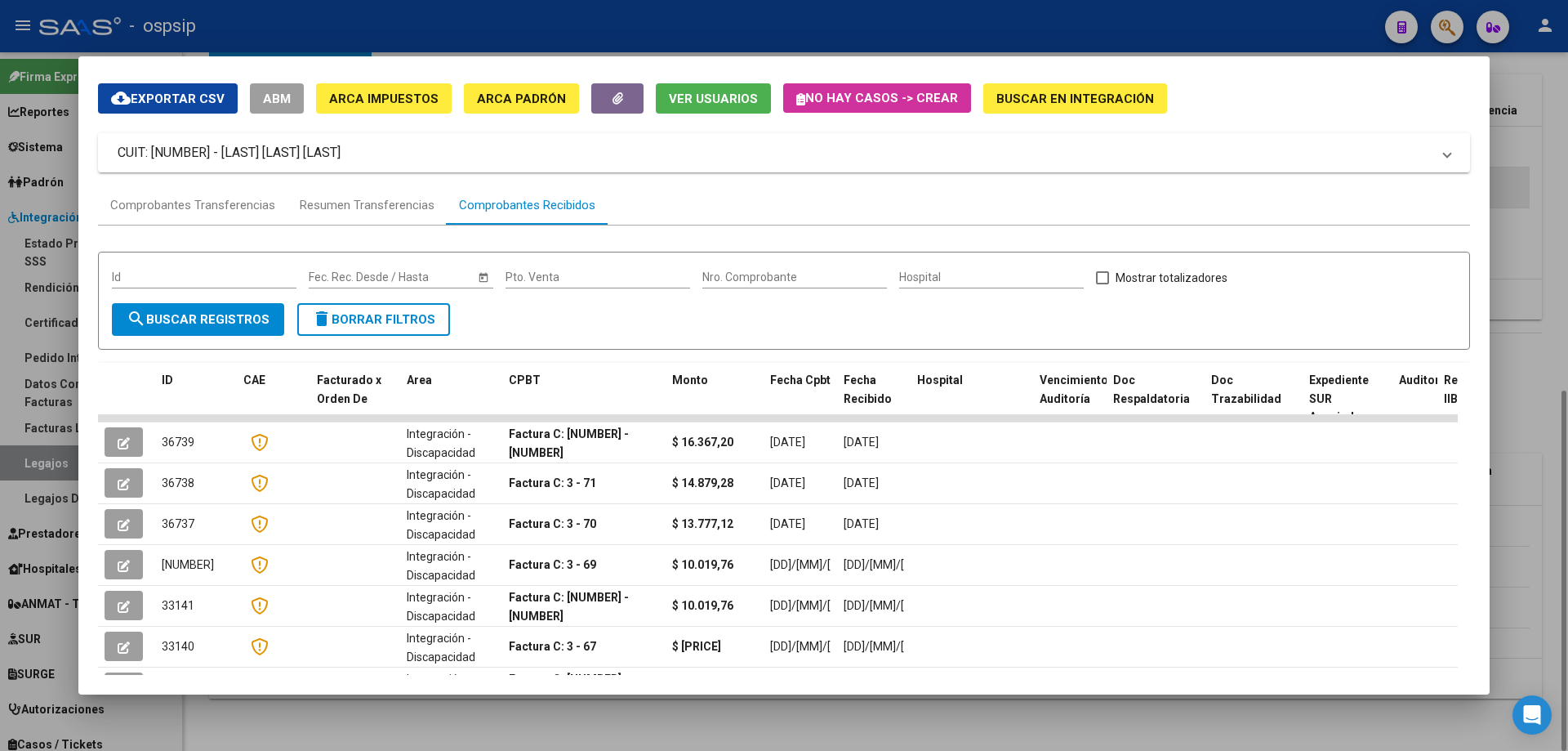 click at bounding box center [784, 375] 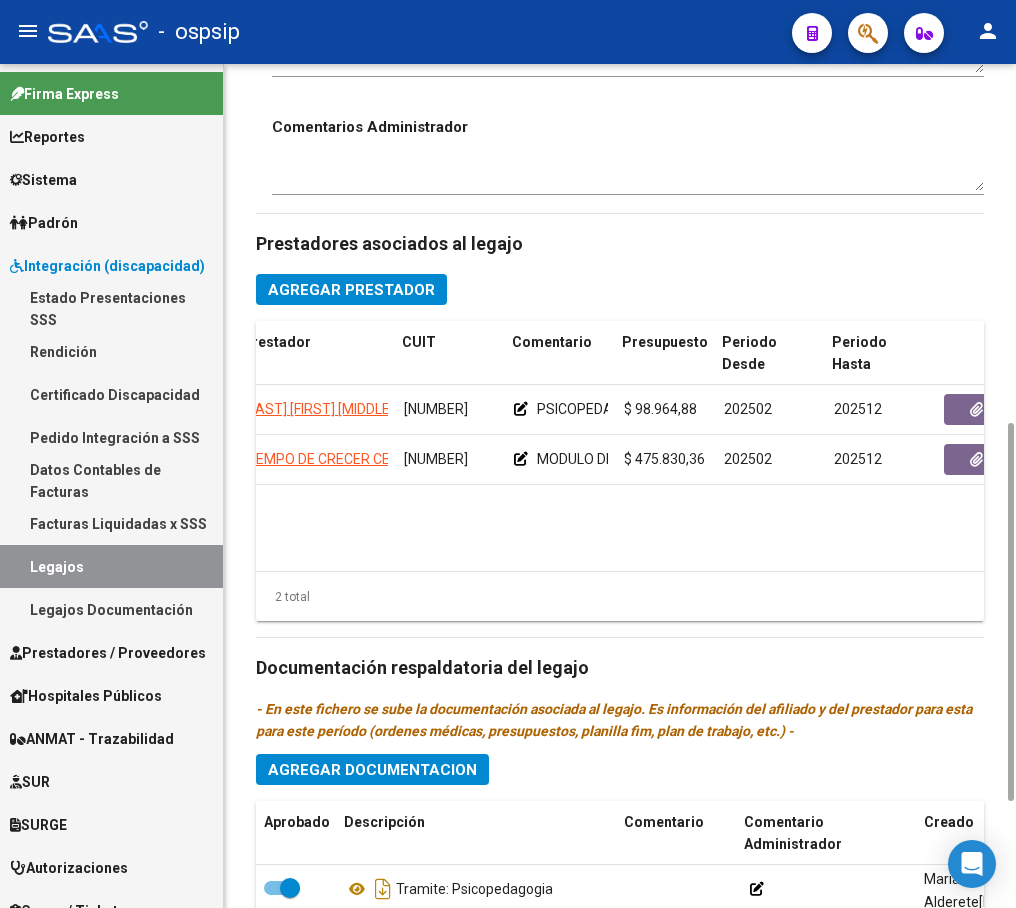 scroll, scrollTop: 0, scrollLeft: 182, axis: horizontal 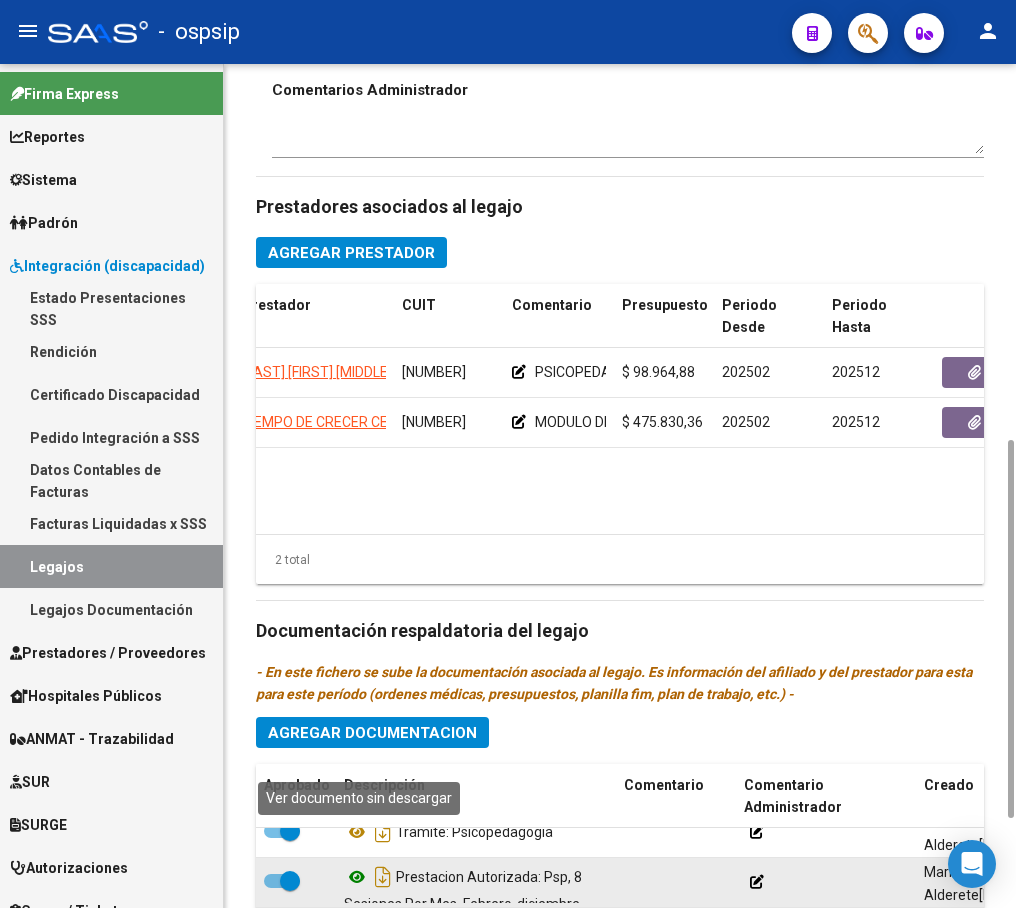 click 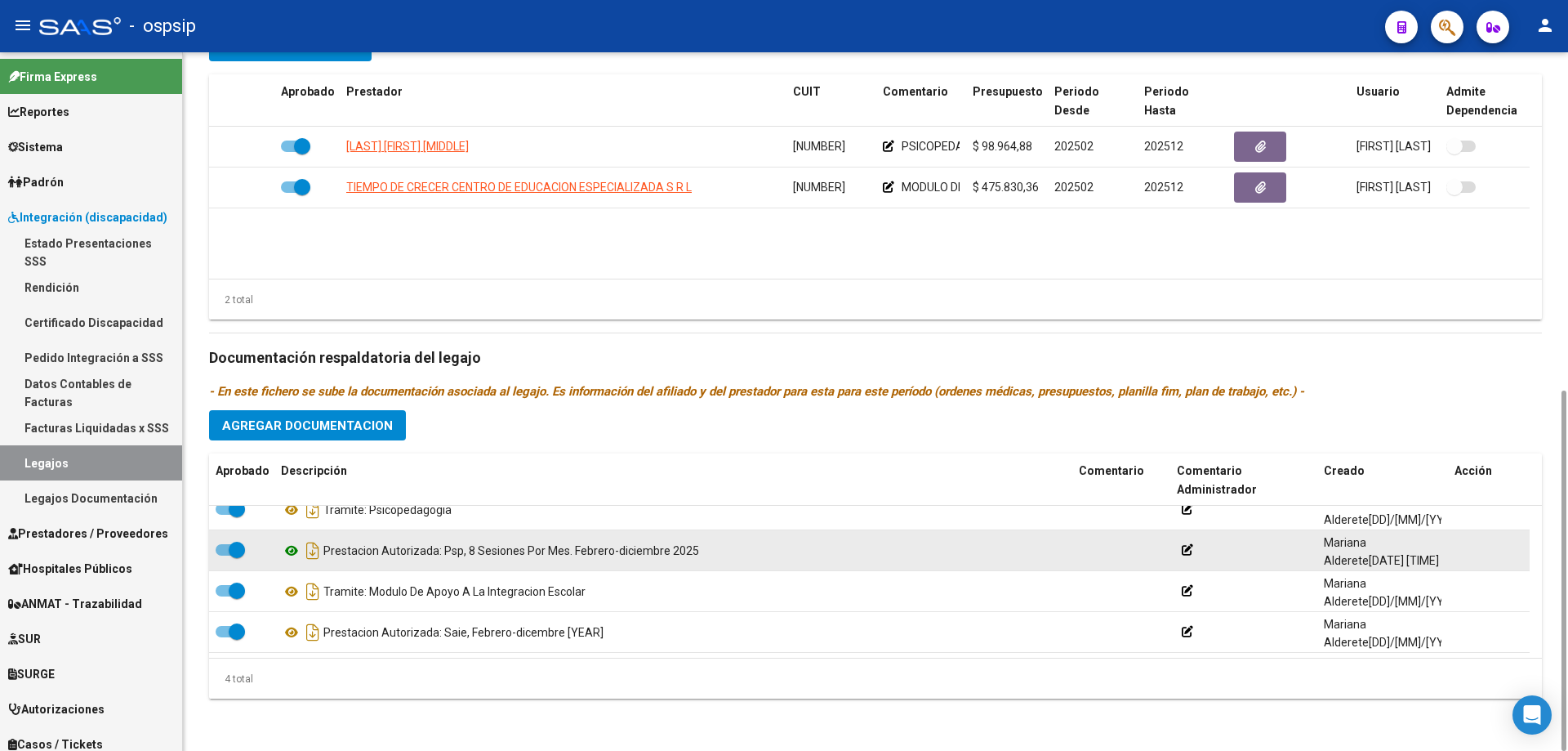 scroll, scrollTop: 16, scrollLeft: 0, axis: vertical 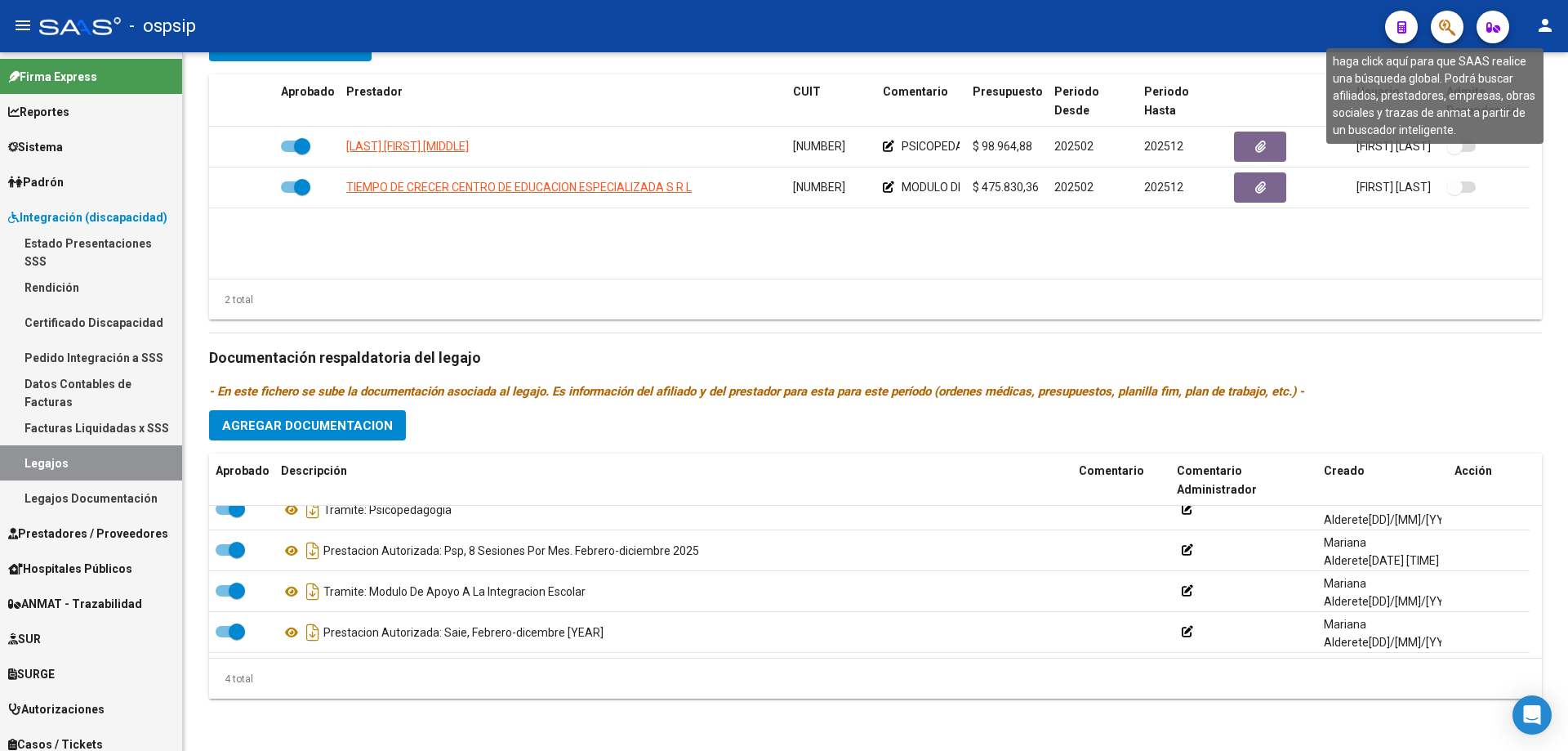 click 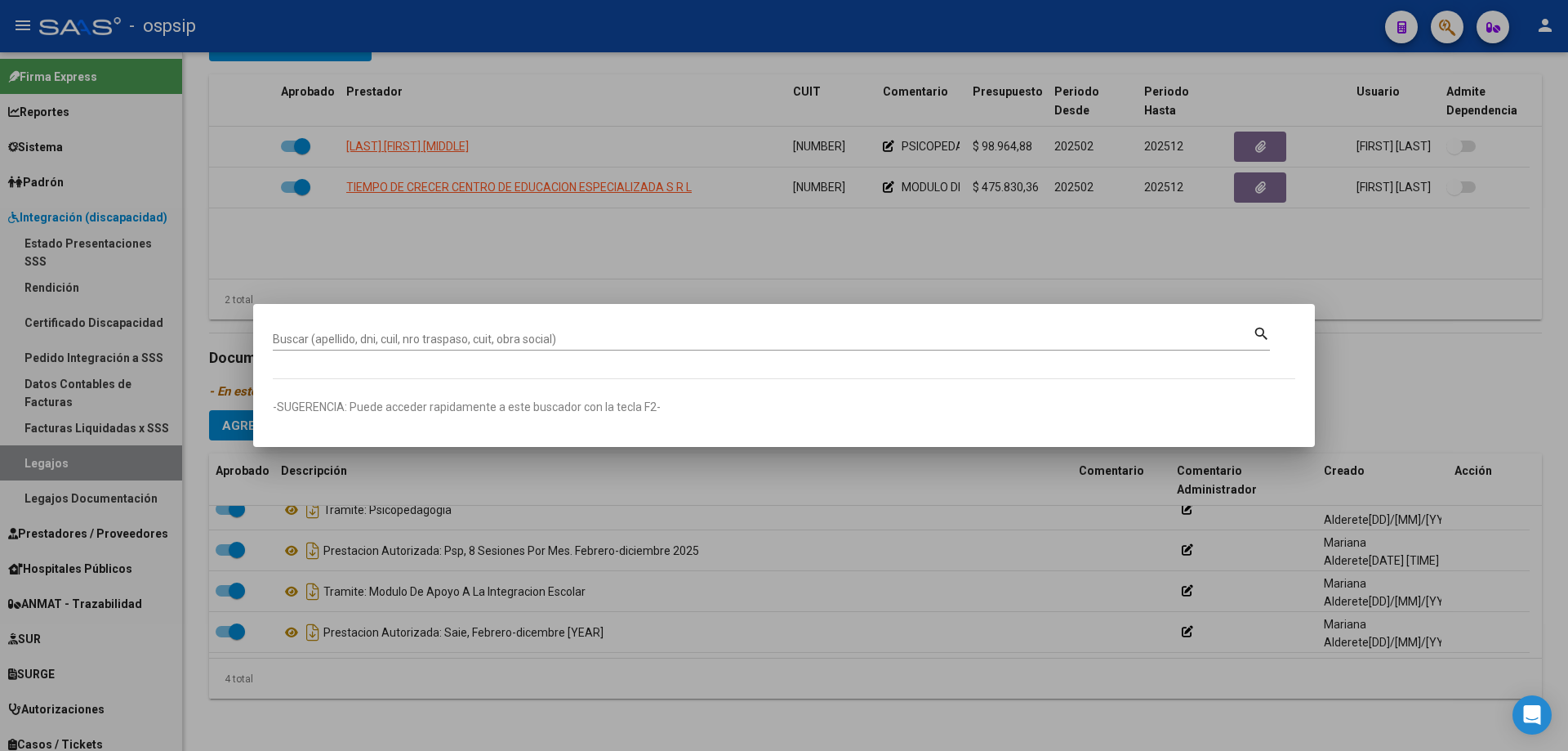 drag, startPoint x: 306, startPoint y: 332, endPoint x: 288, endPoint y: 332, distance: 18 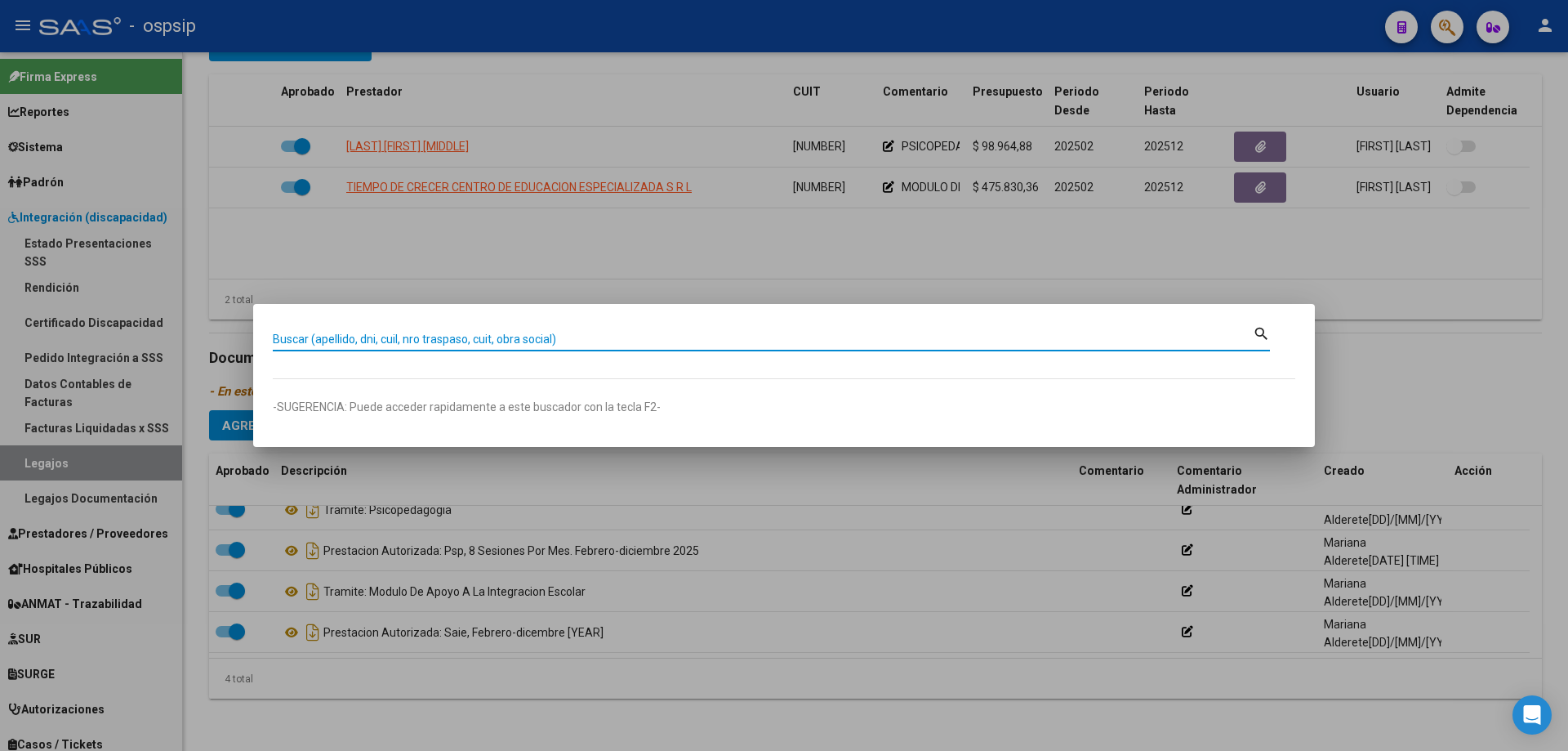 paste on "20539156811" 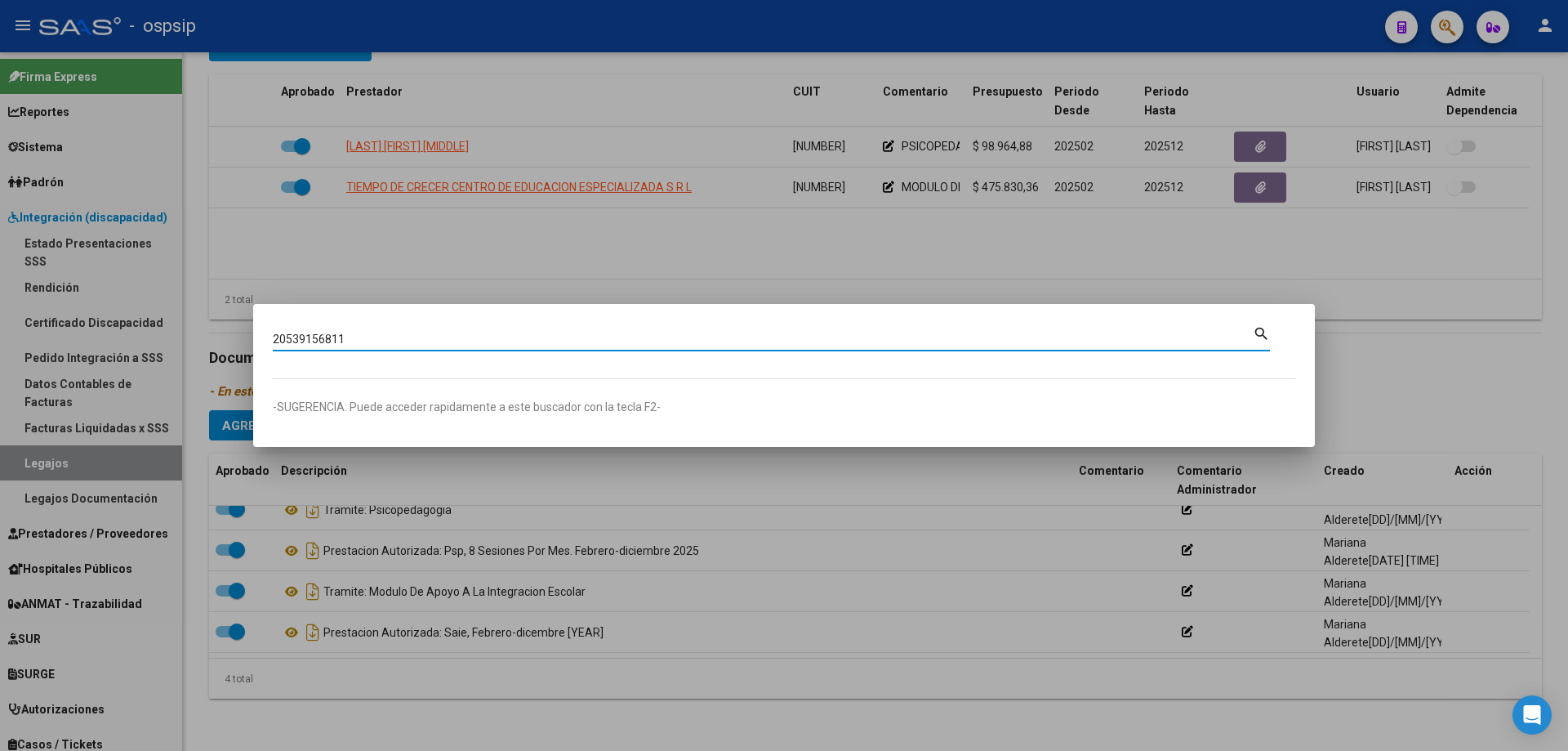 type on "20539156811" 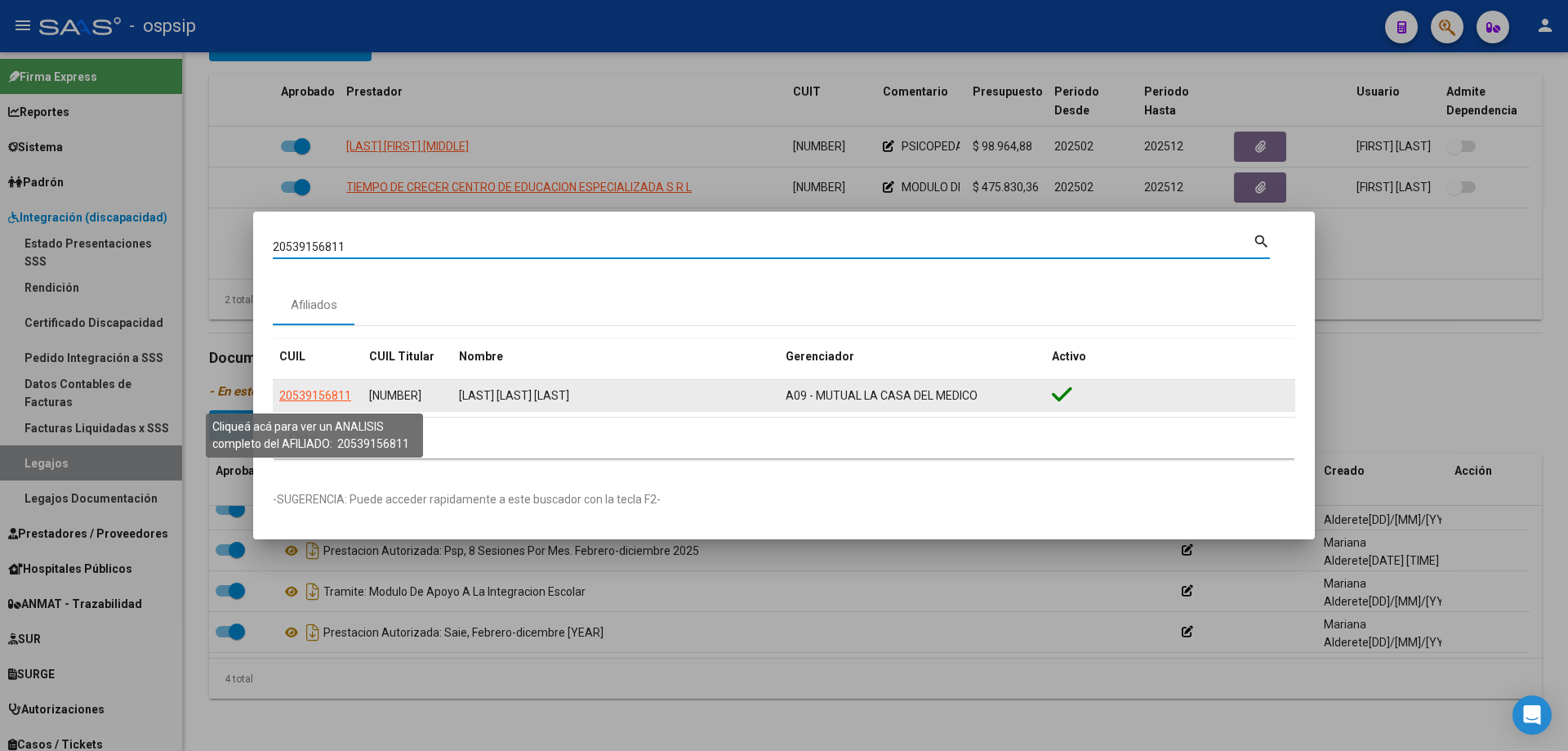 click on "20539156811" 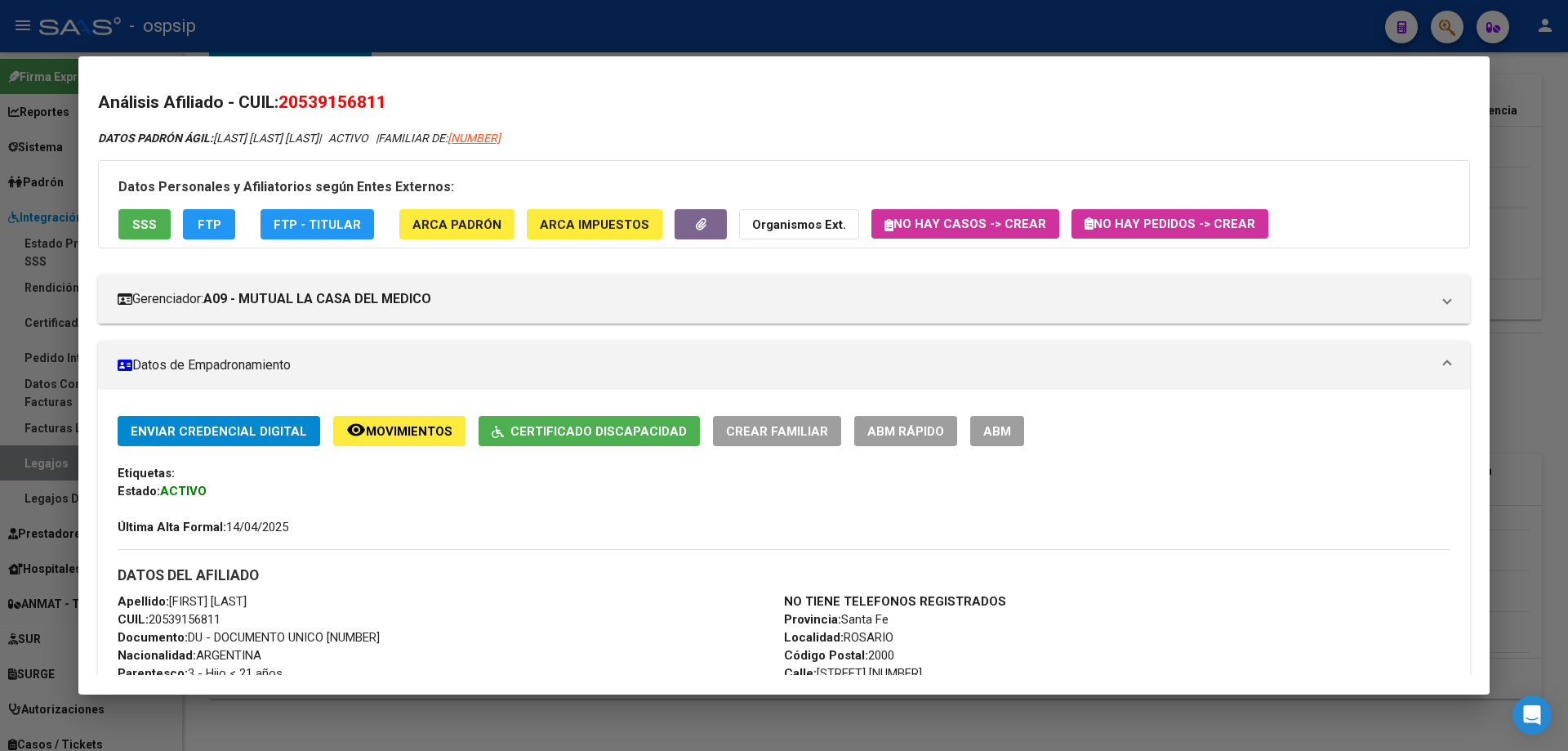 click on "SSS" at bounding box center [145, 225] 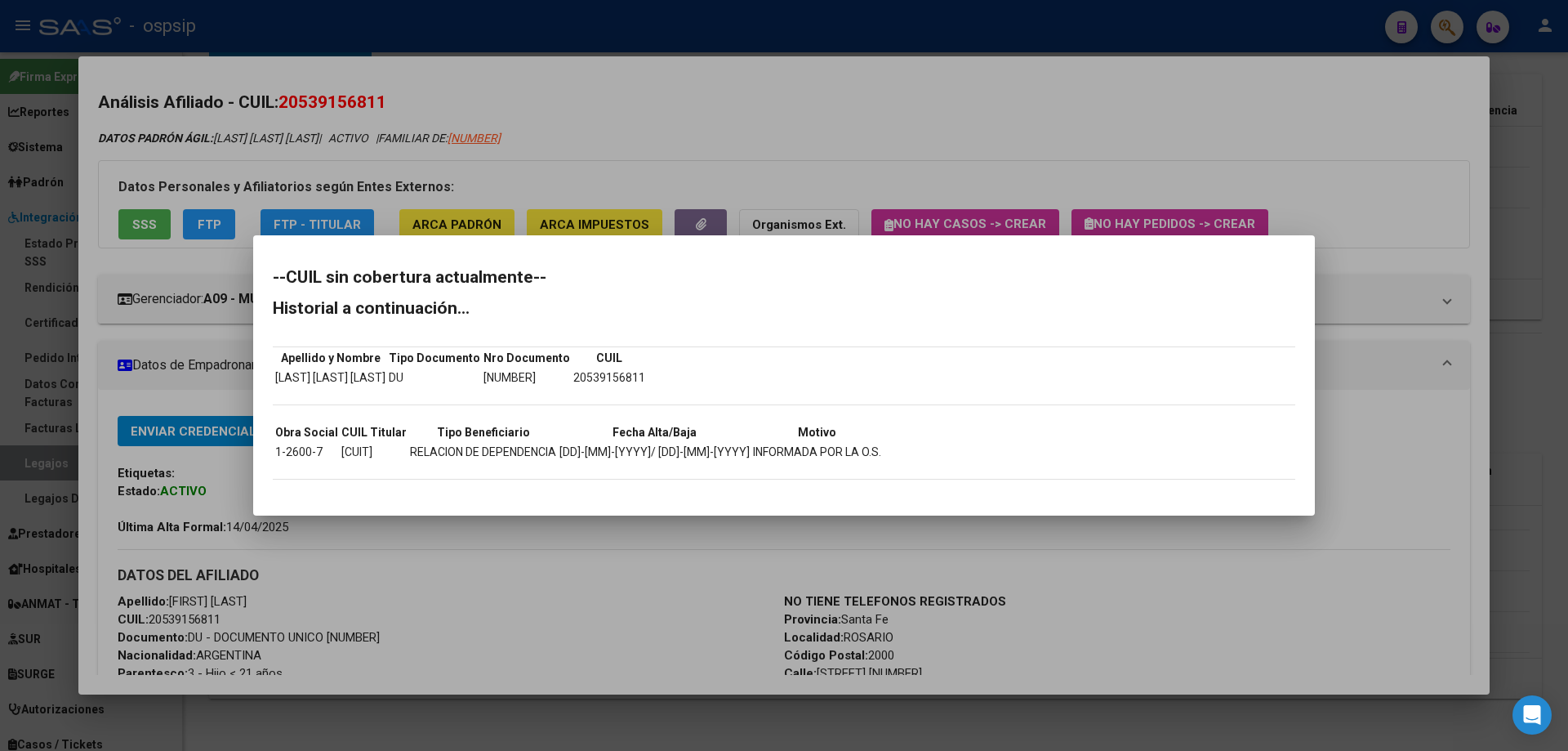 click at bounding box center (784, 375) 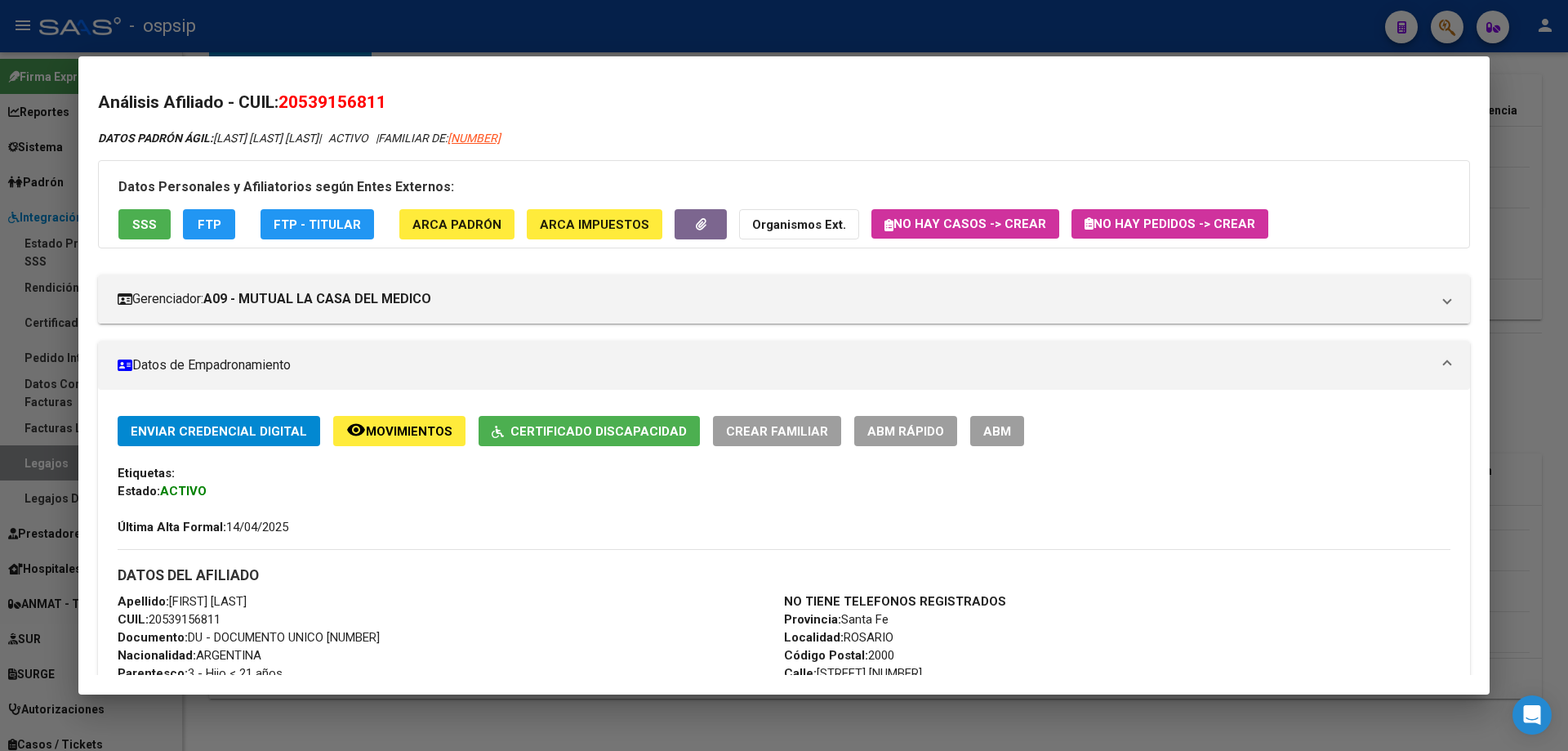 click at bounding box center [784, 375] 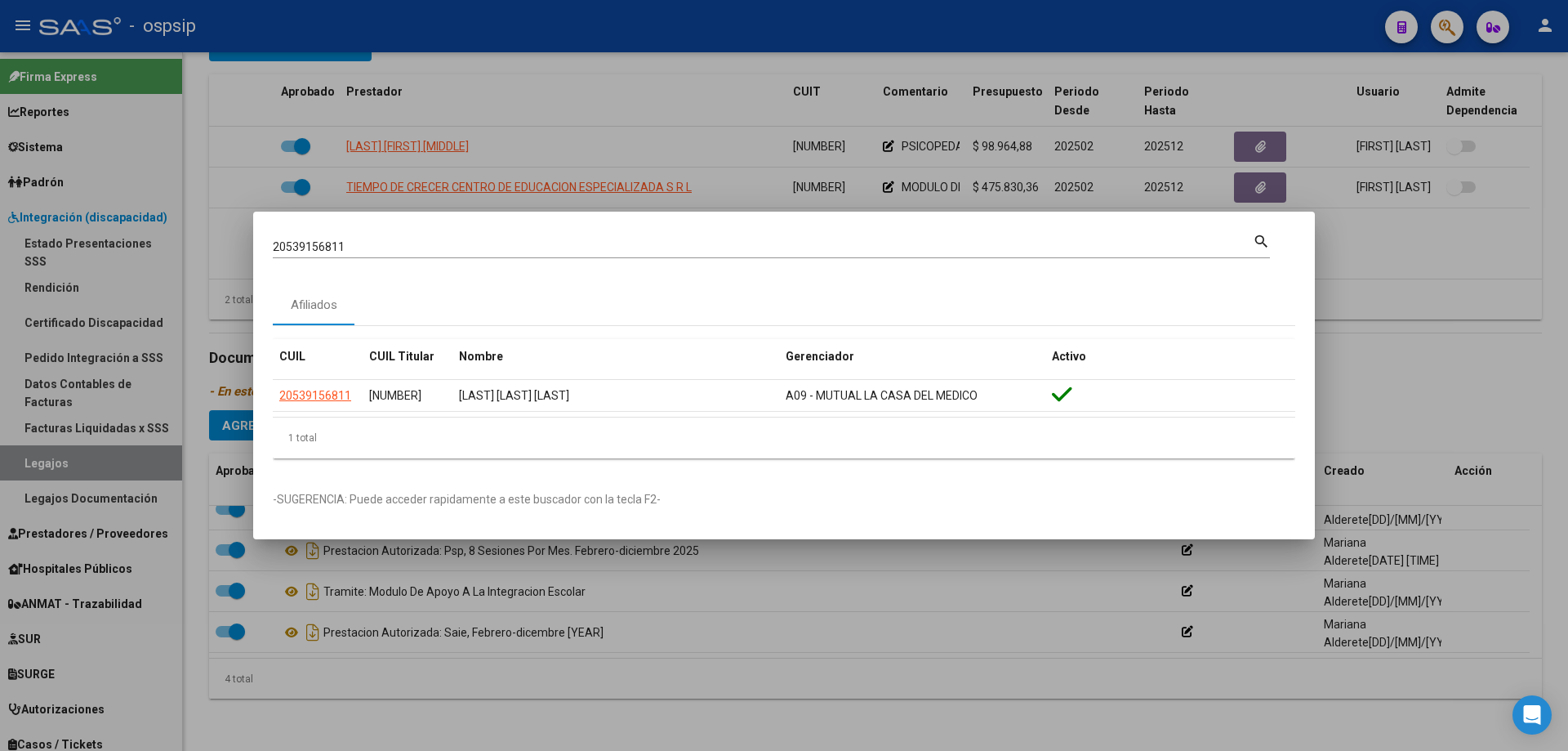 click at bounding box center [784, 375] 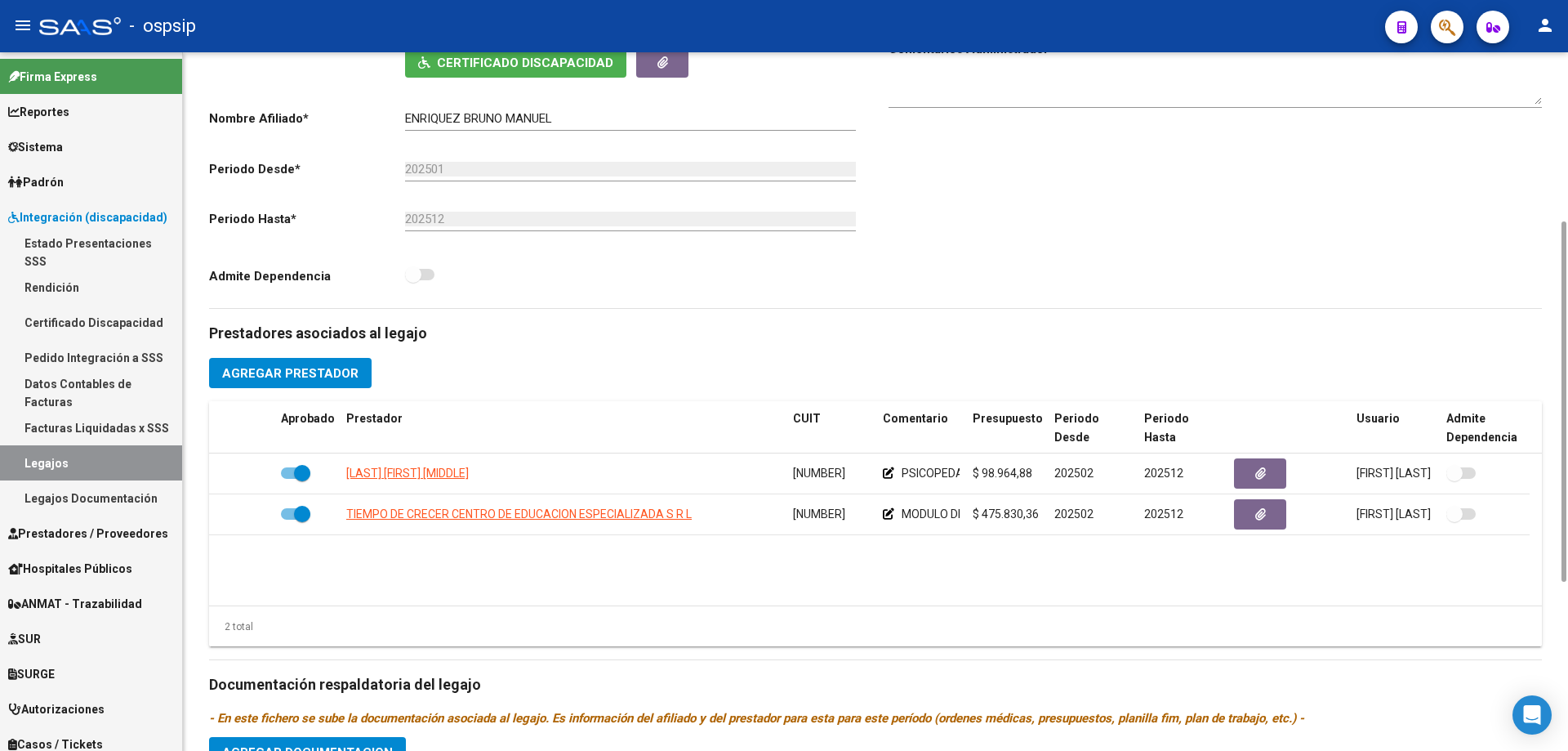 scroll, scrollTop: 163, scrollLeft: 0, axis: vertical 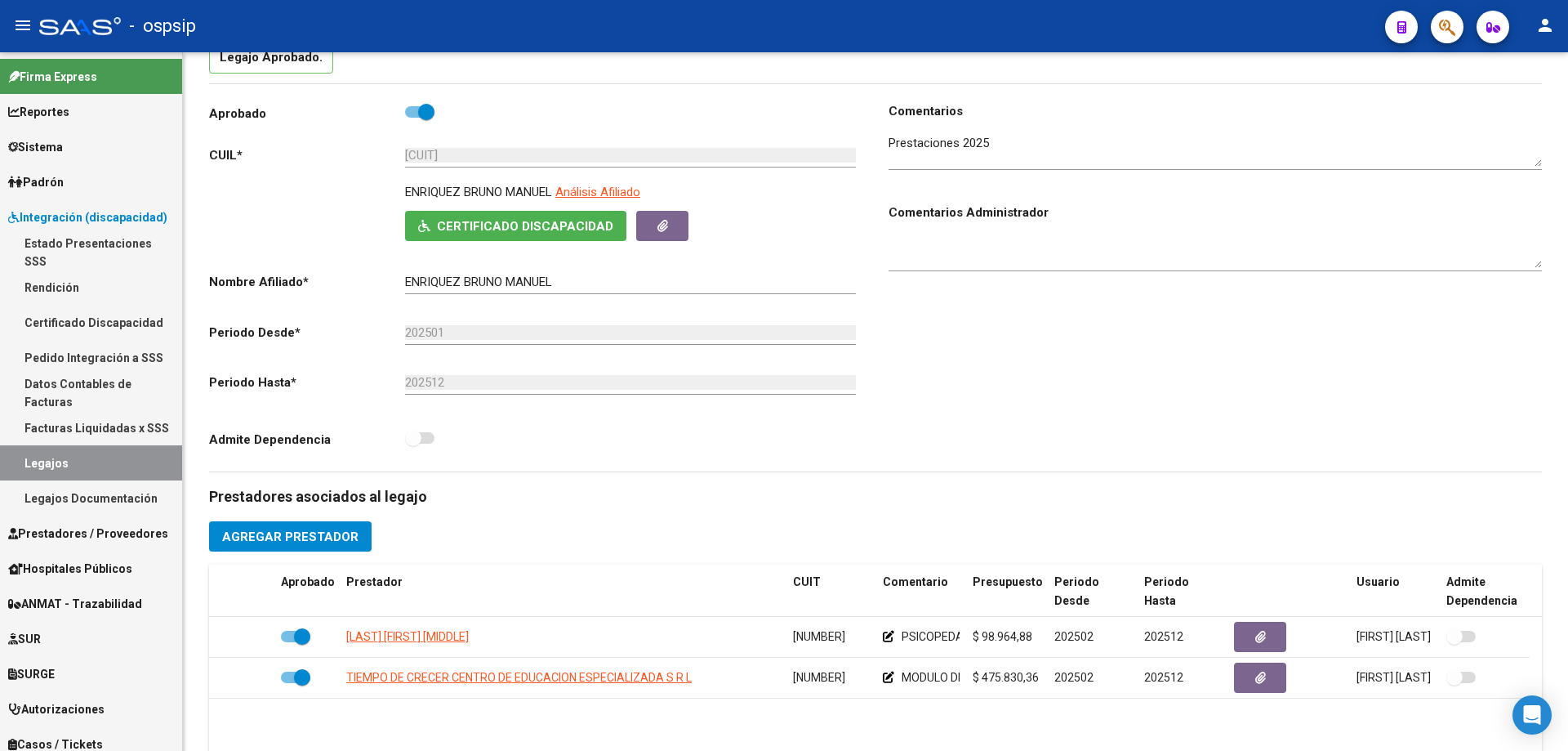 click on "Legajos" at bounding box center (91, 463) 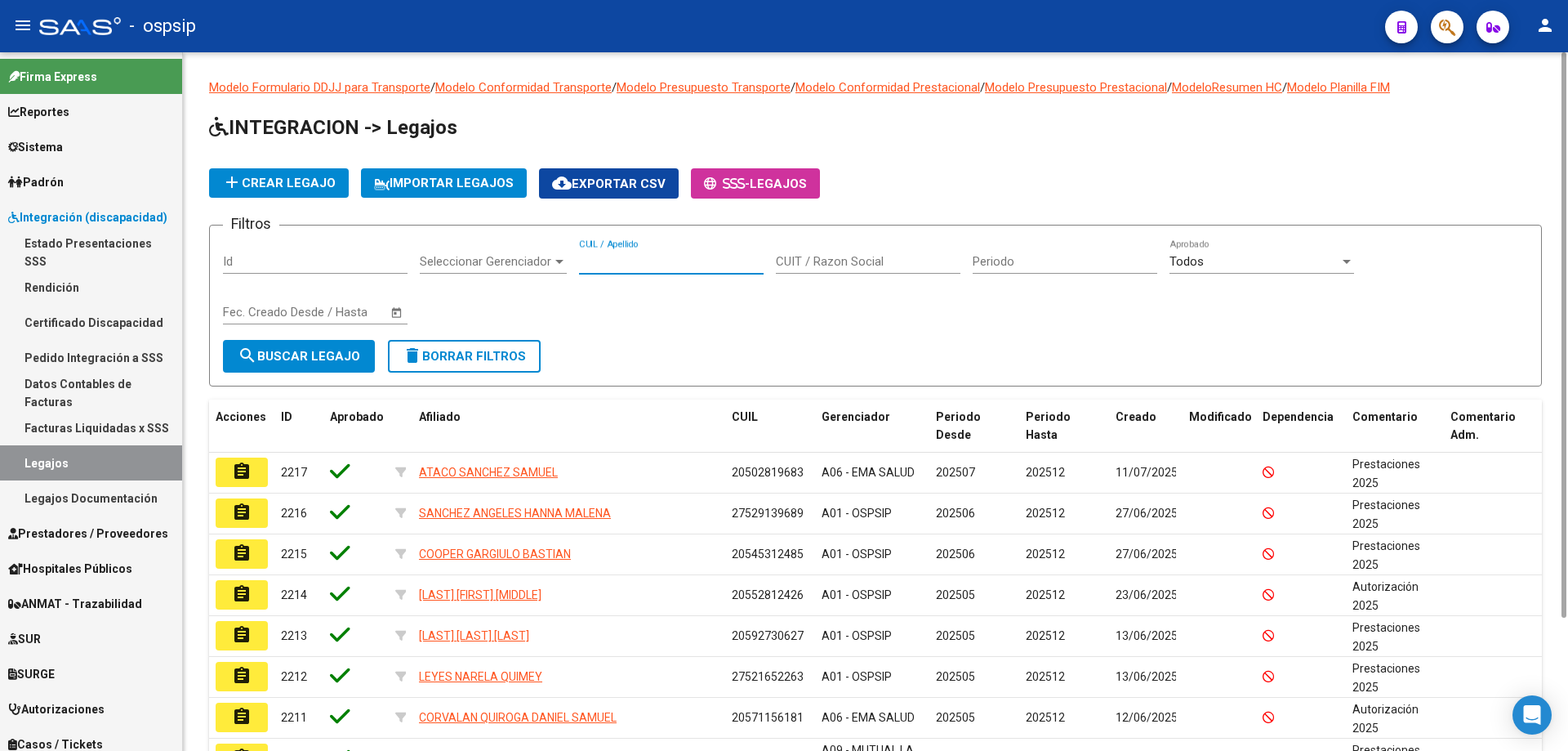 paste on "20539156811" 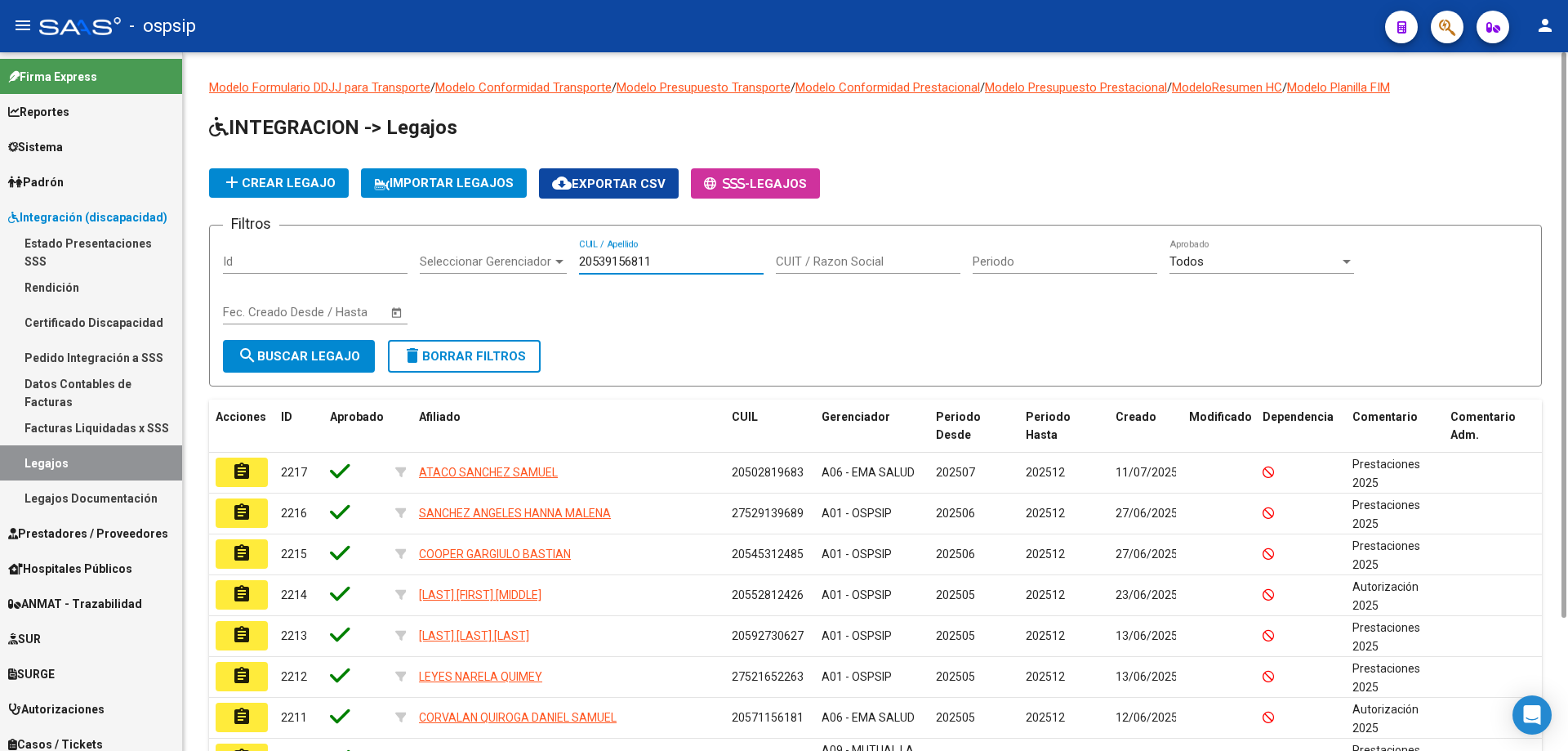 type on "20539156811" 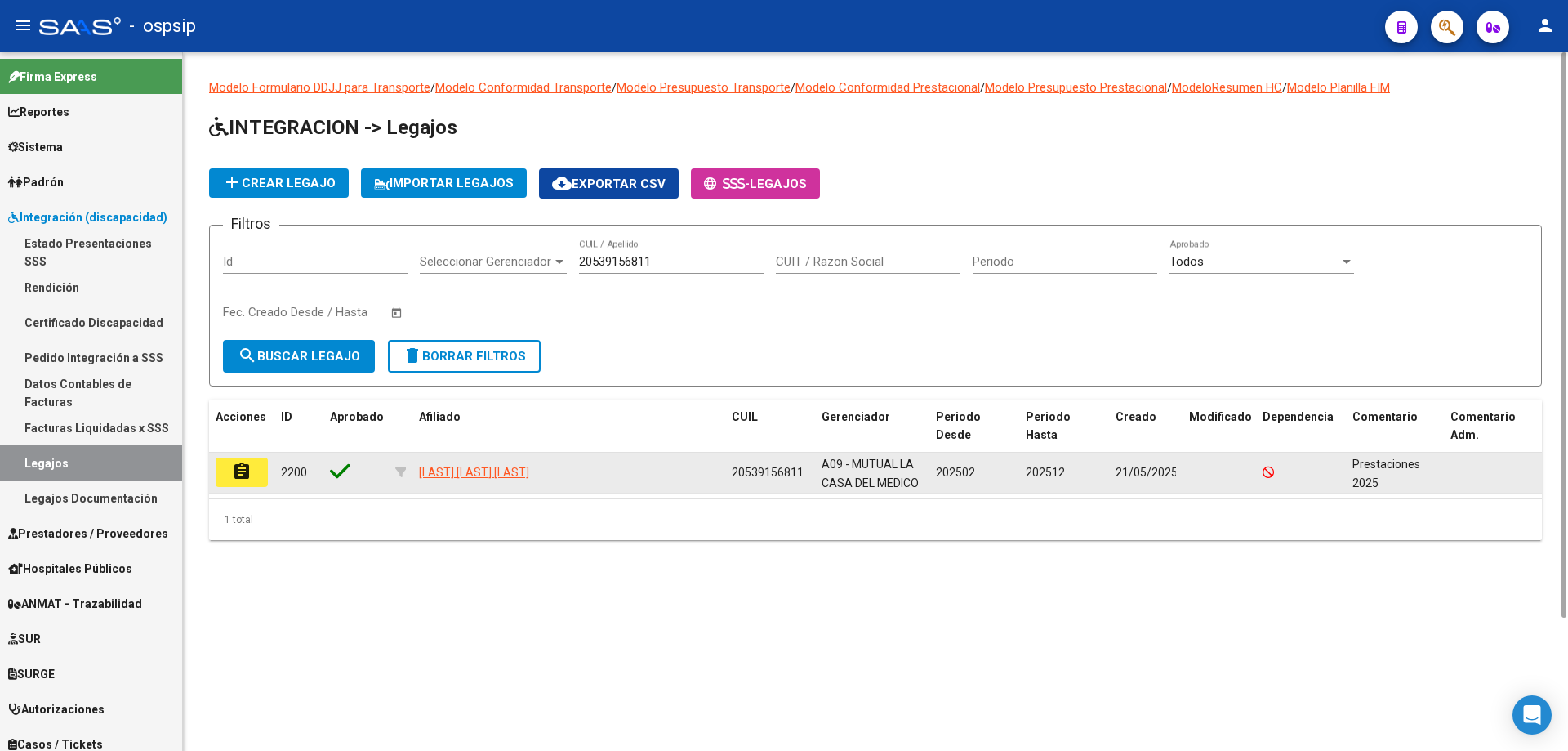 click on "assignment" 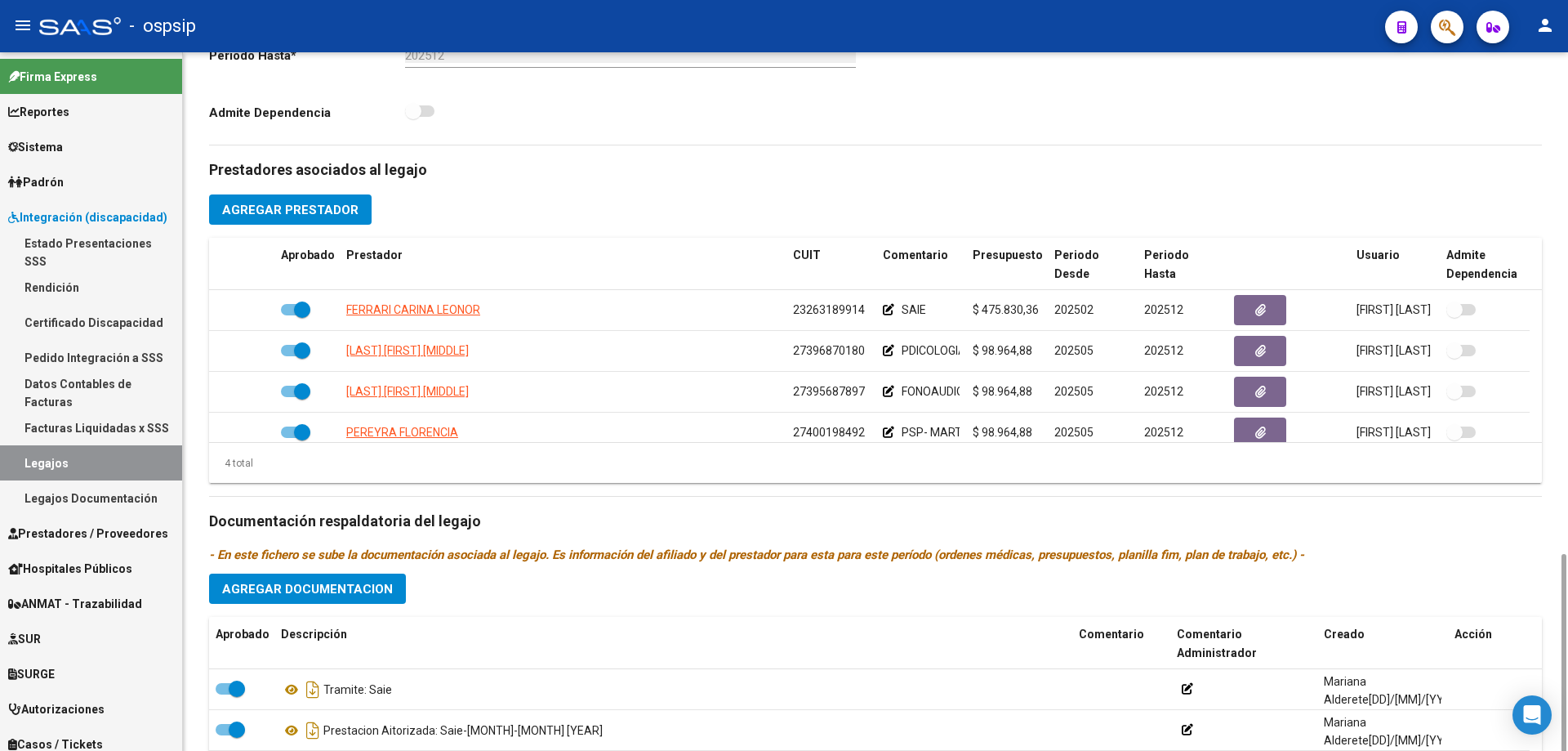 scroll, scrollTop: 654, scrollLeft: 0, axis: vertical 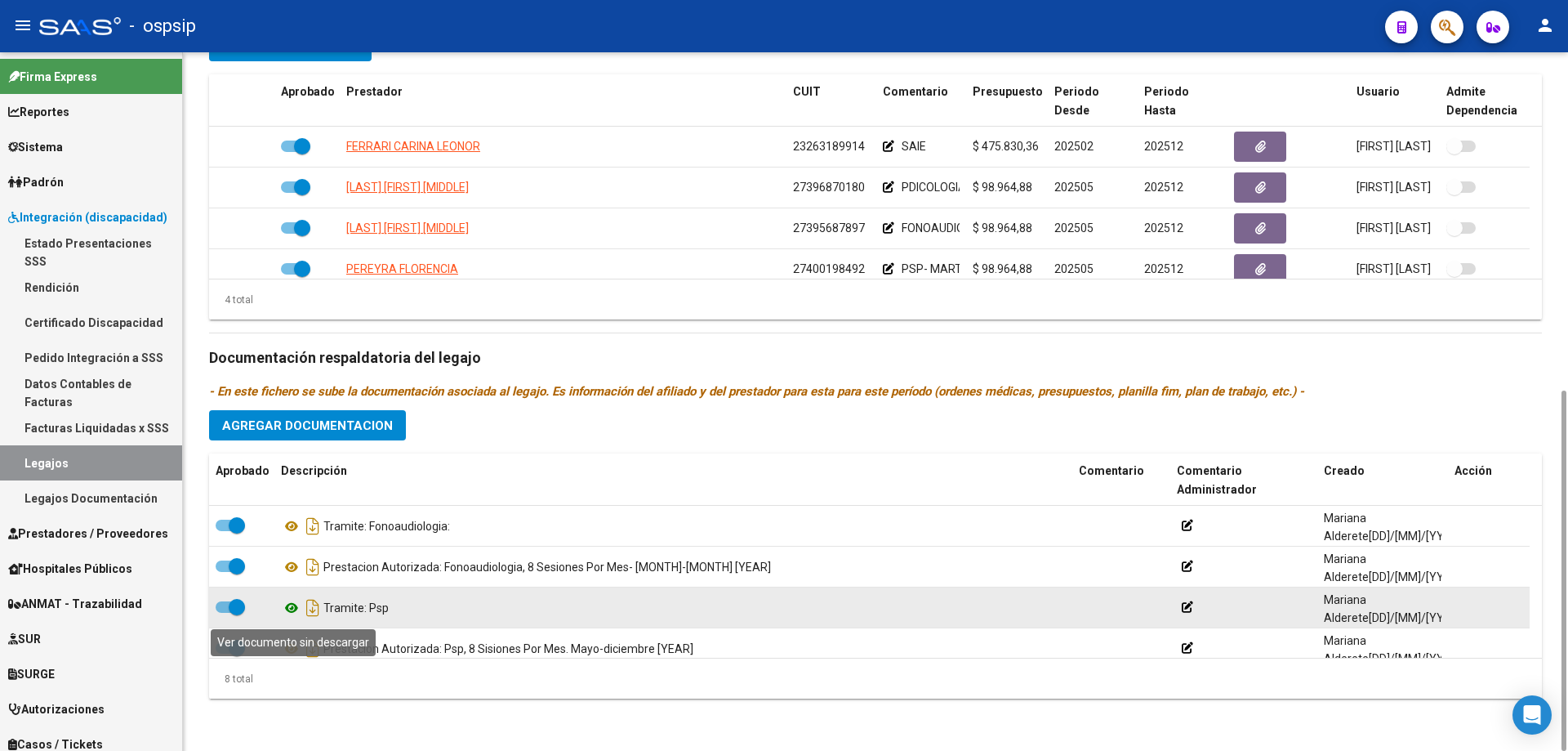 click 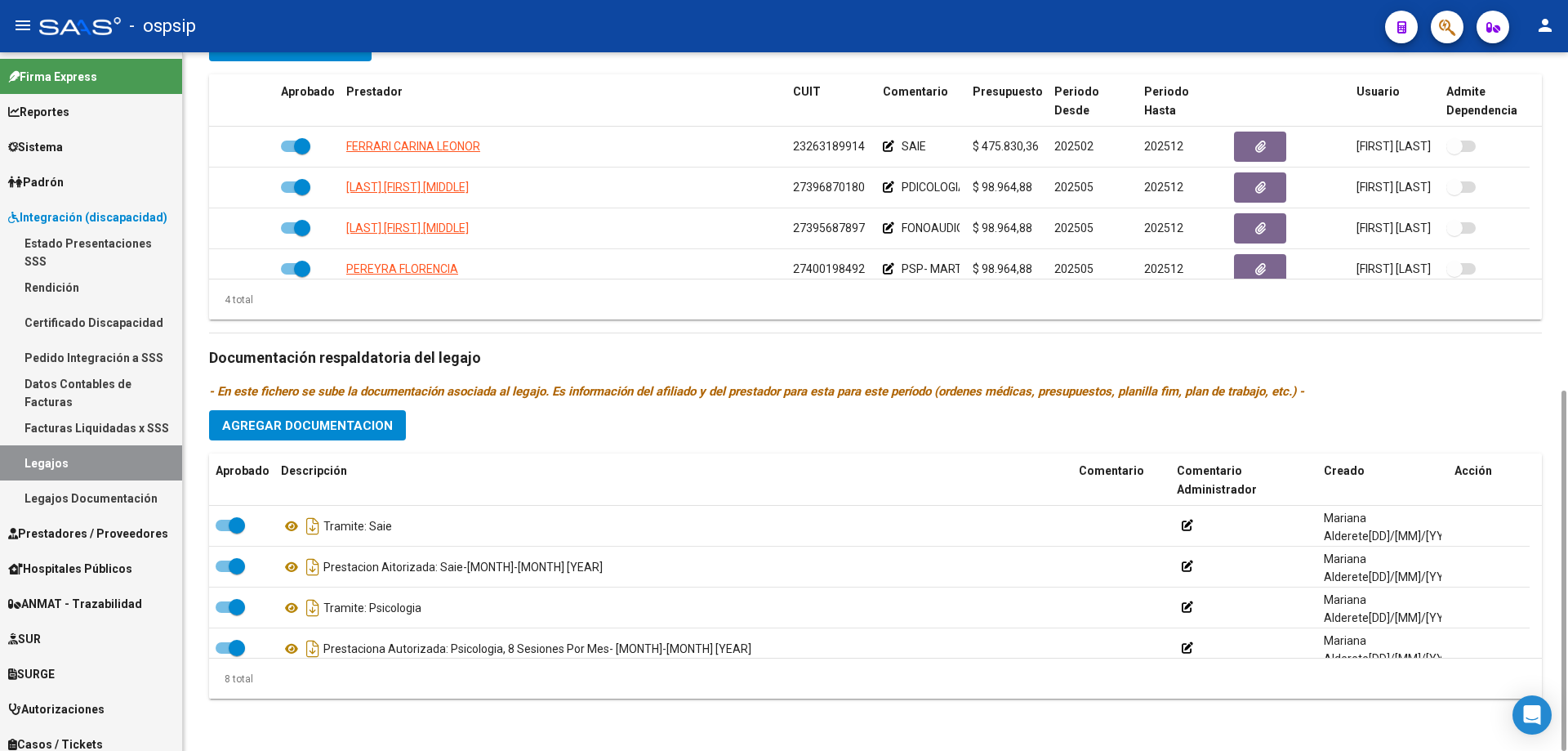 scroll, scrollTop: 3, scrollLeft: 0, axis: vertical 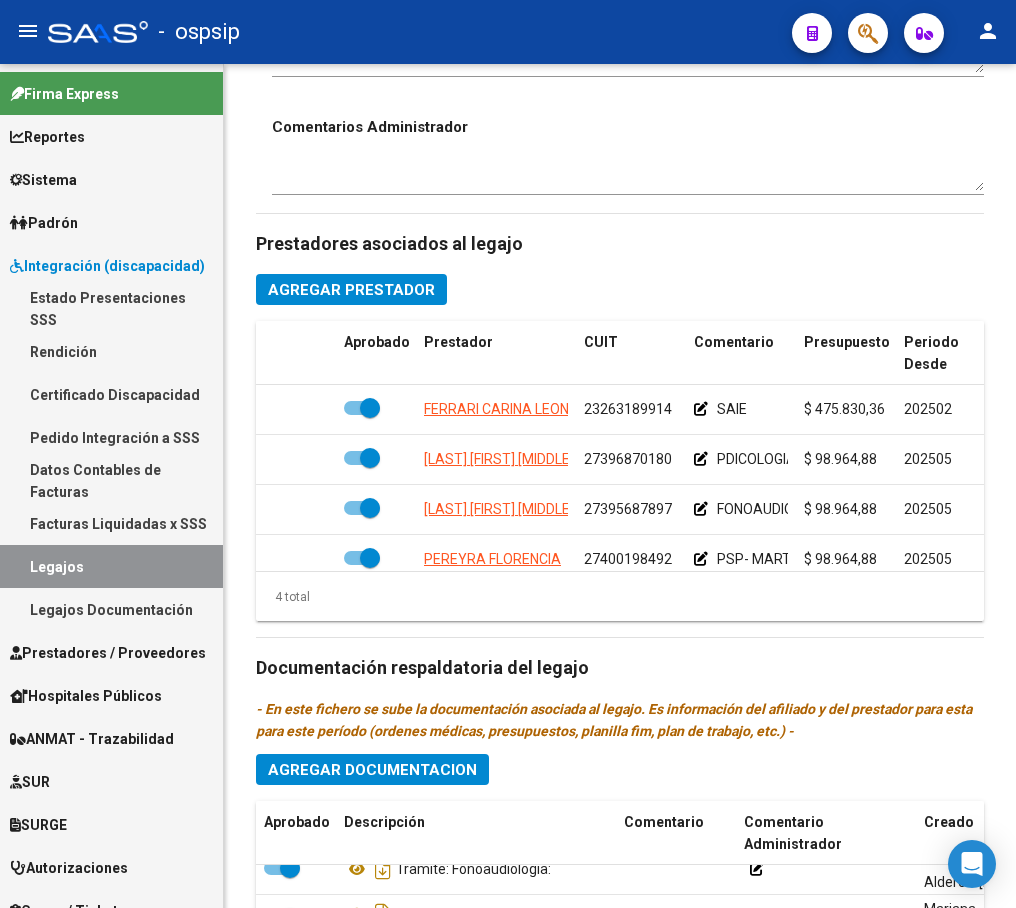 click on "Legajos" at bounding box center [111, 566] 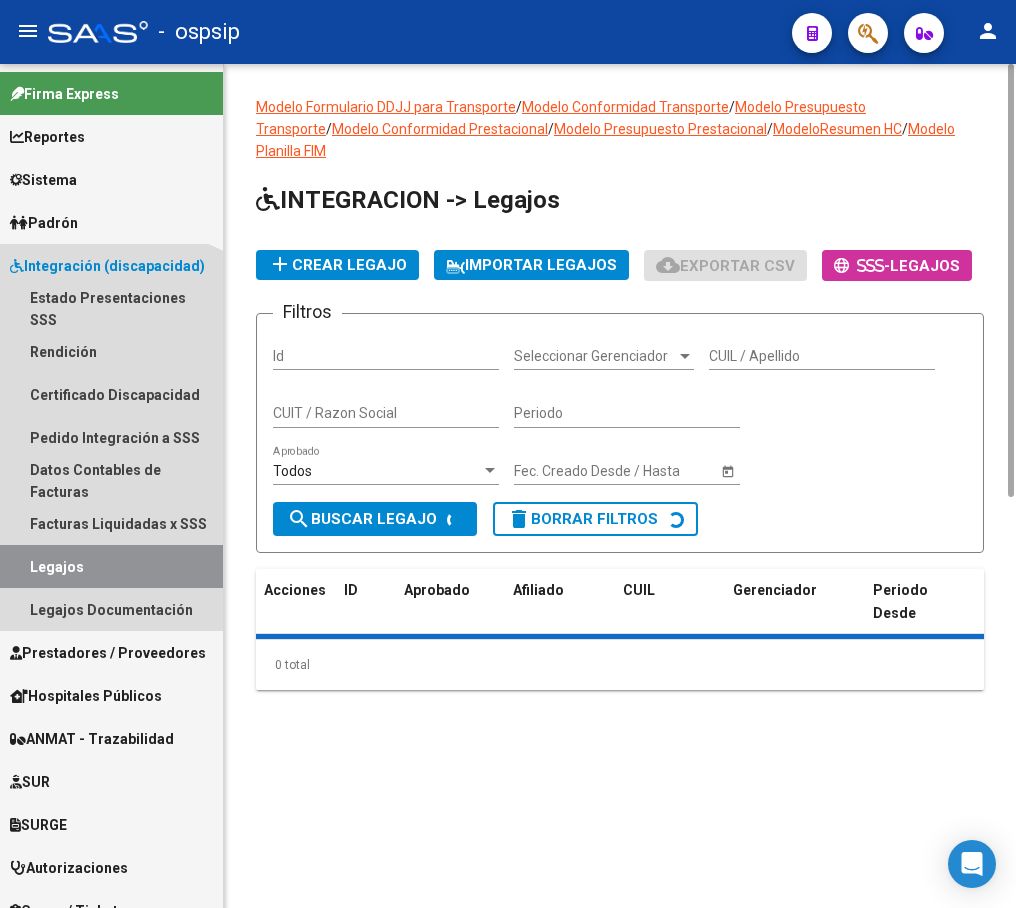 scroll, scrollTop: 0, scrollLeft: 0, axis: both 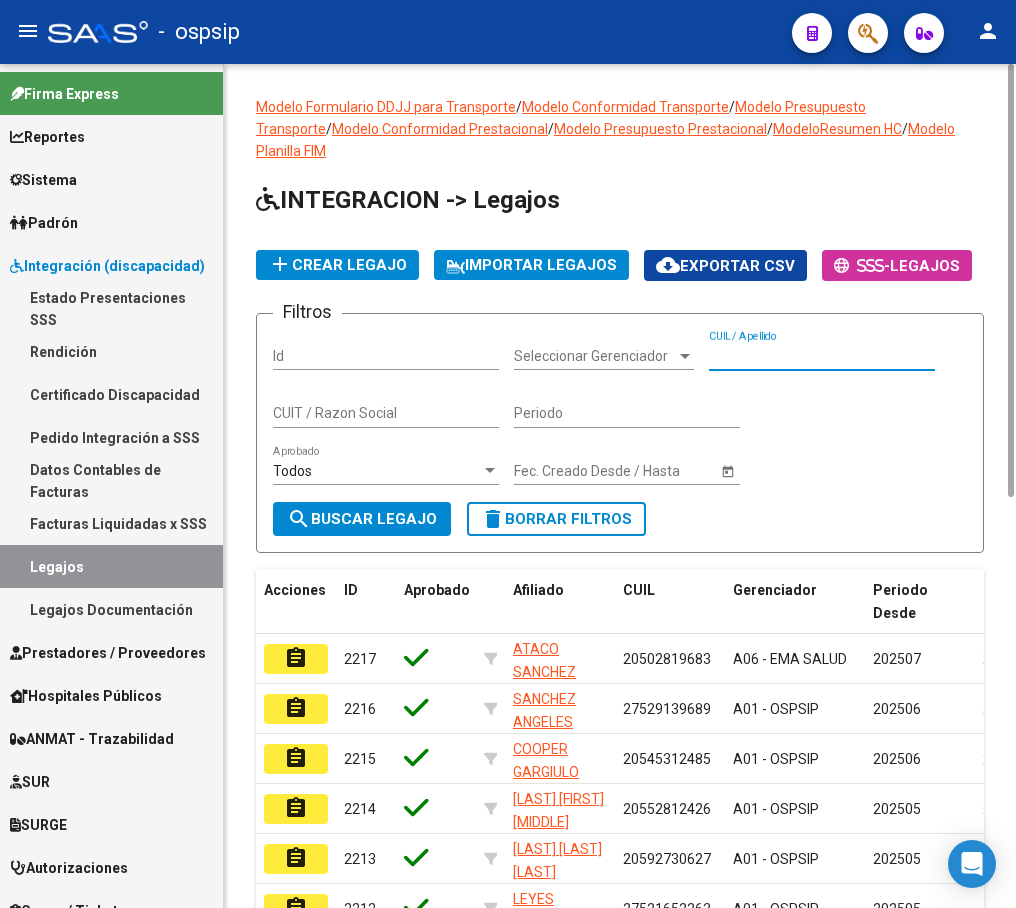 paste on "[PHONE]" 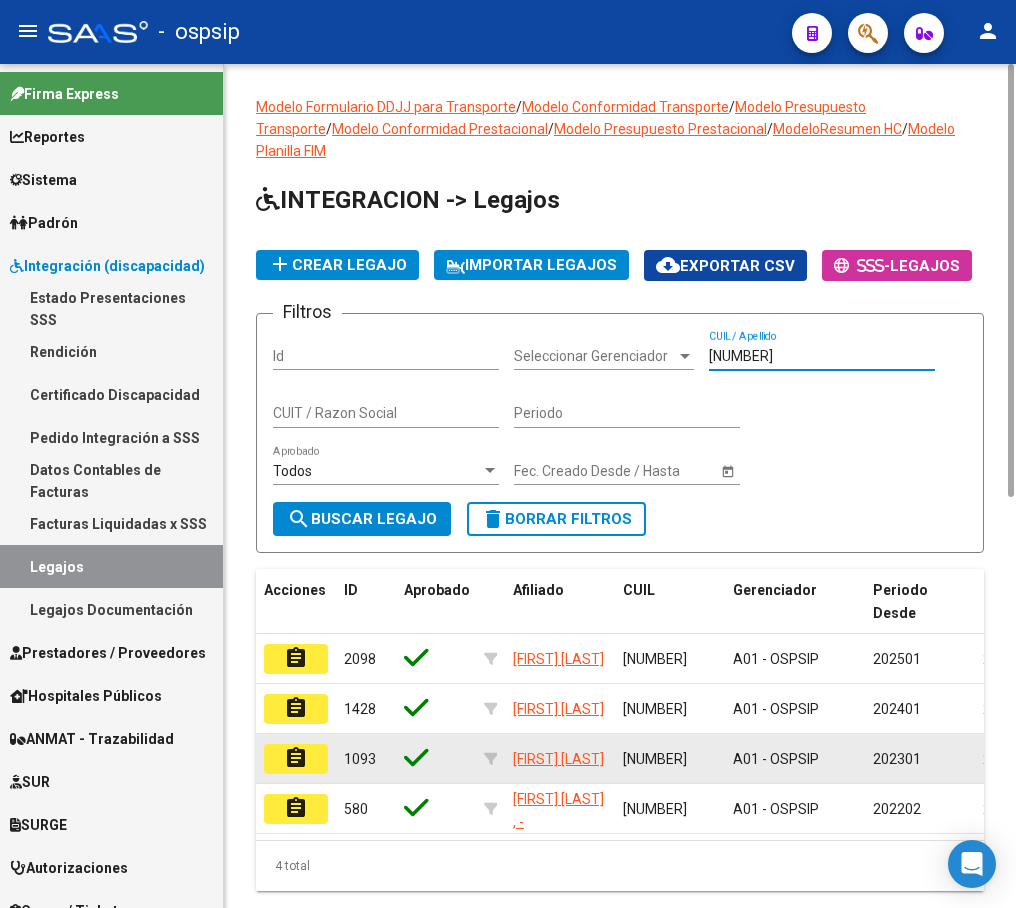 scroll, scrollTop: 41, scrollLeft: 0, axis: vertical 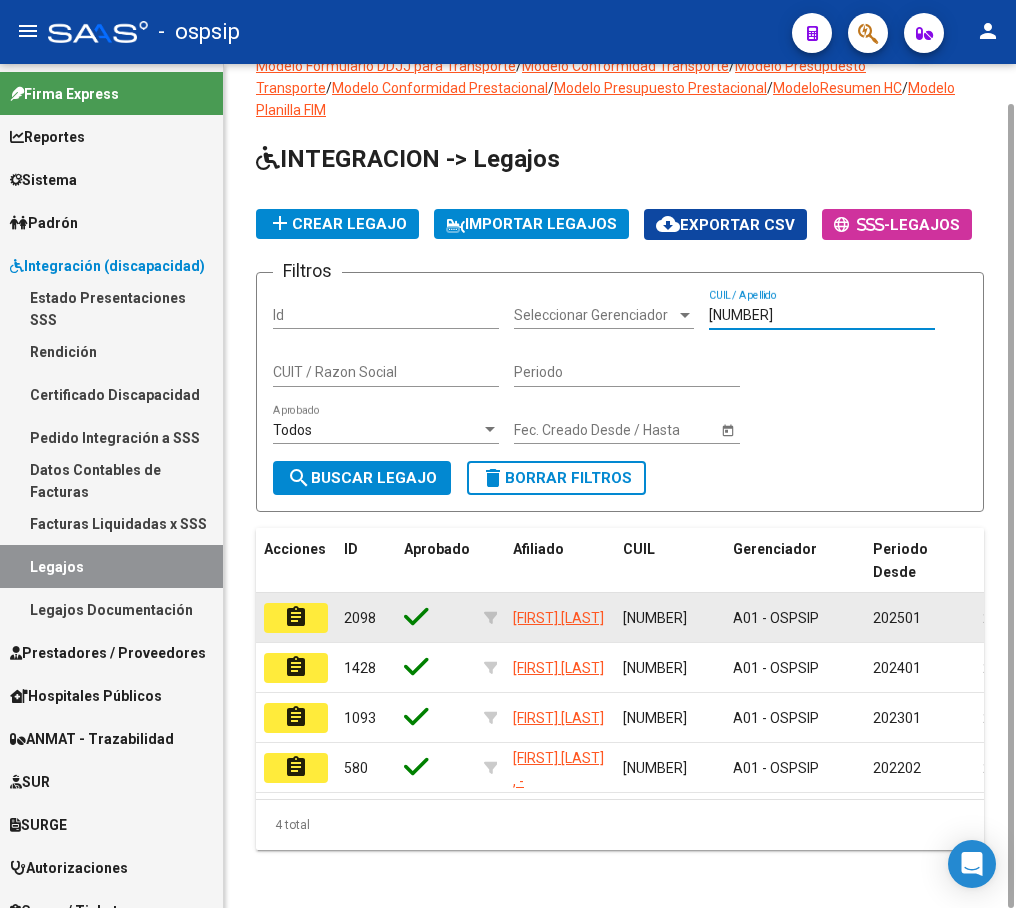 type on "[PHONE]" 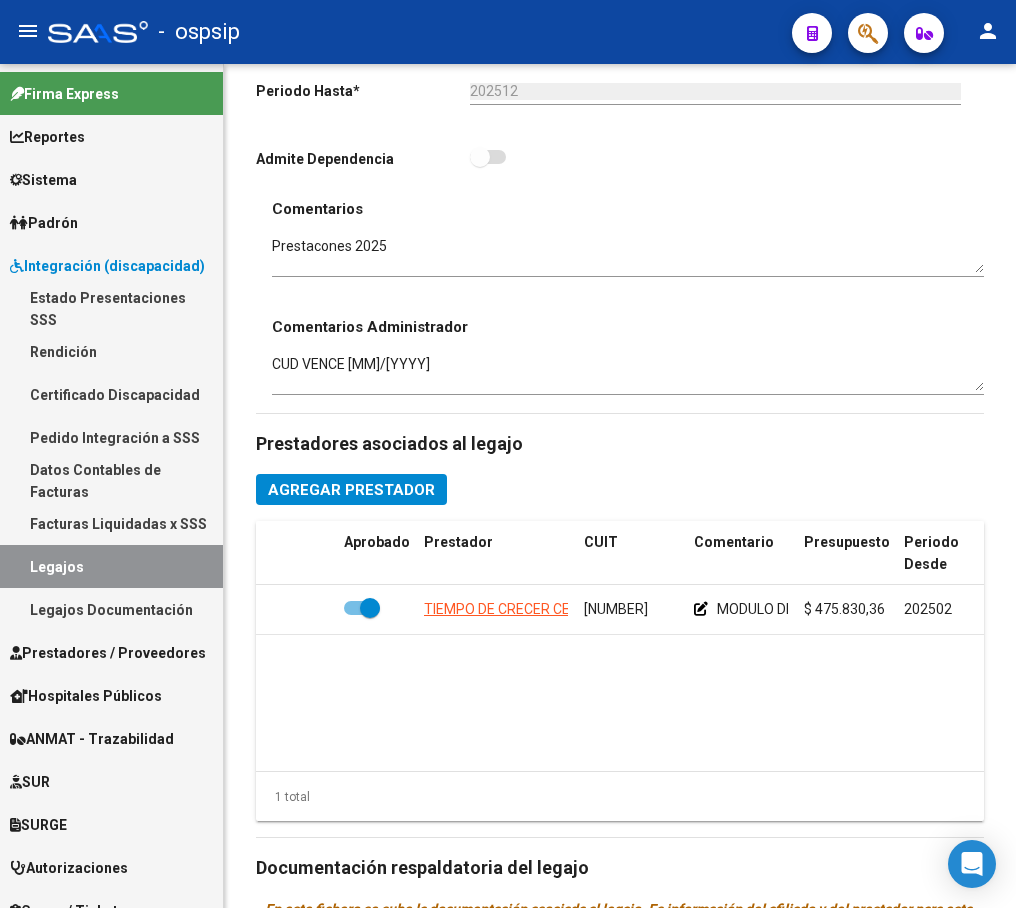 scroll, scrollTop: 1037, scrollLeft: 0, axis: vertical 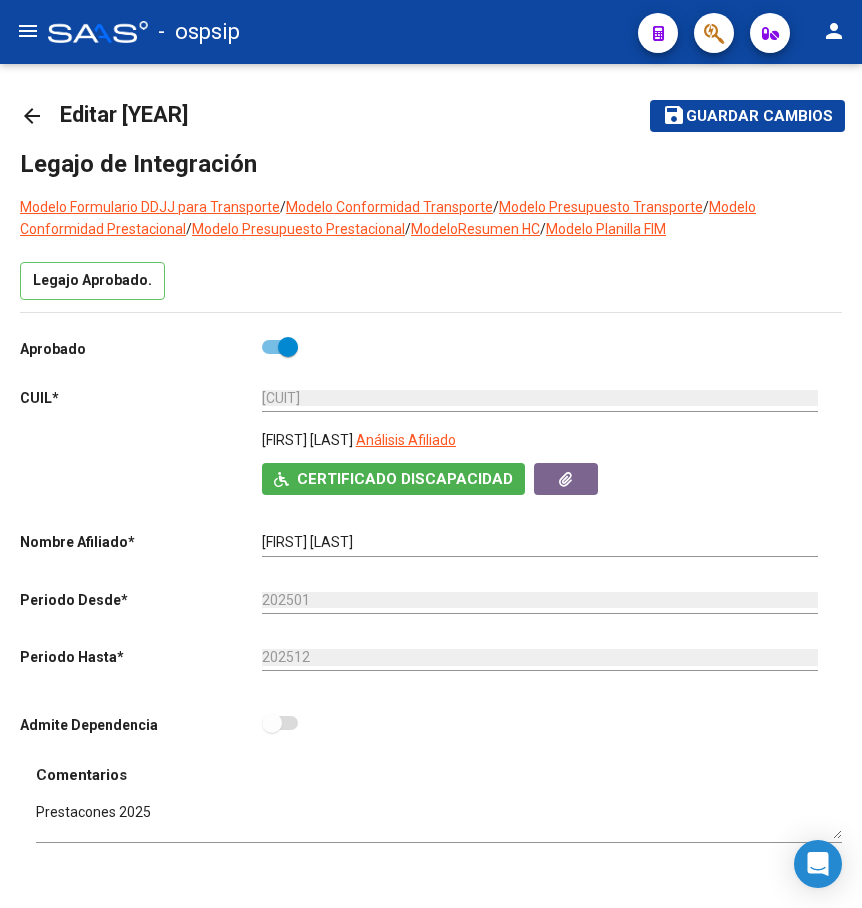 click on "arrow_back" 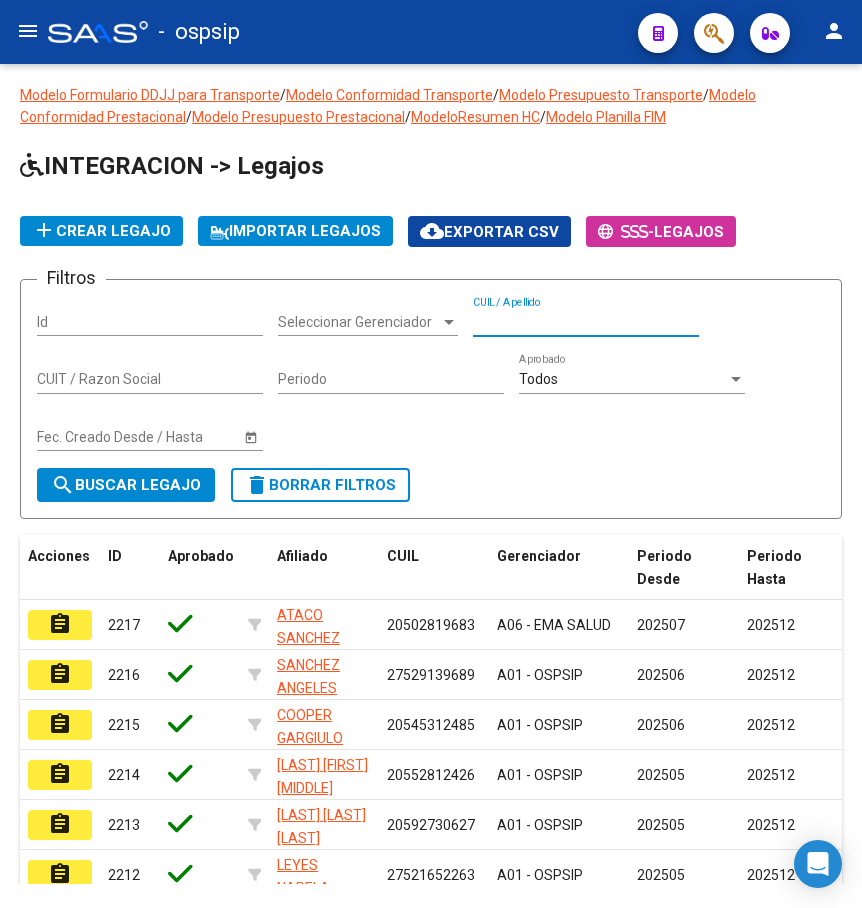 paste on "[PHONE]" 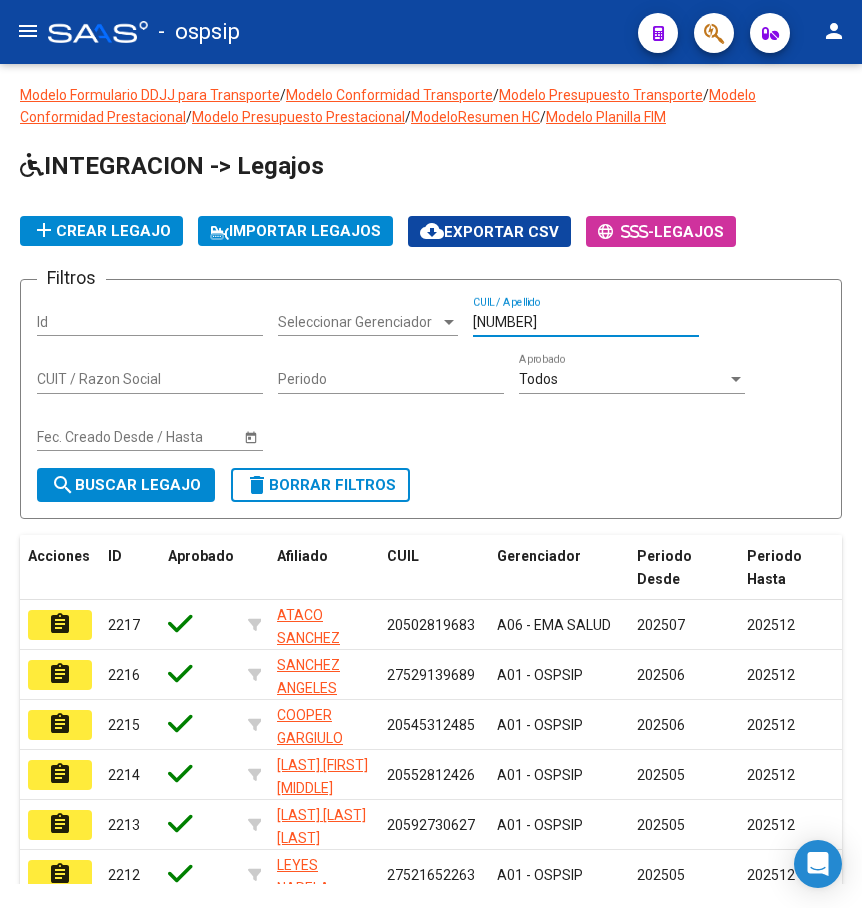 type on "[PHONE]" 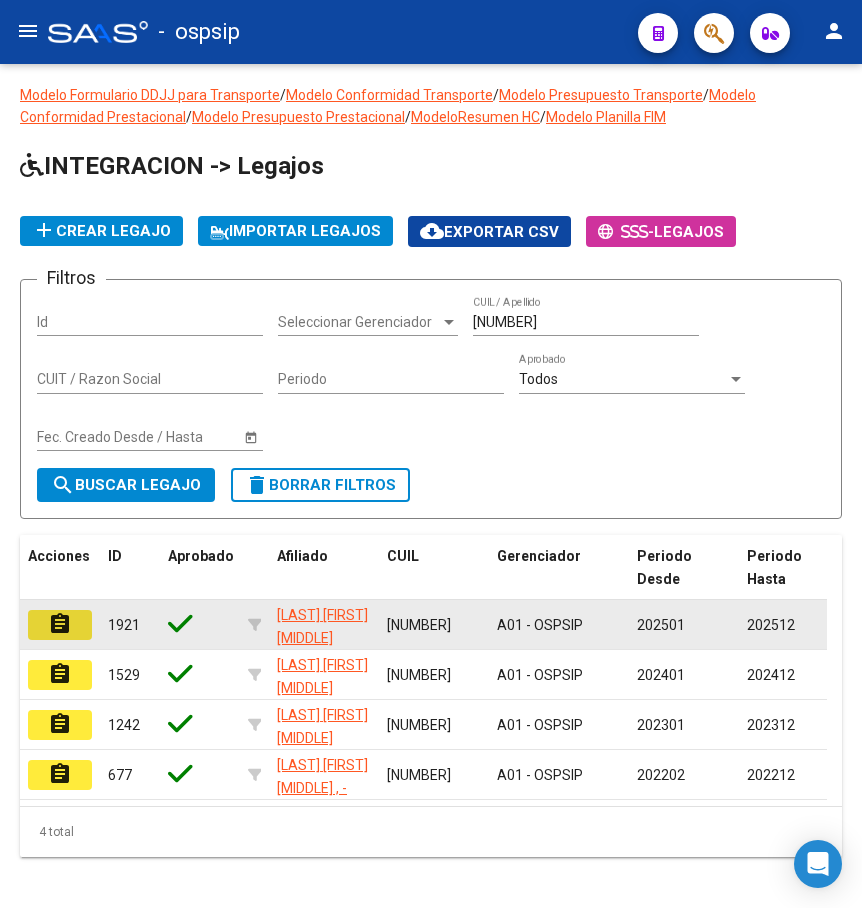 click on "assignment" 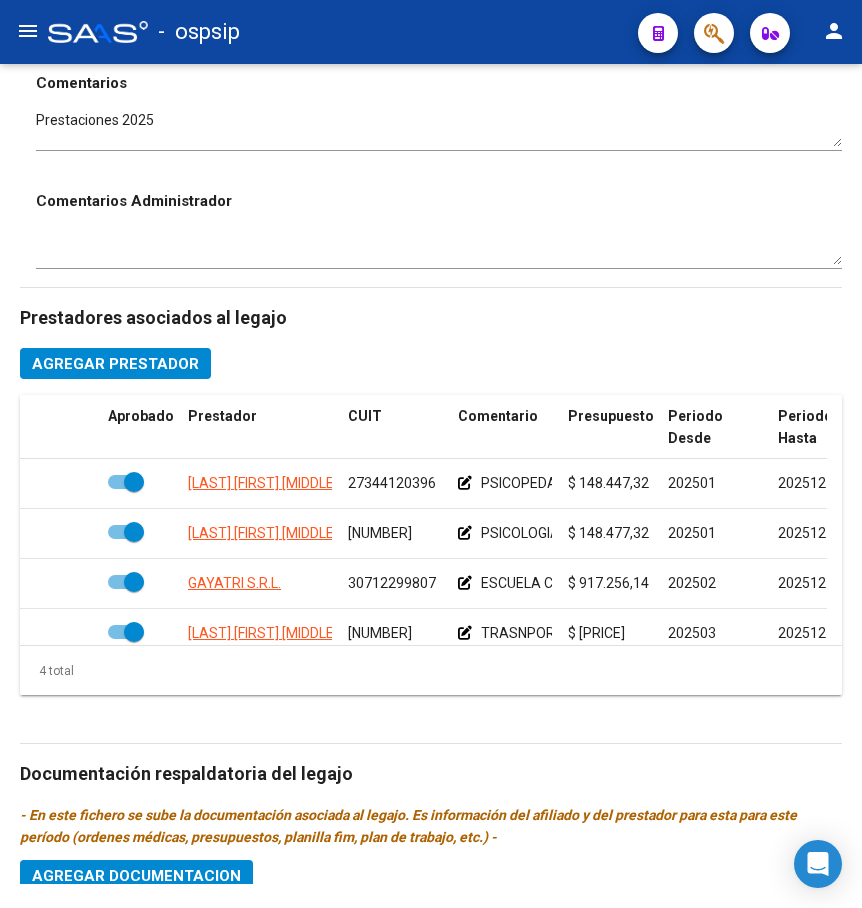 scroll, scrollTop: 700, scrollLeft: 0, axis: vertical 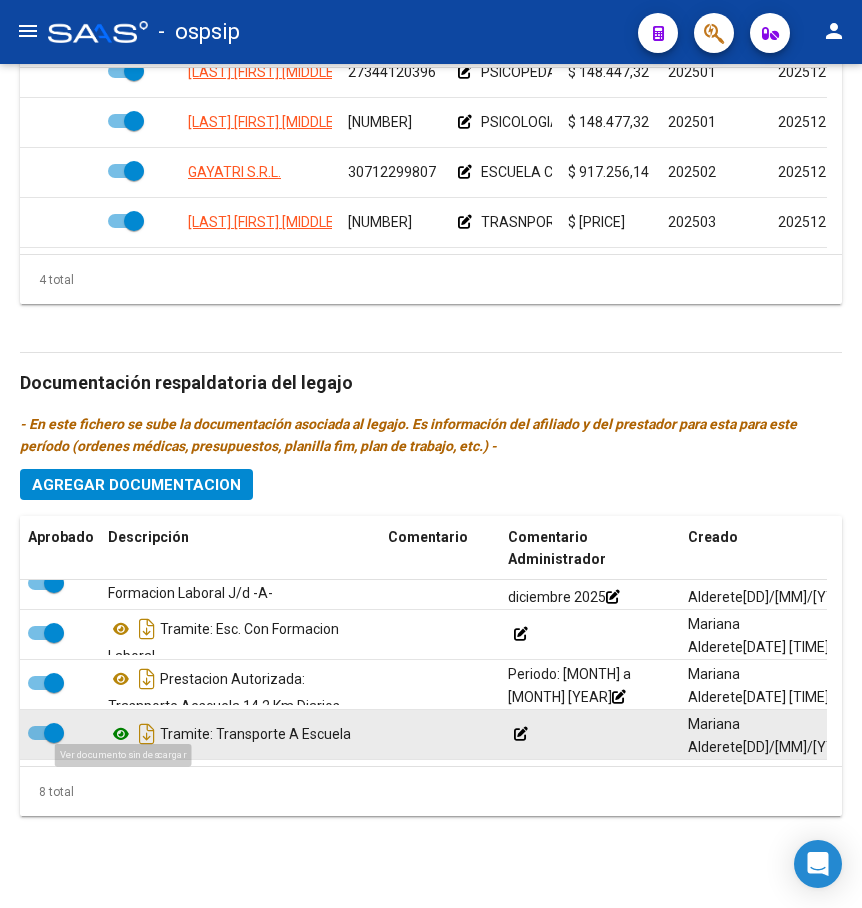 click 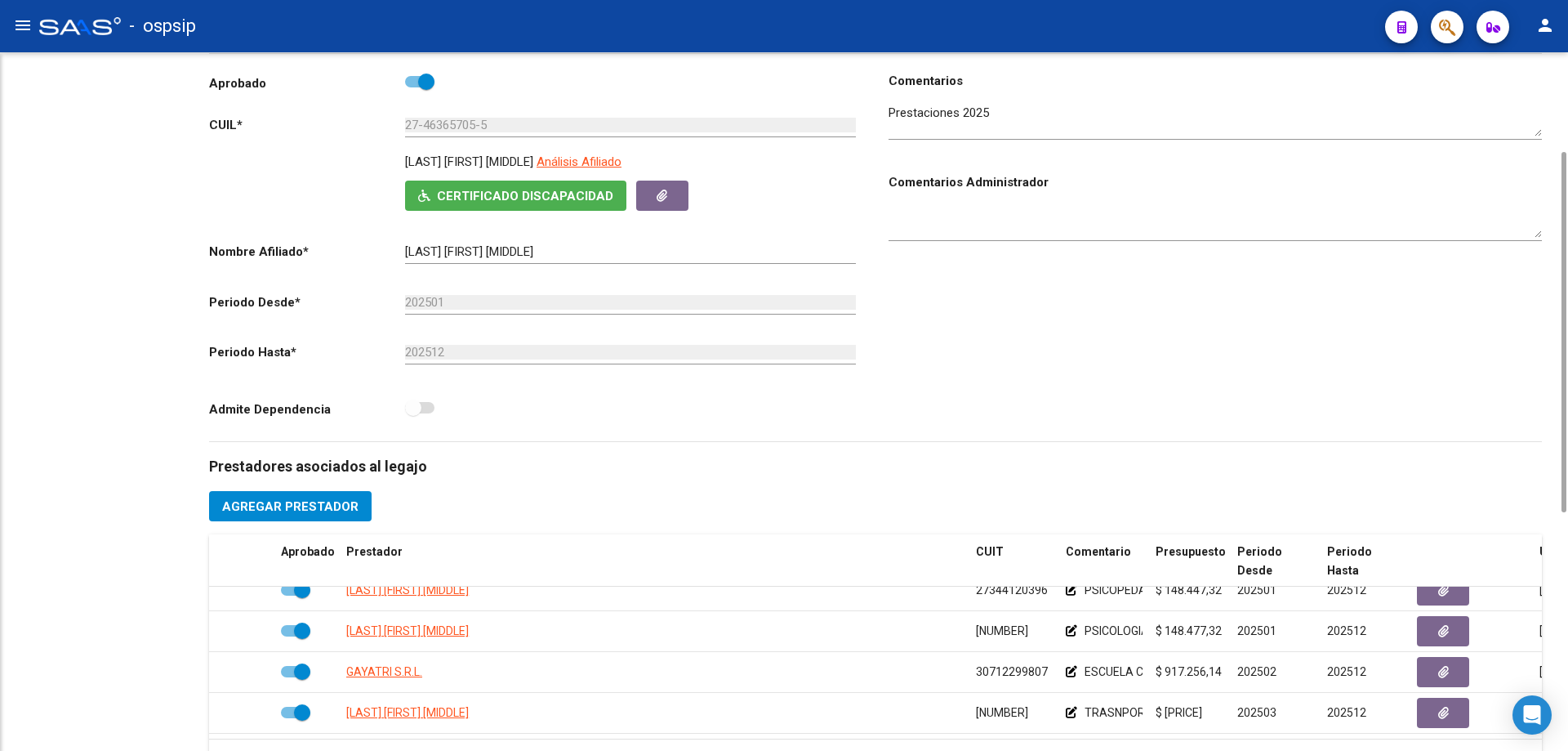 scroll, scrollTop: 0, scrollLeft: 0, axis: both 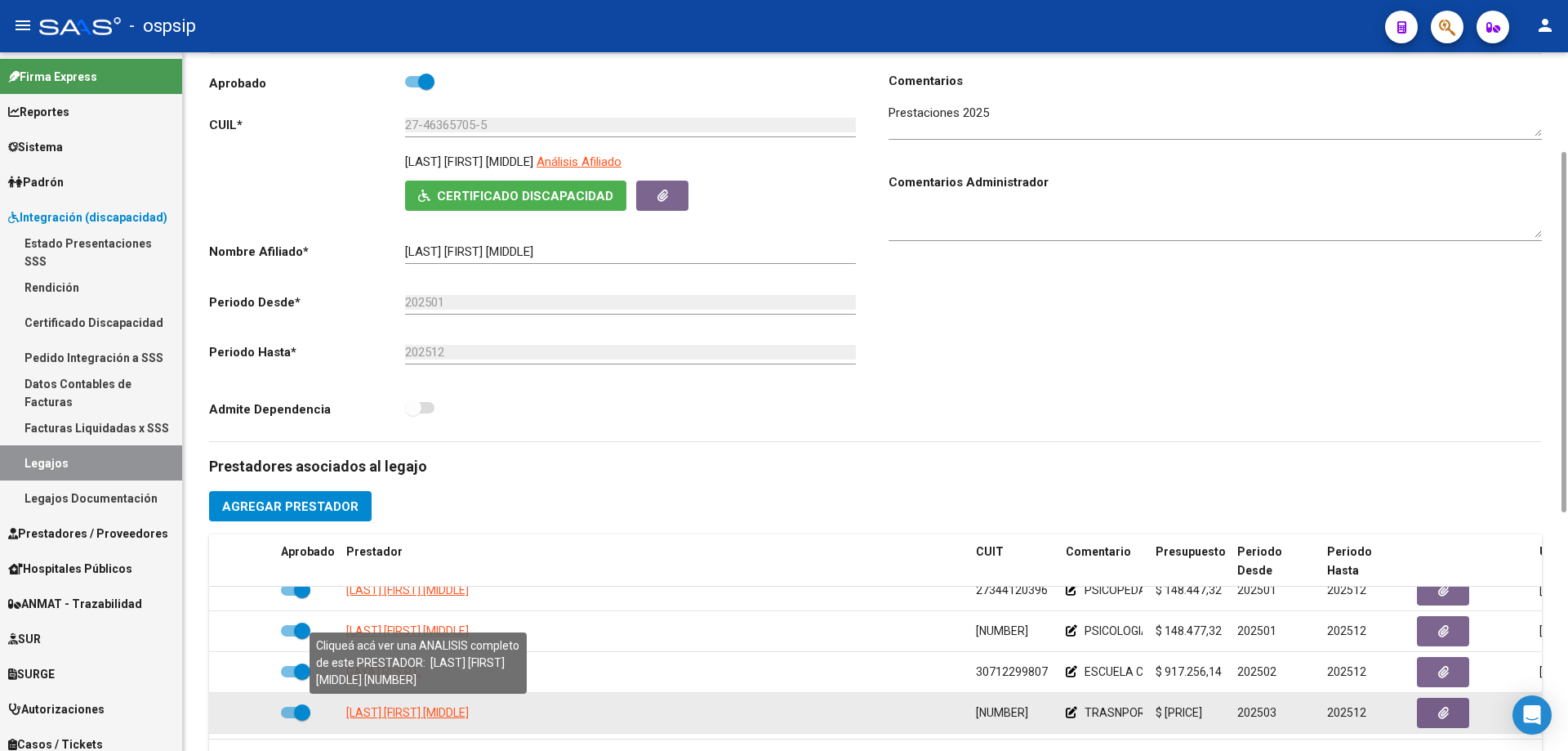 click on "[FIRST] [FIRST] [FIRST]" 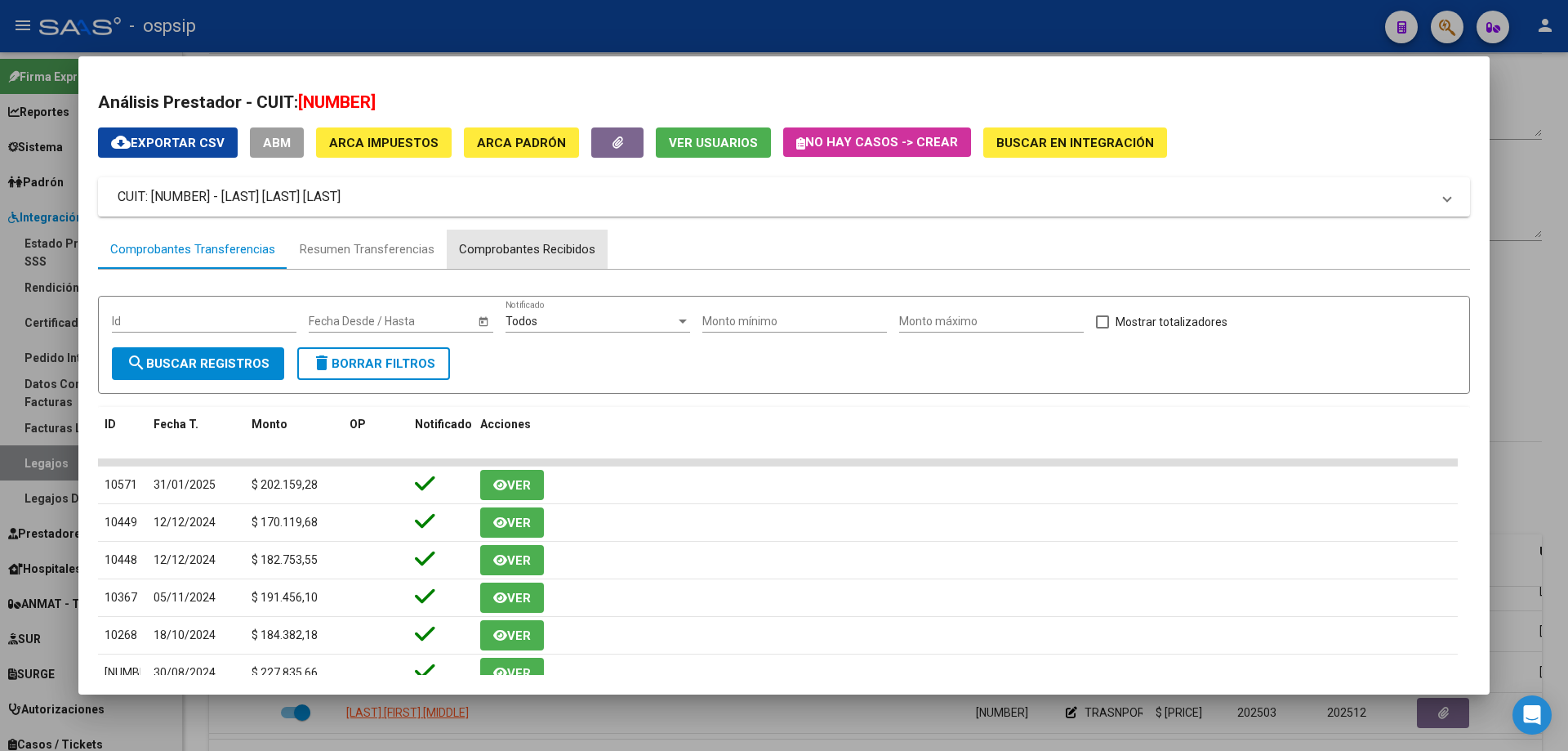 click on "Comprobantes Recibidos" at bounding box center [527, 249] 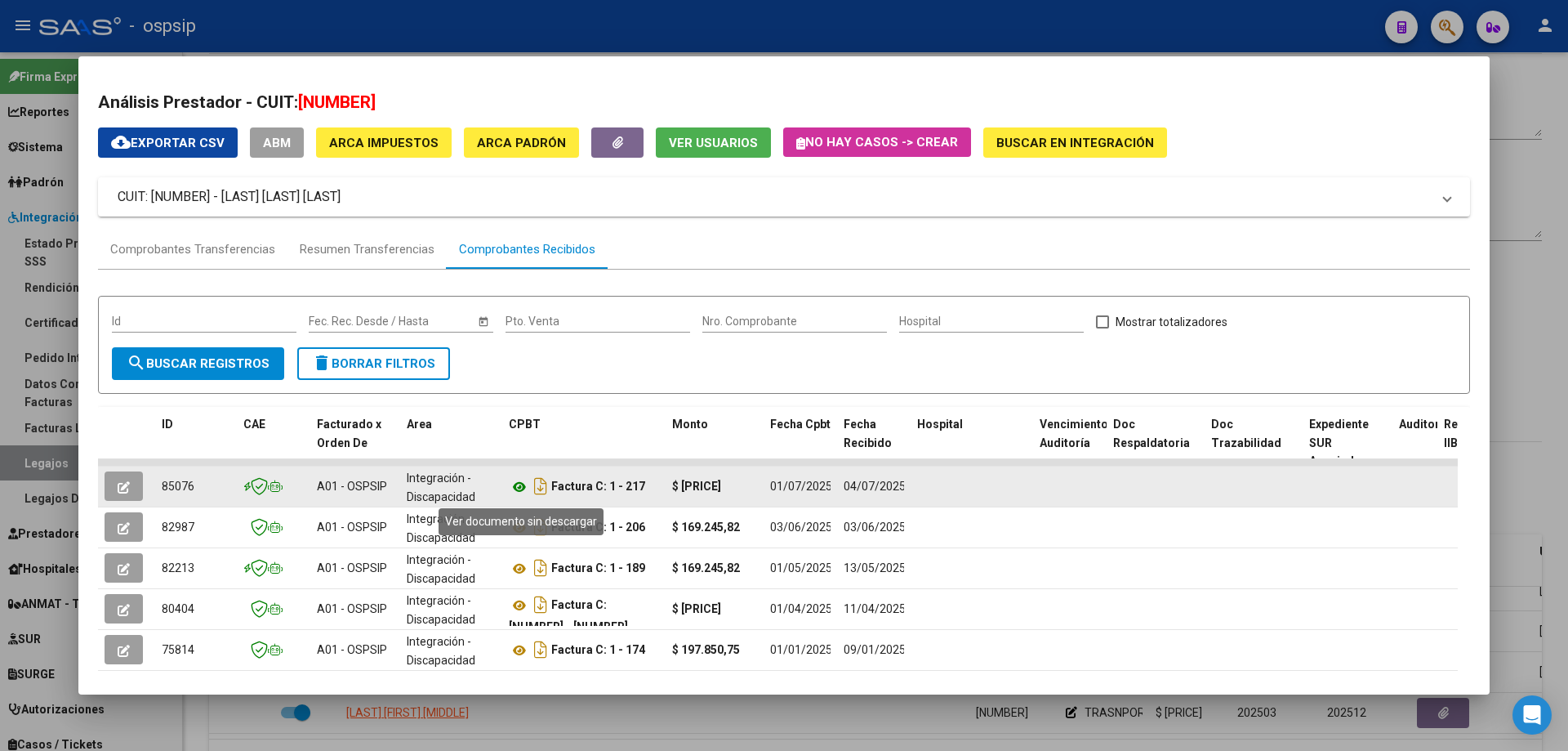 click 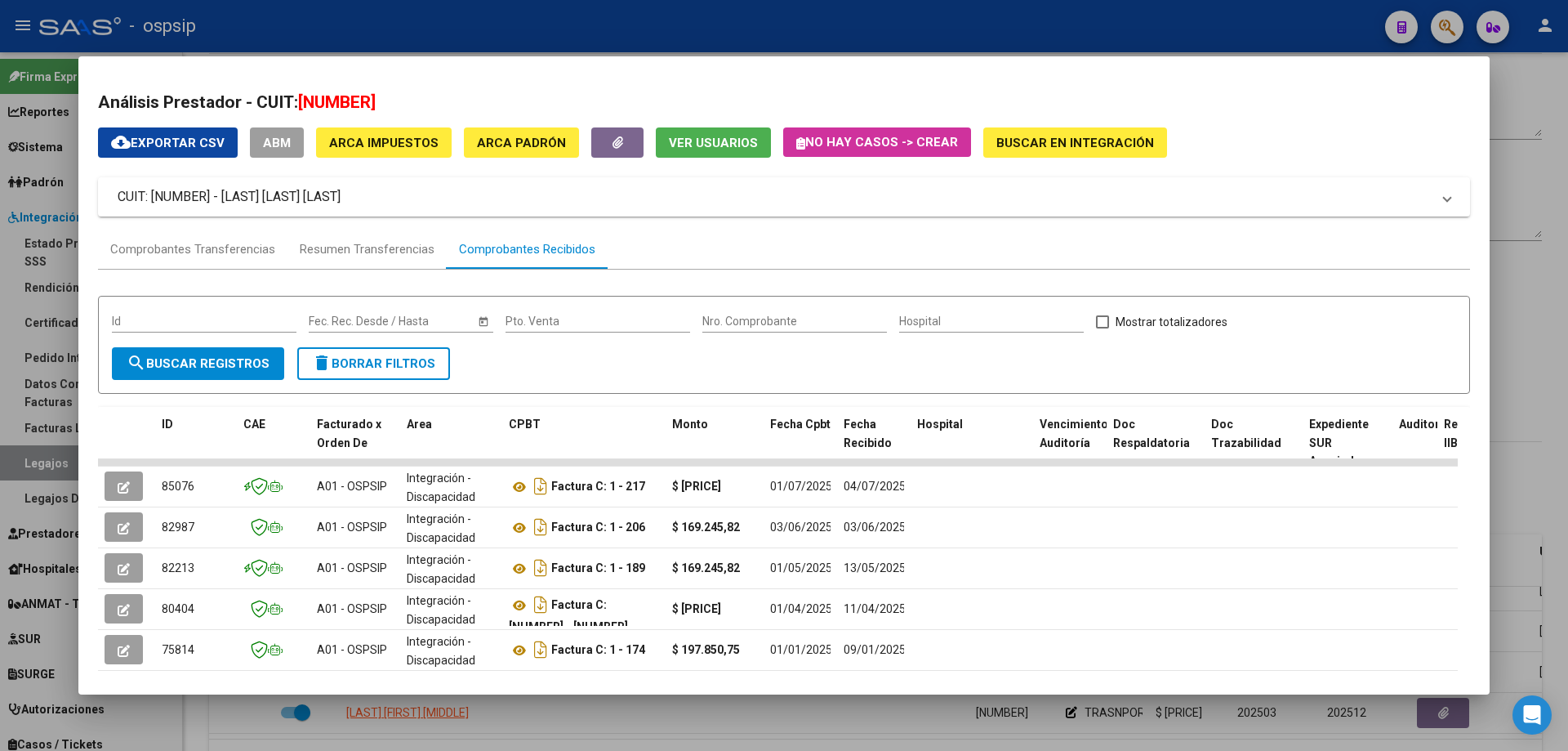click at bounding box center (784, 375) 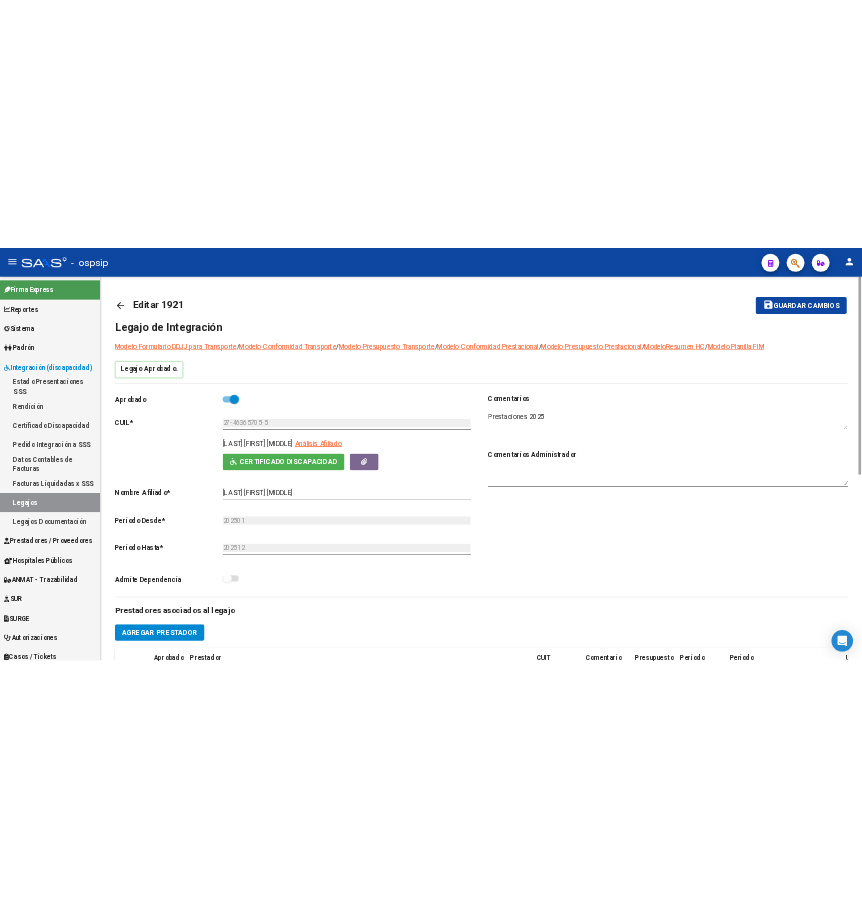 scroll, scrollTop: 600, scrollLeft: 0, axis: vertical 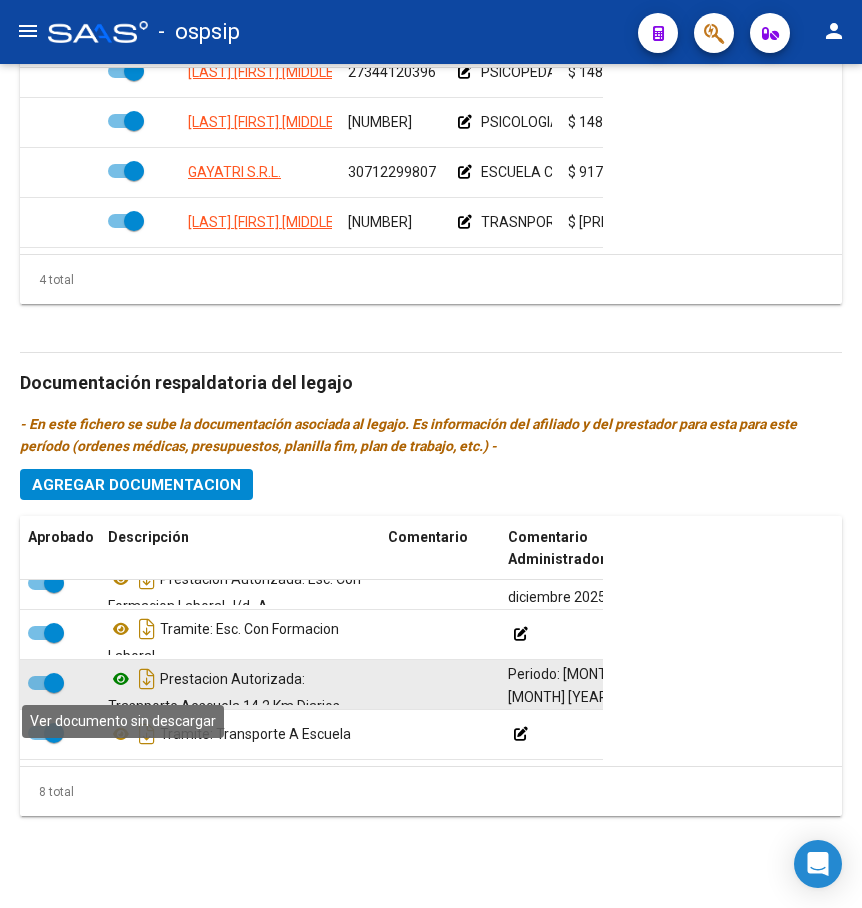 click 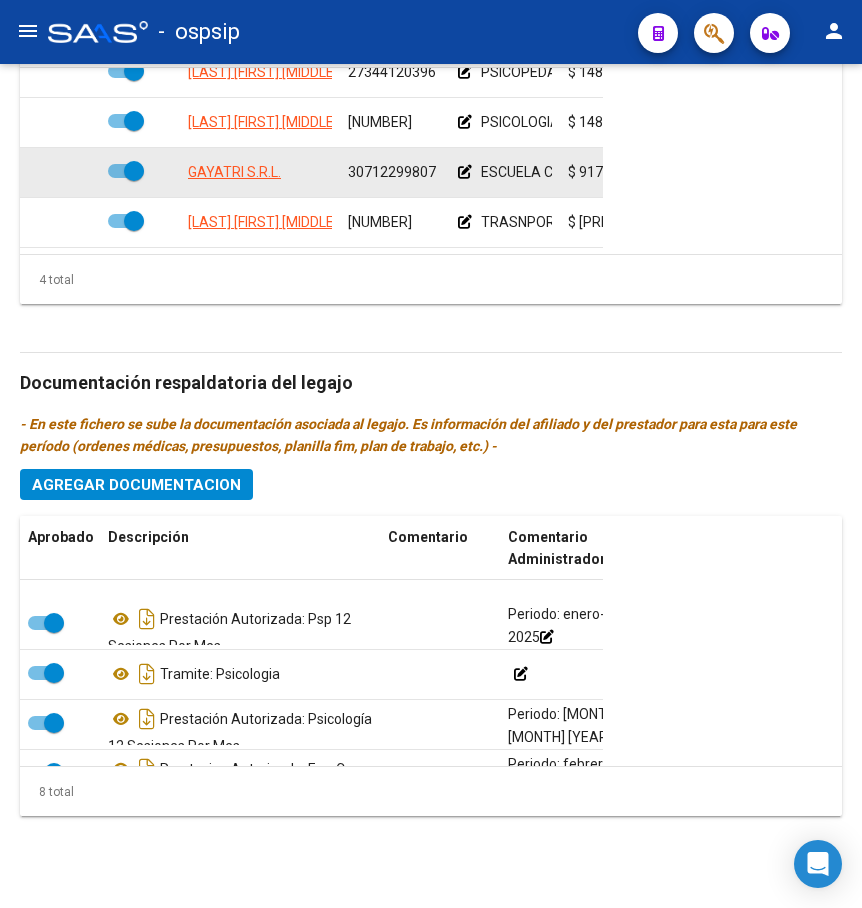 scroll, scrollTop: 0, scrollLeft: 0, axis: both 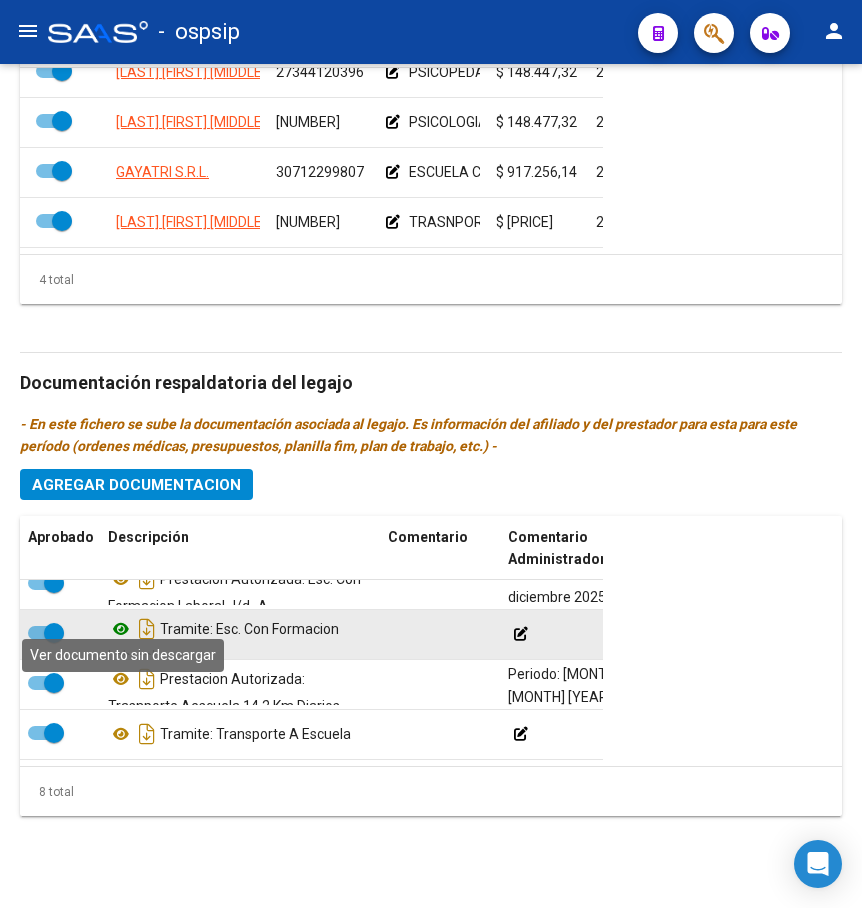 click 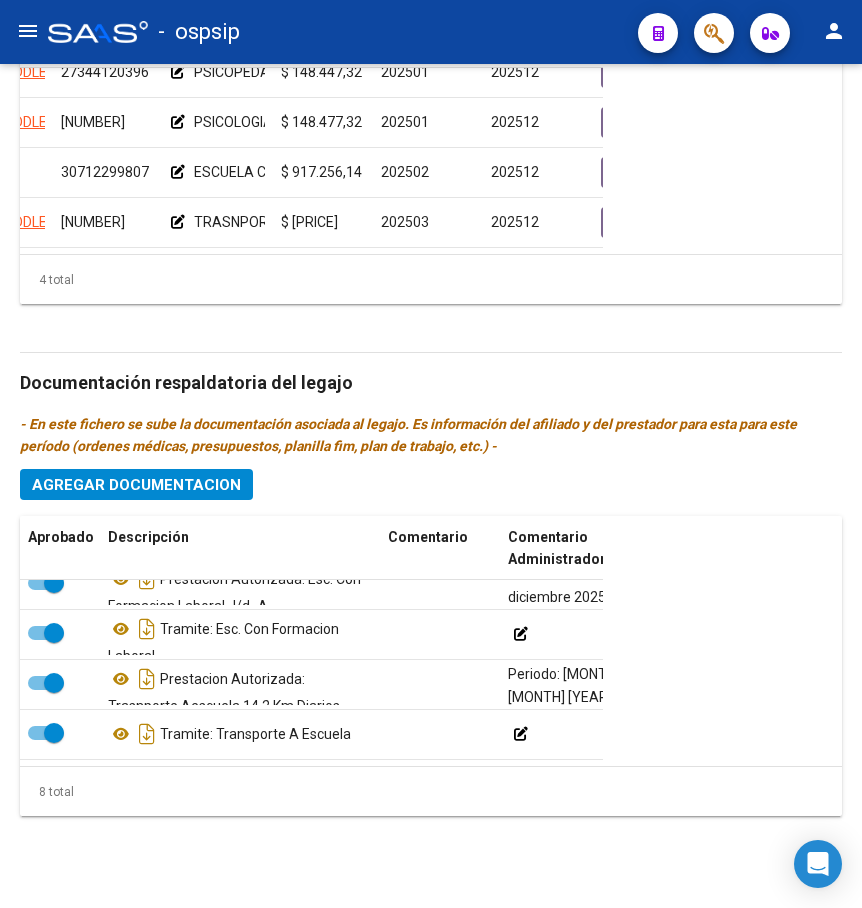 scroll, scrollTop: 36, scrollLeft: 289, axis: both 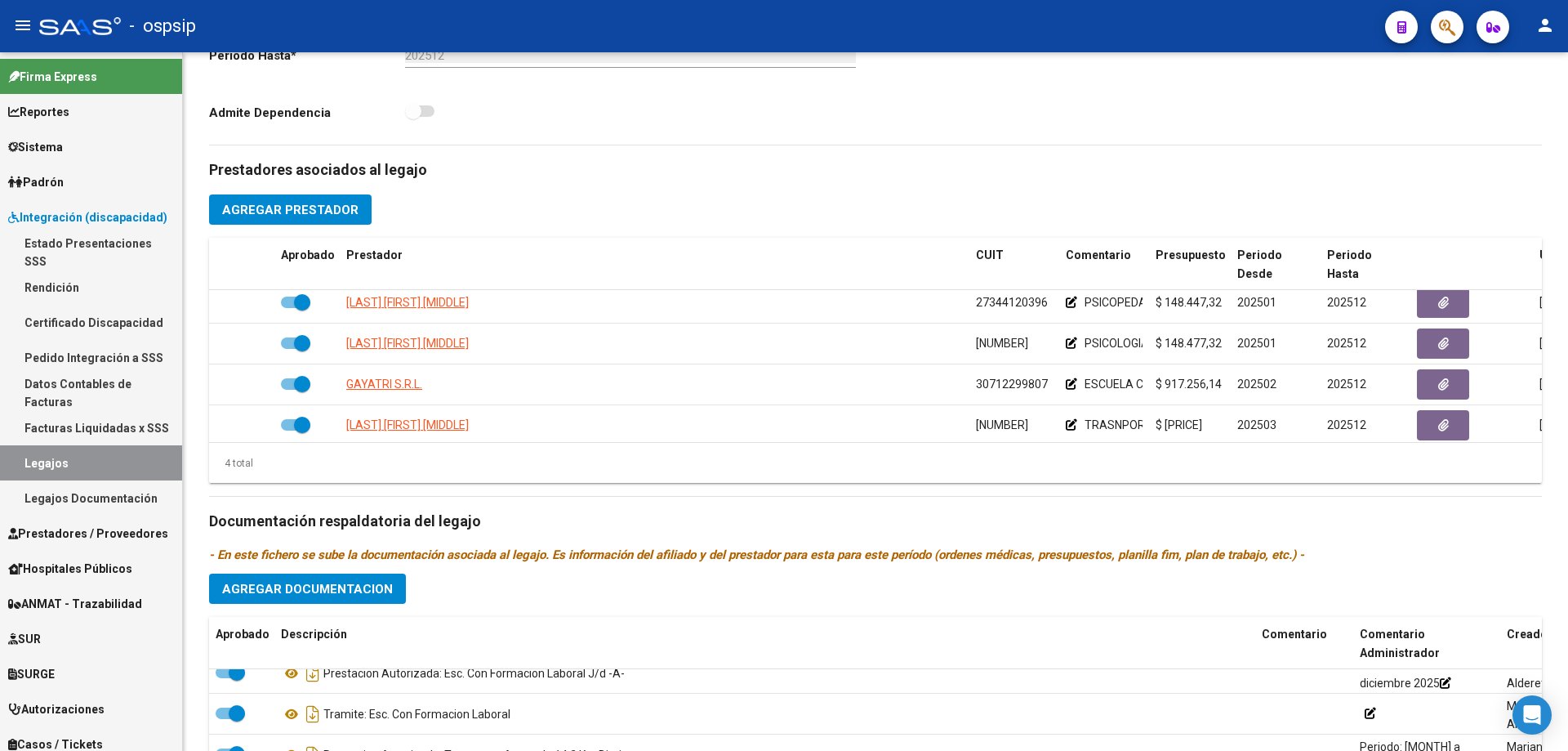 click on "Legajos" at bounding box center (91, 463) 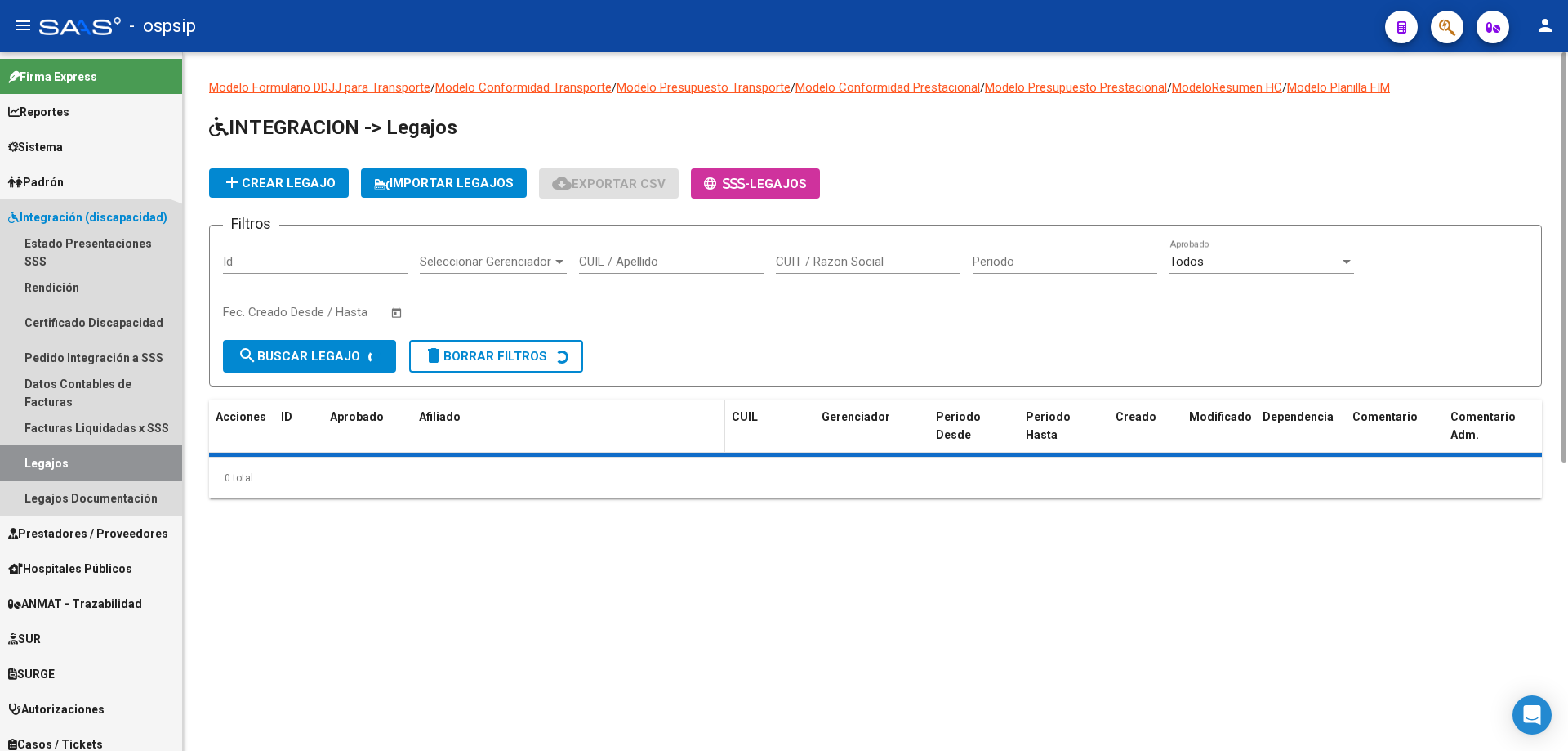 scroll, scrollTop: 0, scrollLeft: 0, axis: both 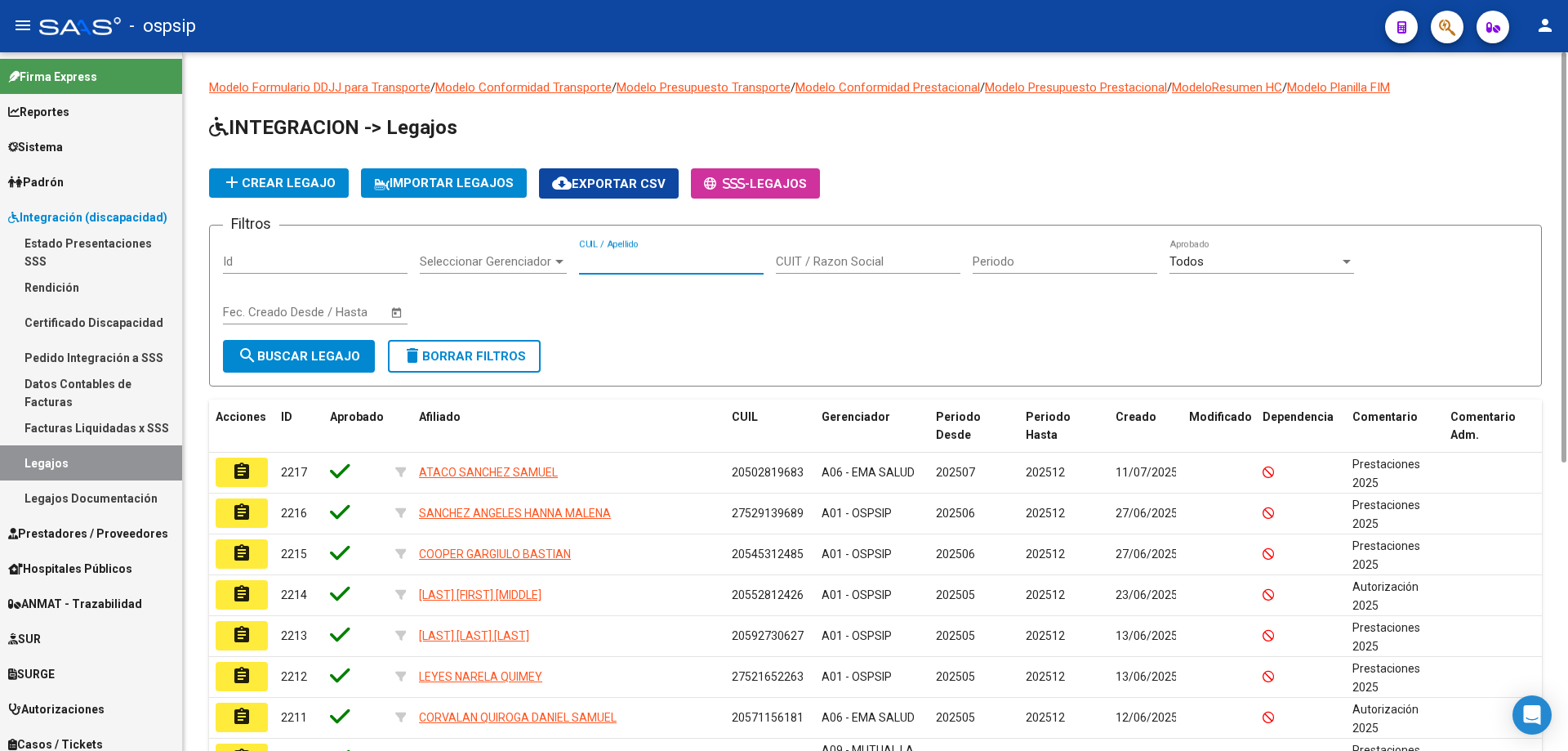 paste on "[CUIL]" 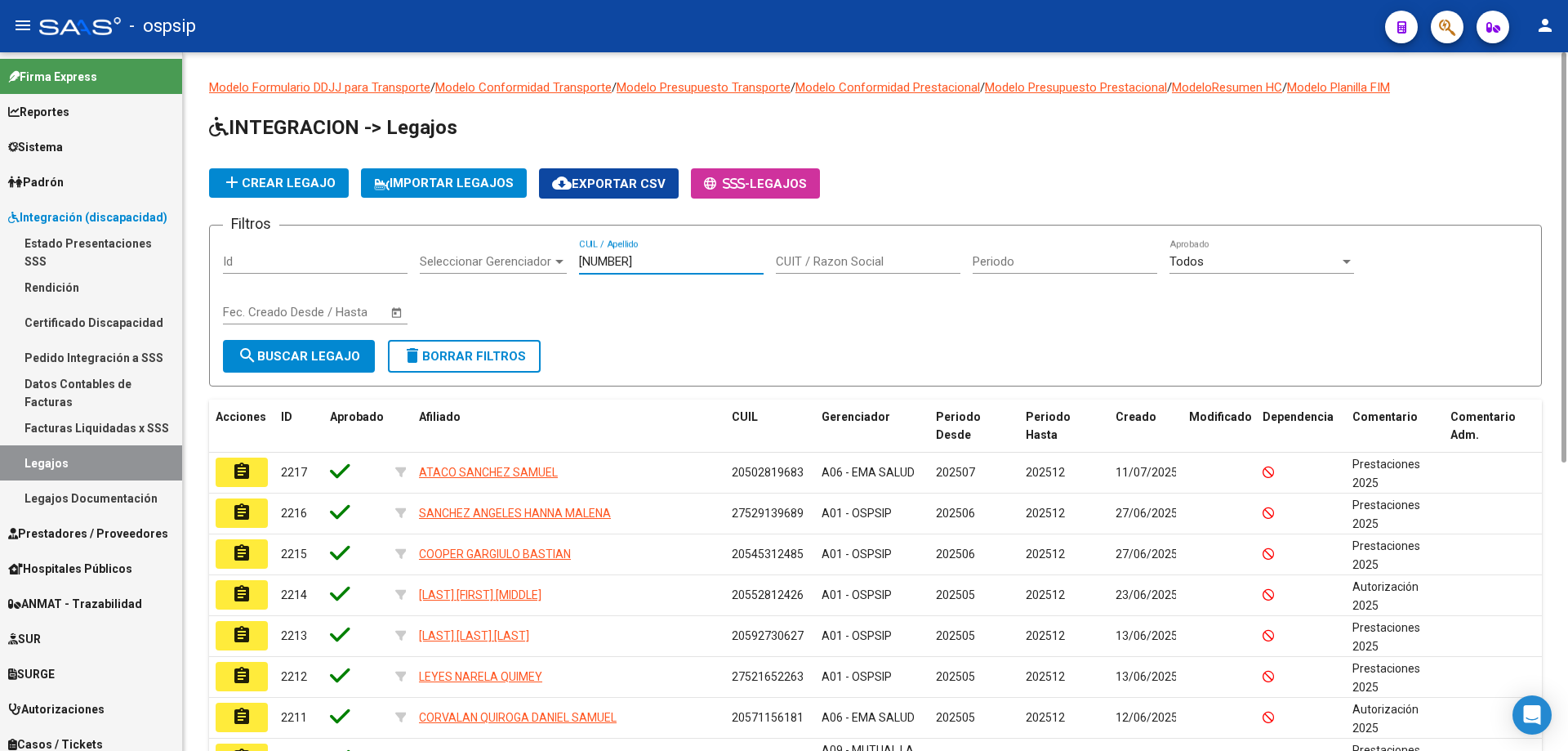 type on "[CUIL]" 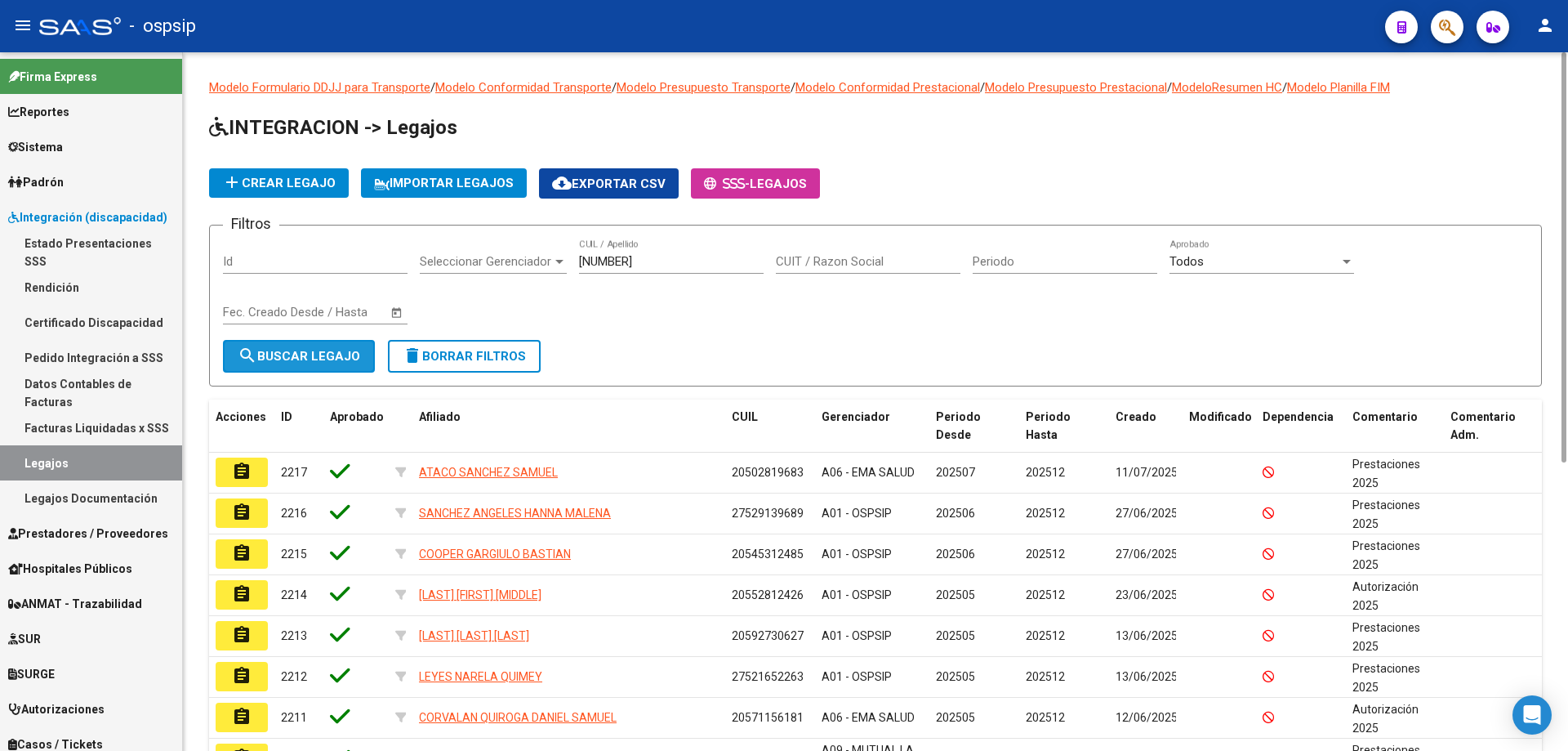 click on "search  Buscar Legajo" 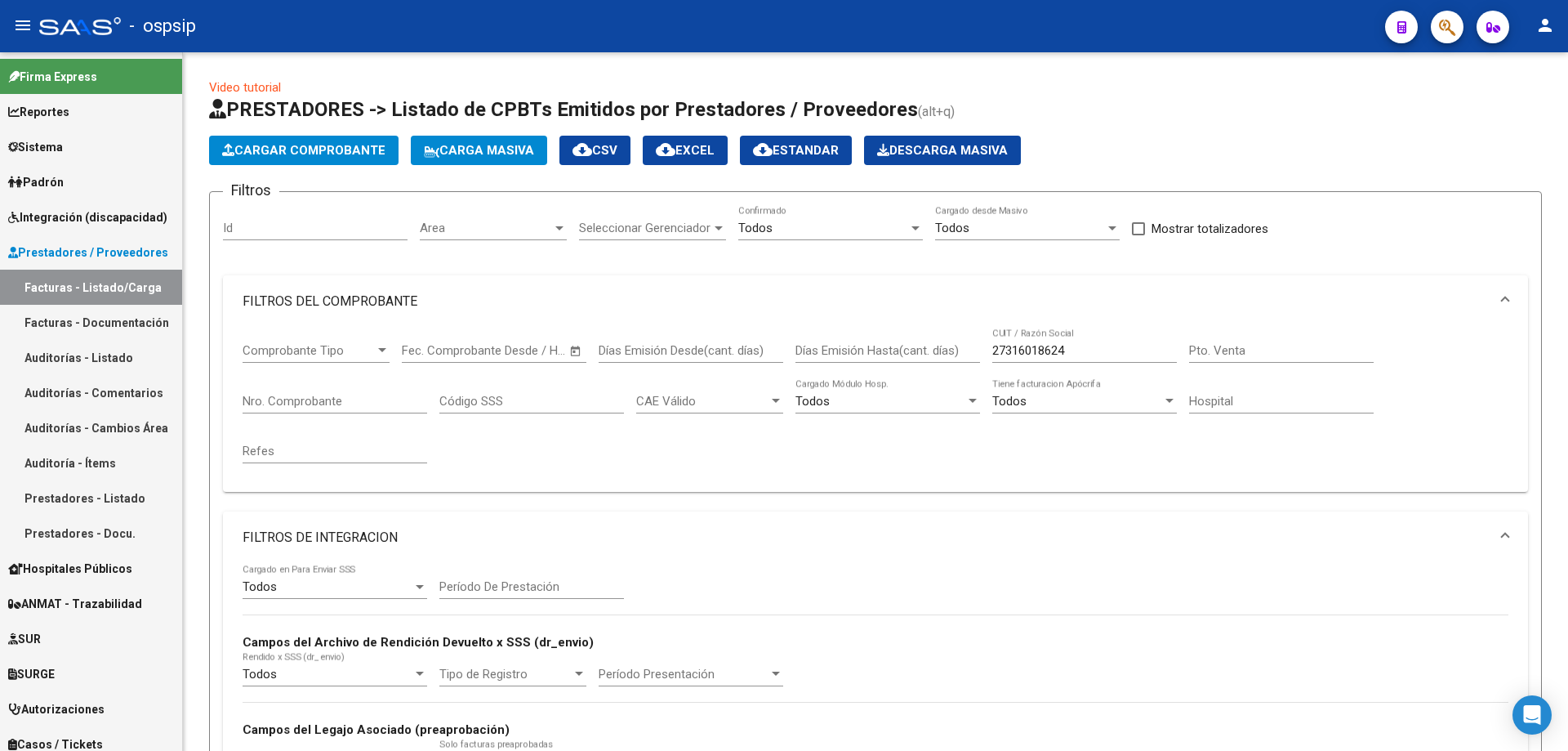 scroll, scrollTop: 0, scrollLeft: 0, axis: both 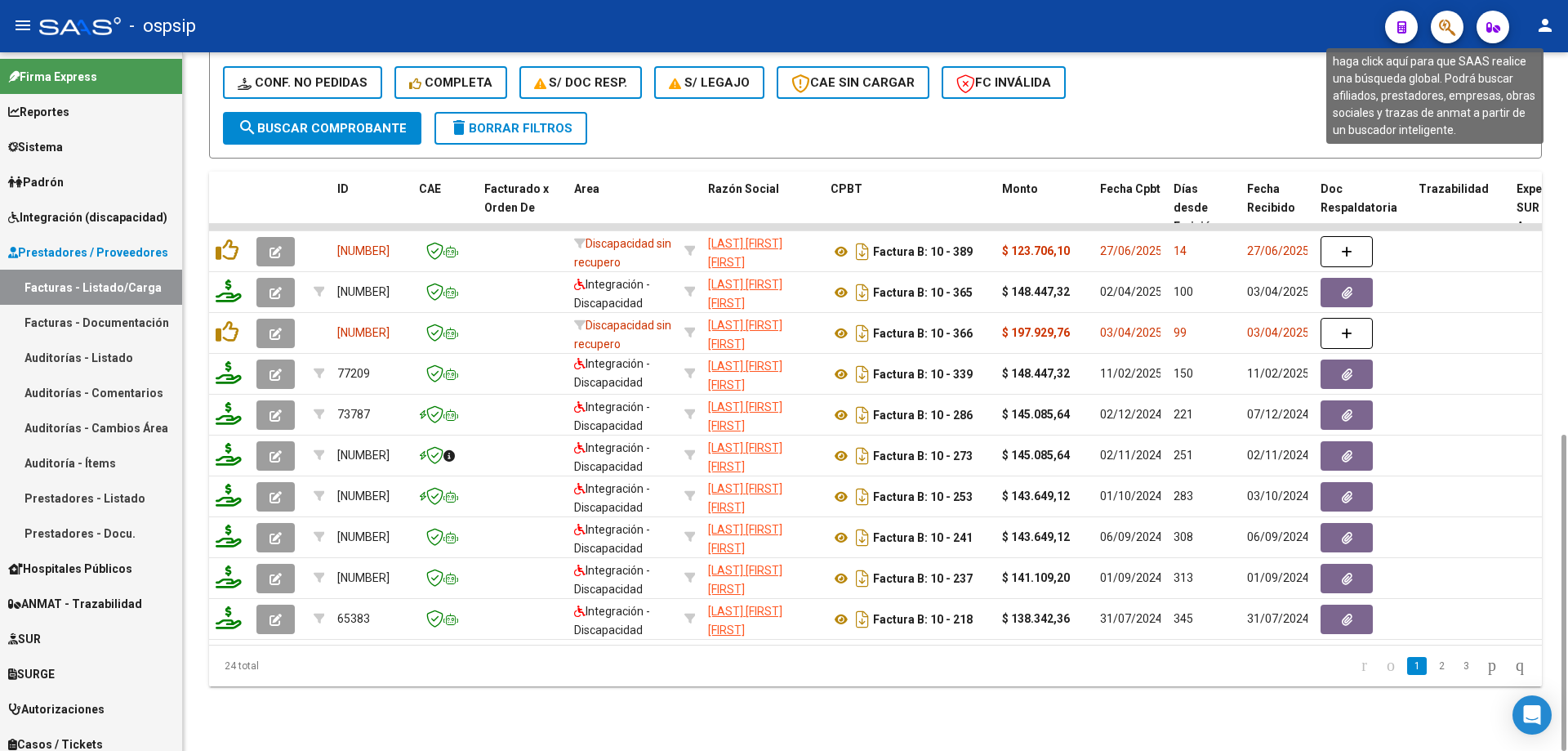 click 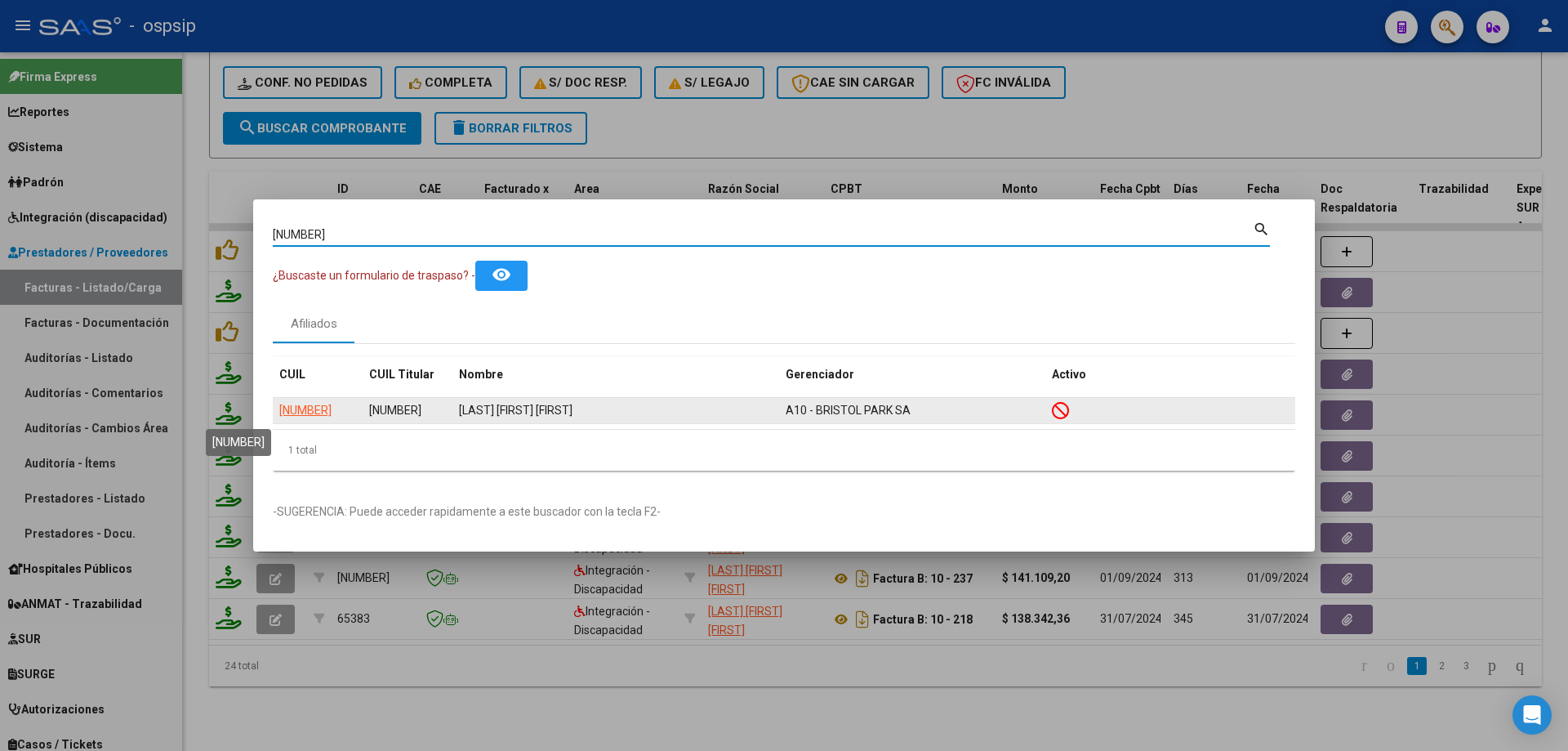 click on "27559436874" 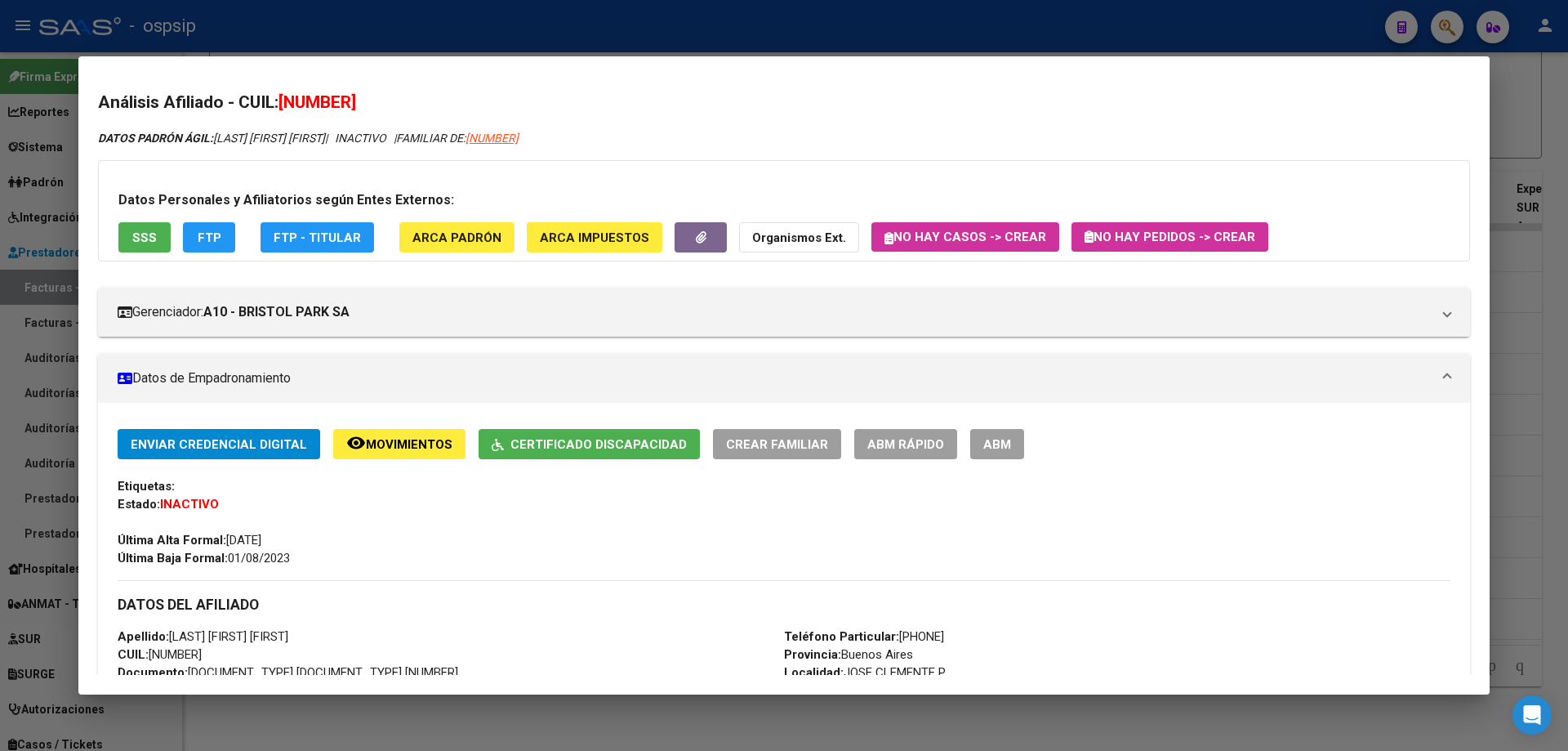 click on "SSS" at bounding box center (145, 238) 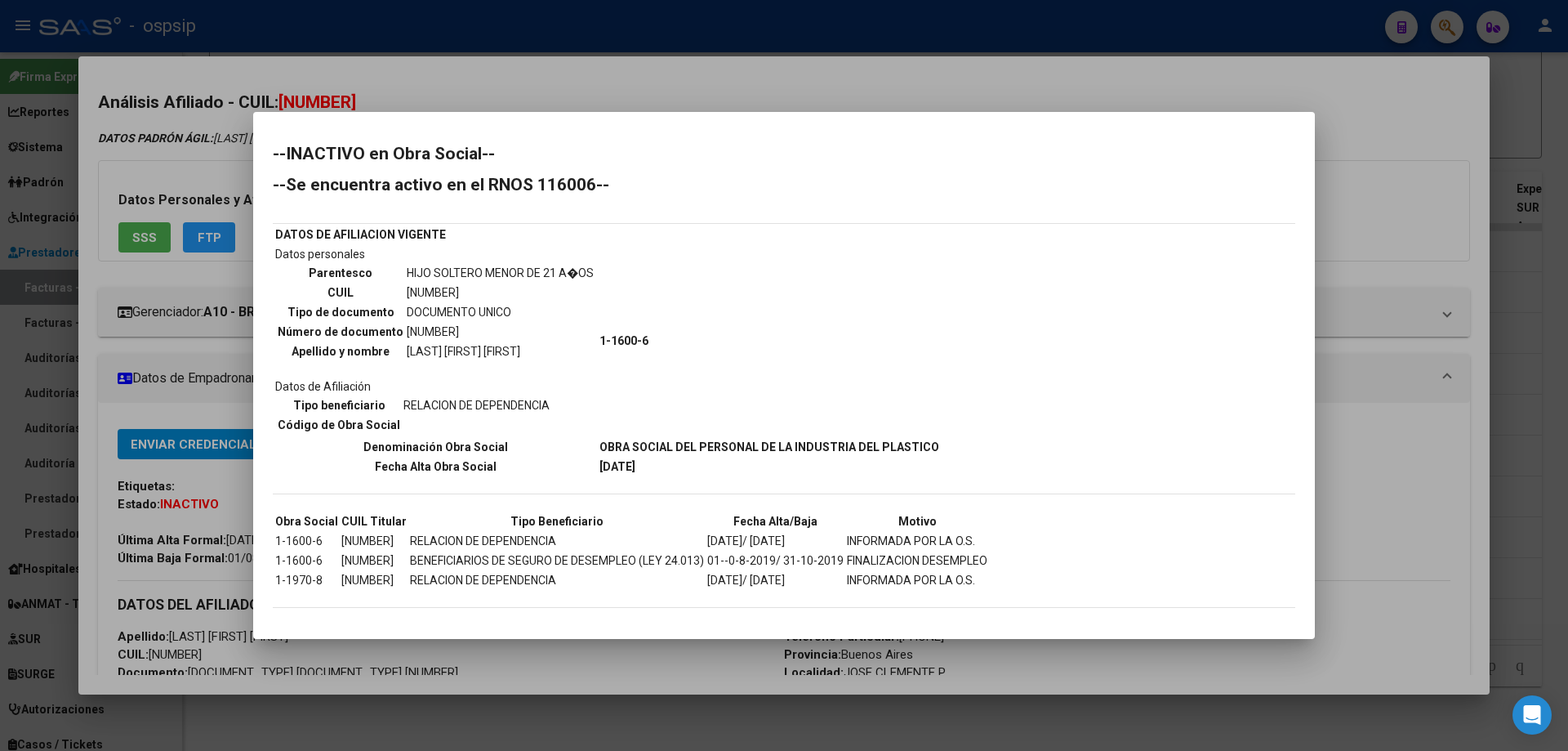 click at bounding box center [784, 375] 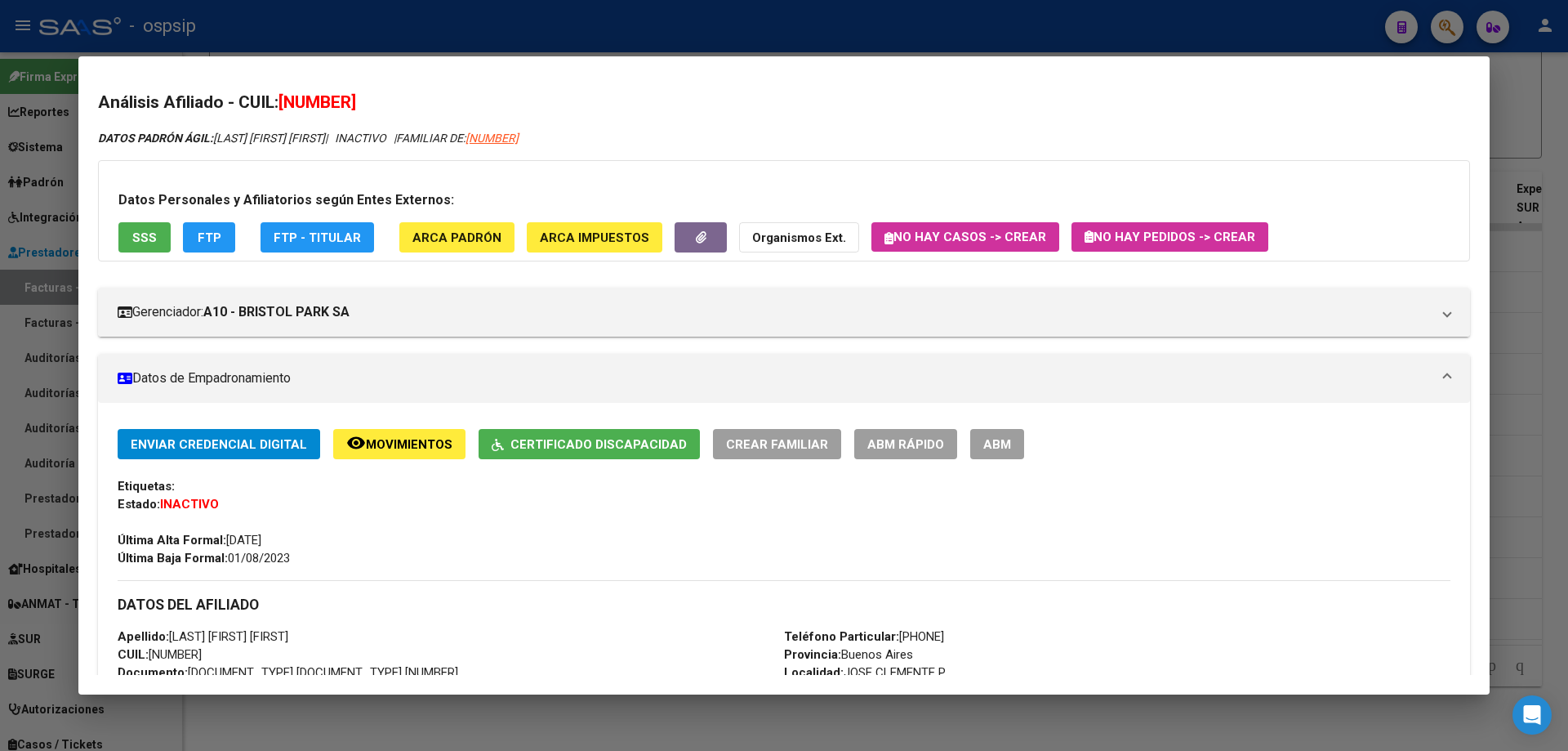 click at bounding box center [784, 375] 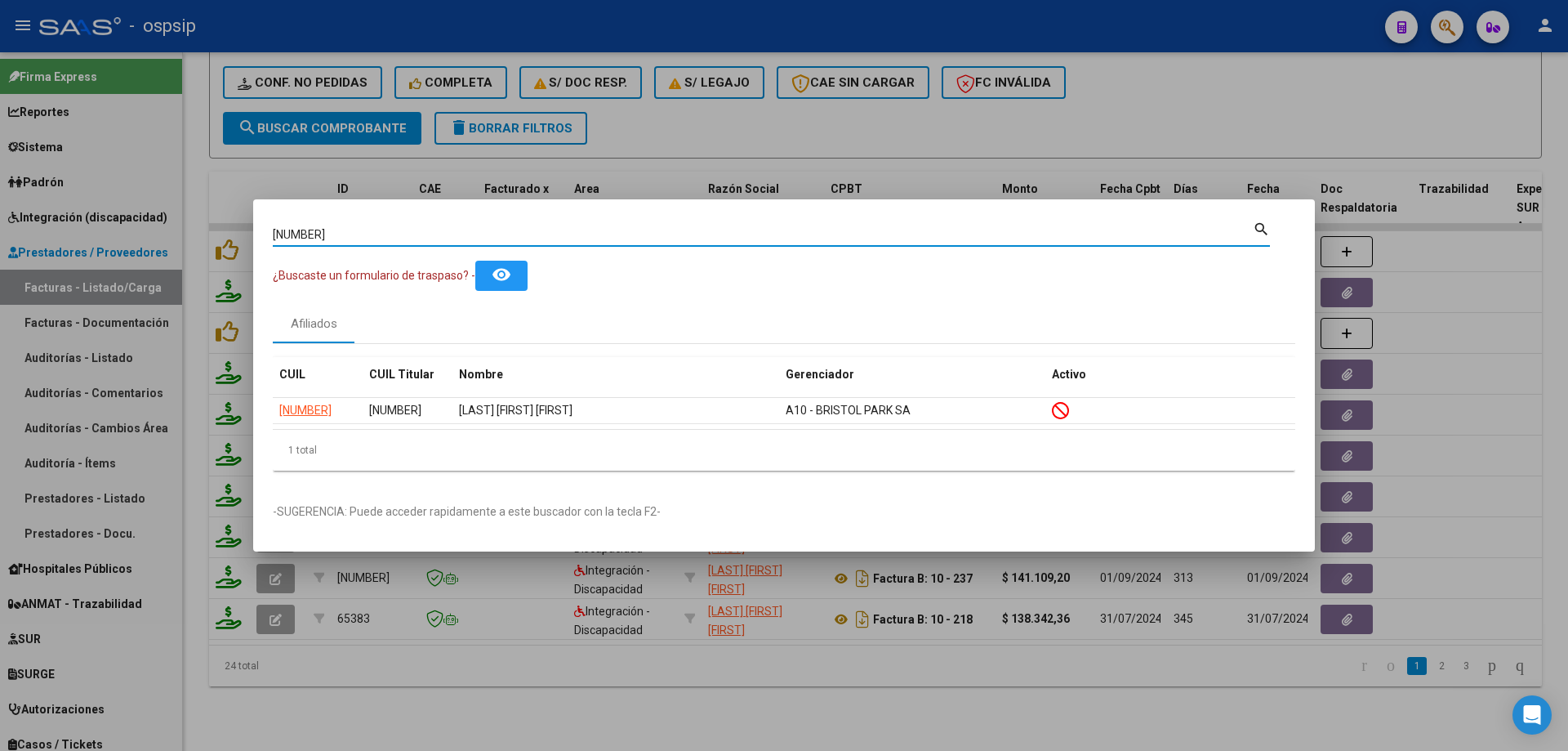 drag, startPoint x: 330, startPoint y: 231, endPoint x: 234, endPoint y: 228, distance: 96.04686 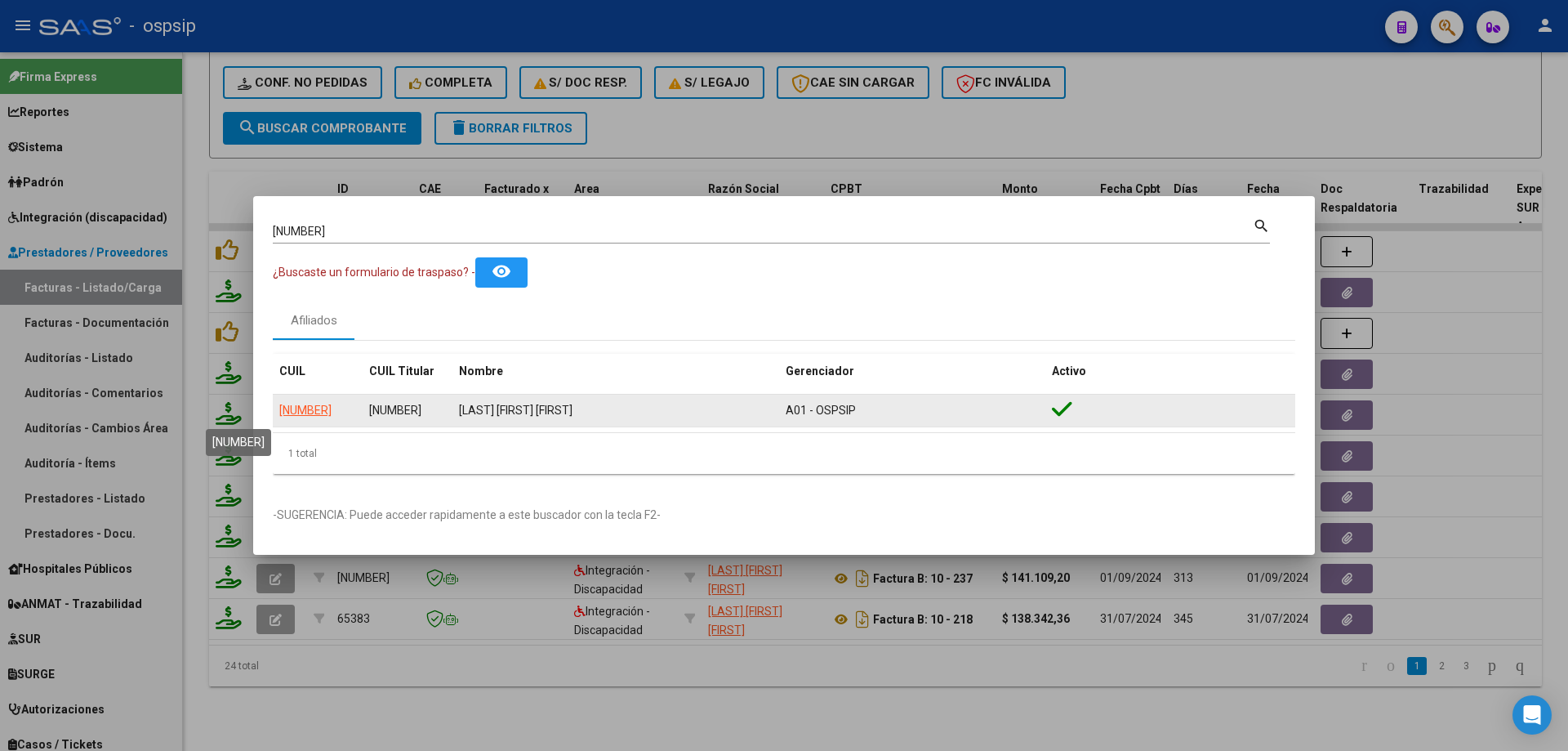click on "20546988210" 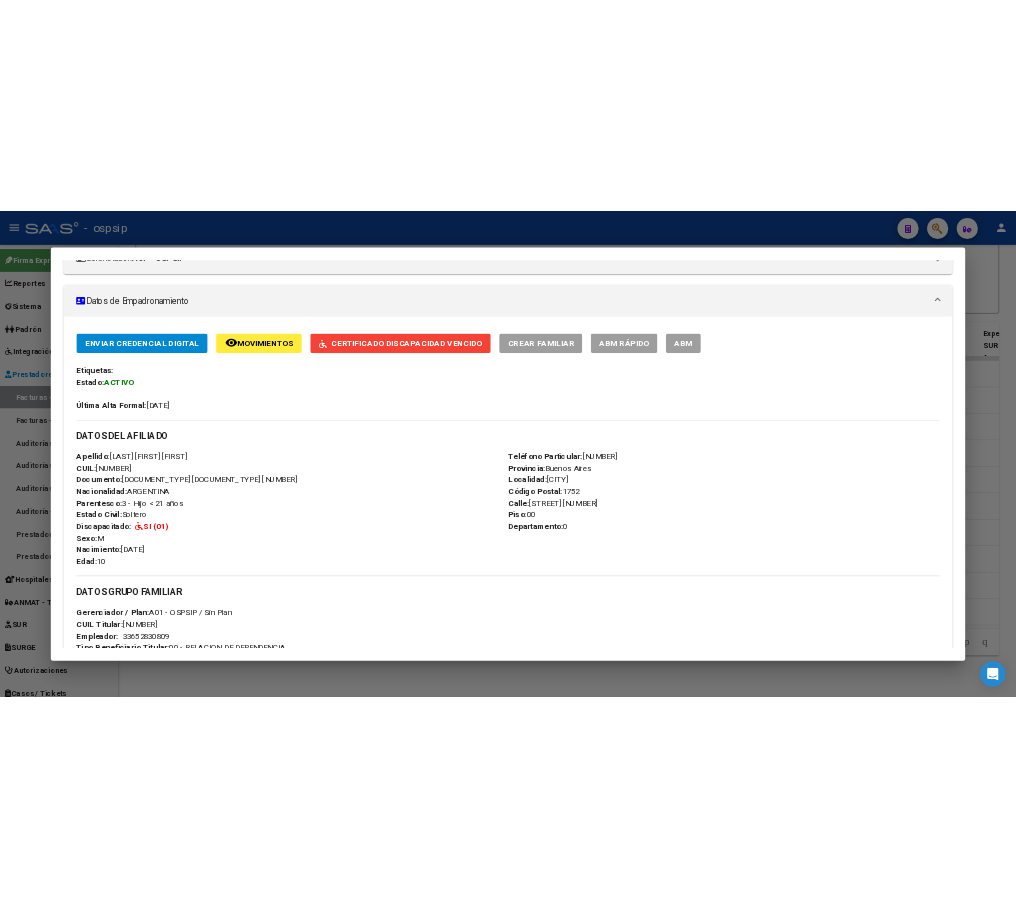 scroll, scrollTop: 300, scrollLeft: 0, axis: vertical 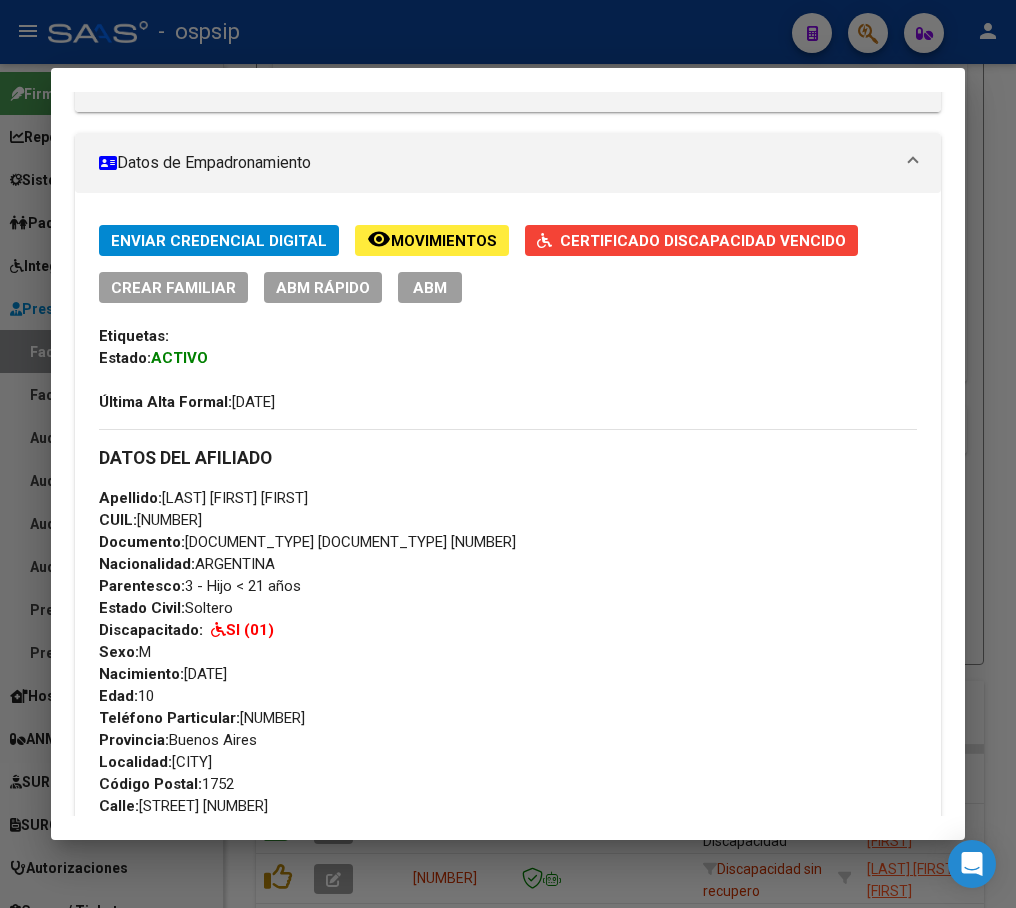 click at bounding box center (508, 454) 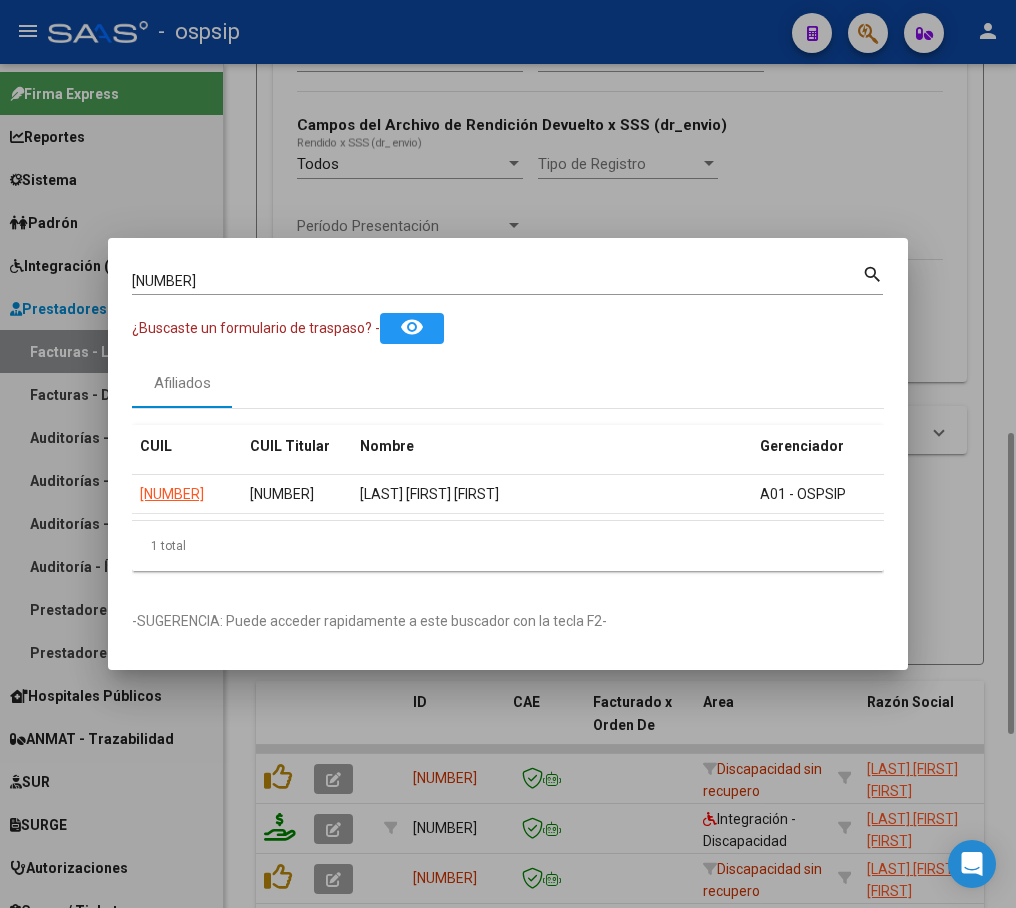 click at bounding box center [508, 454] 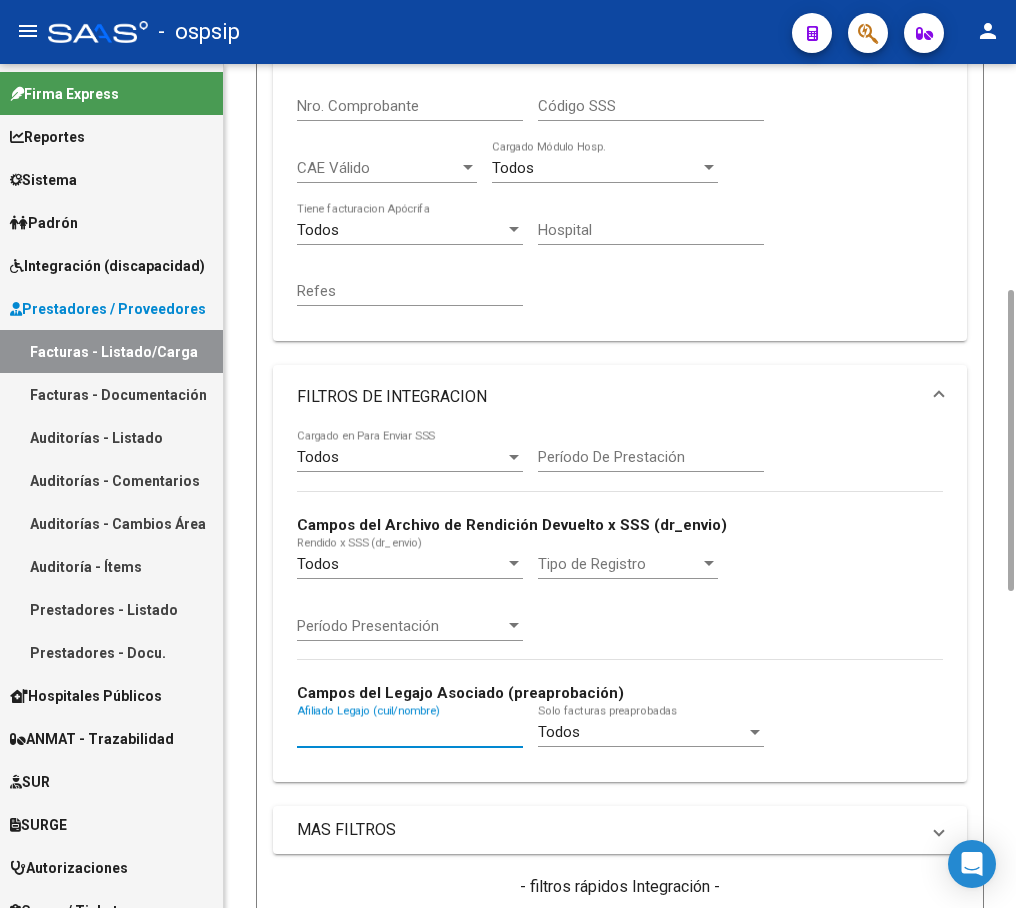 scroll, scrollTop: 232, scrollLeft: 0, axis: vertical 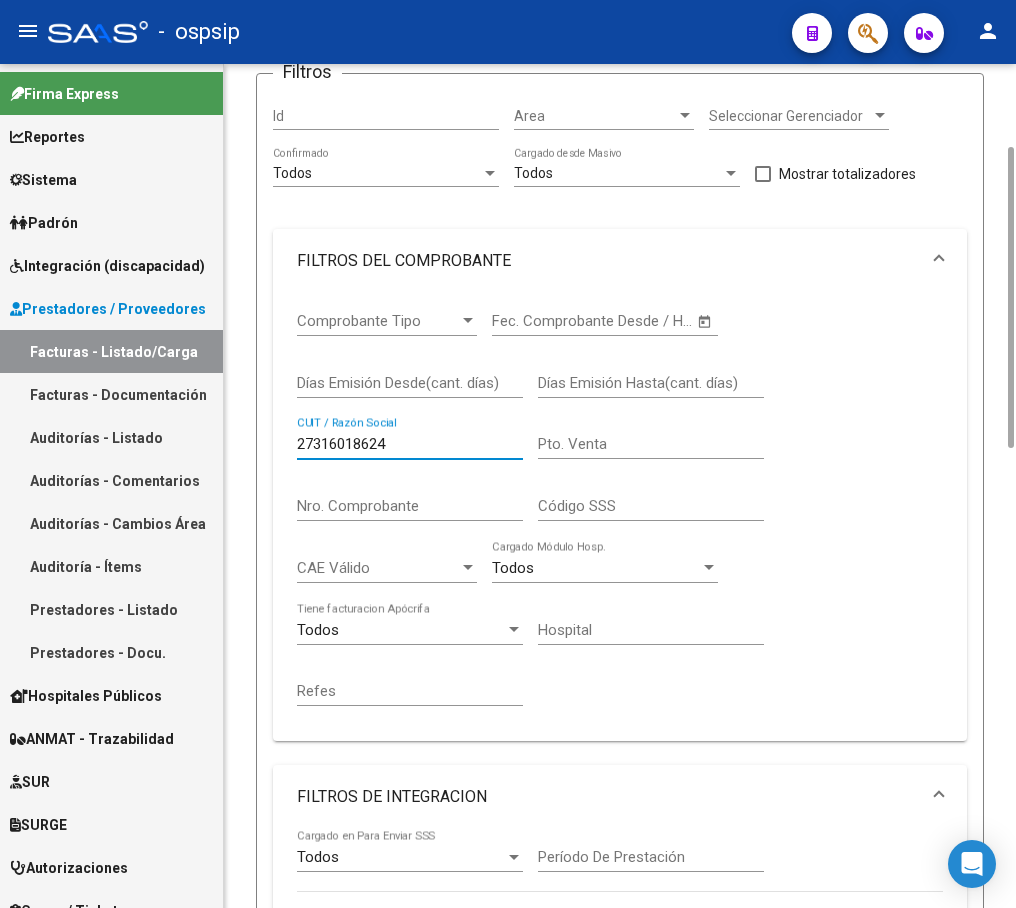 drag, startPoint x: 411, startPoint y: 440, endPoint x: 233, endPoint y: 434, distance: 178.10109 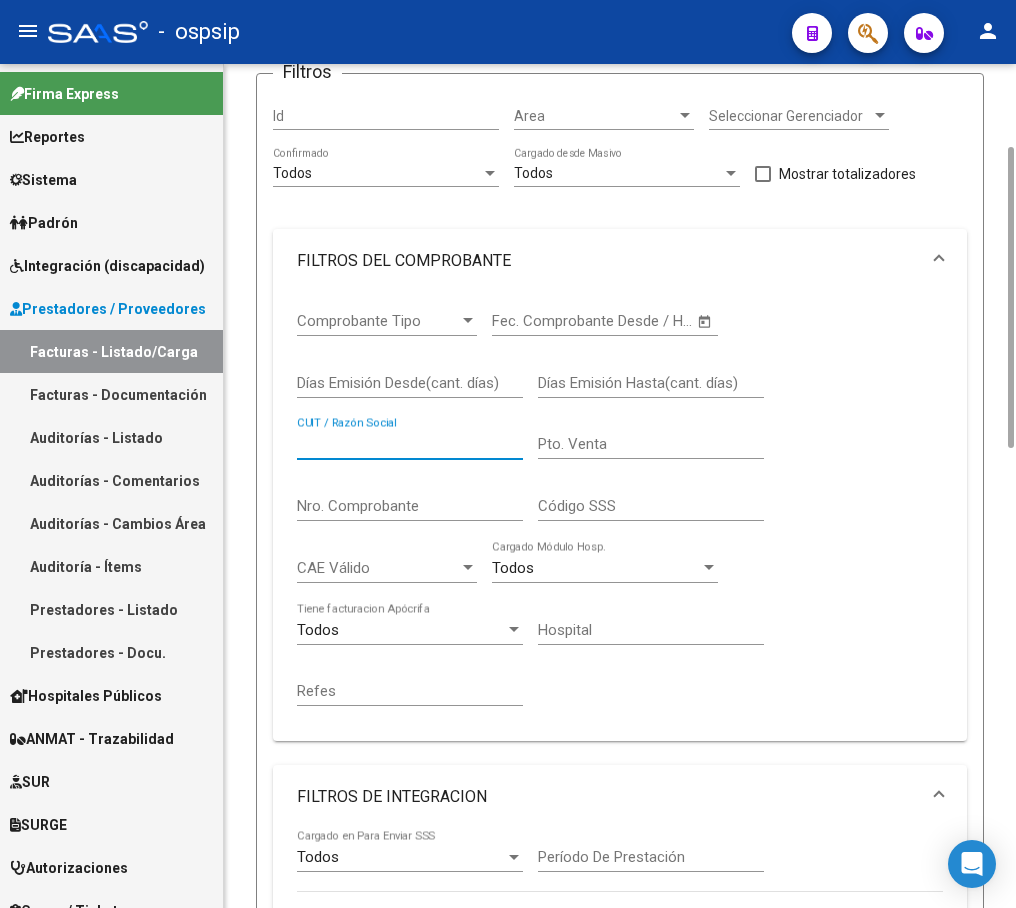 paste on "[PHONE]" 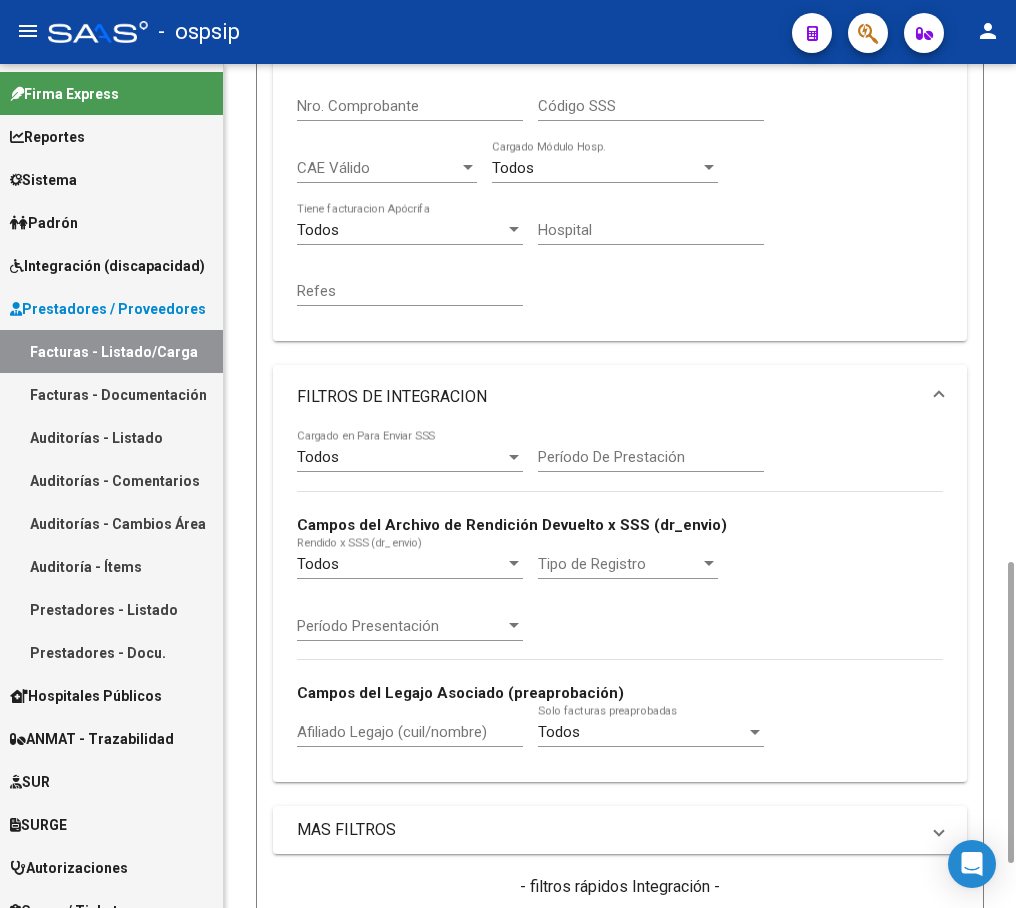 scroll, scrollTop: 832, scrollLeft: 0, axis: vertical 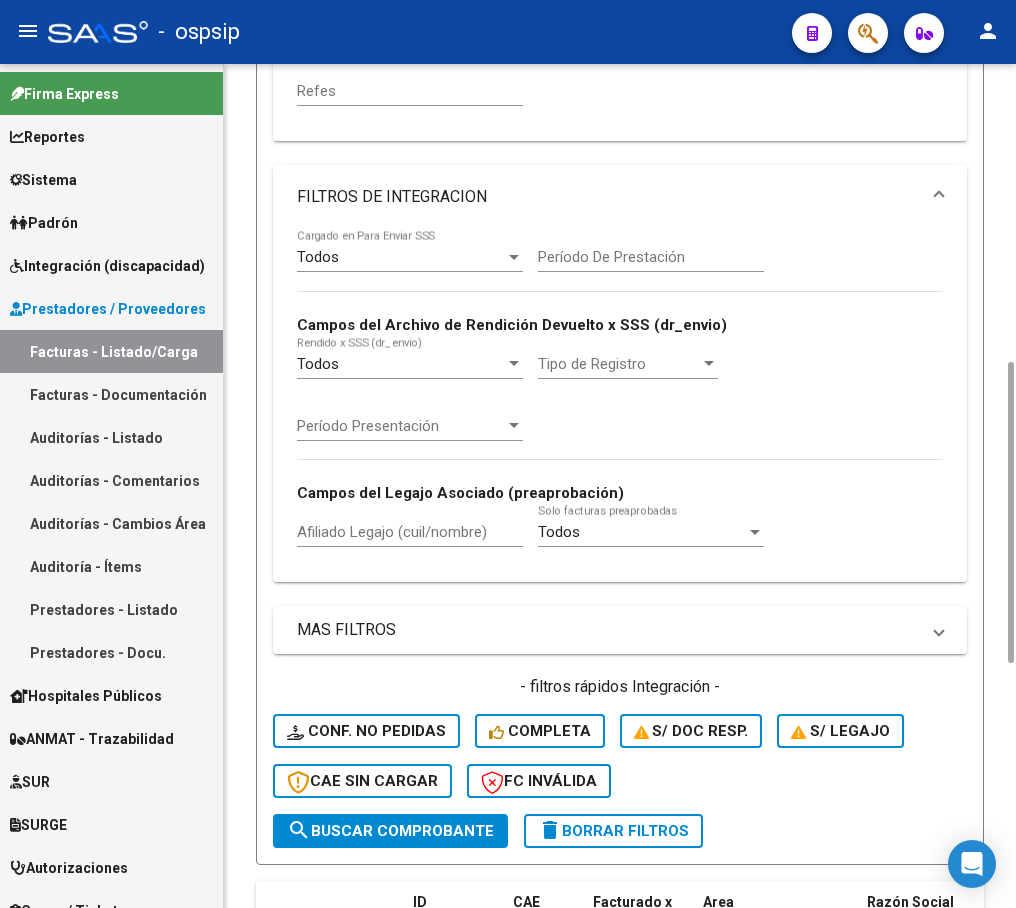 type on "[PHONE]" 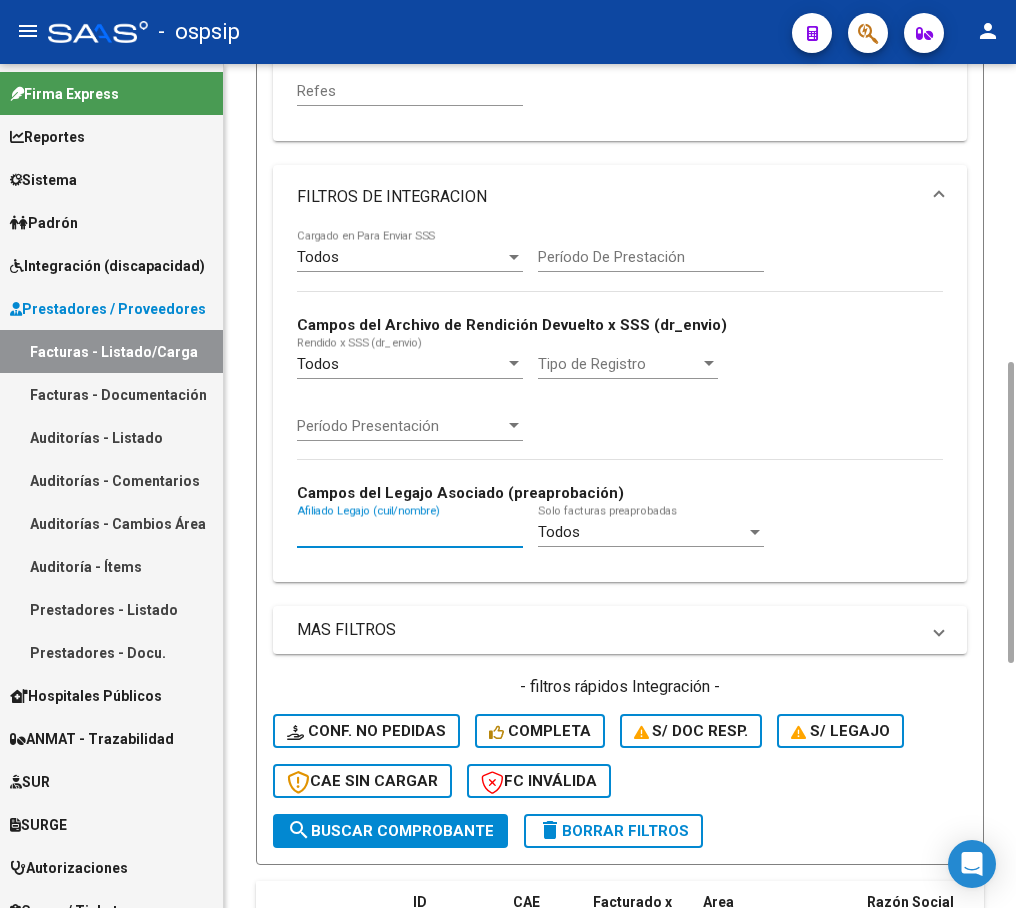 click on "Afiliado Legajo (cuil/nombre)" at bounding box center [410, 532] 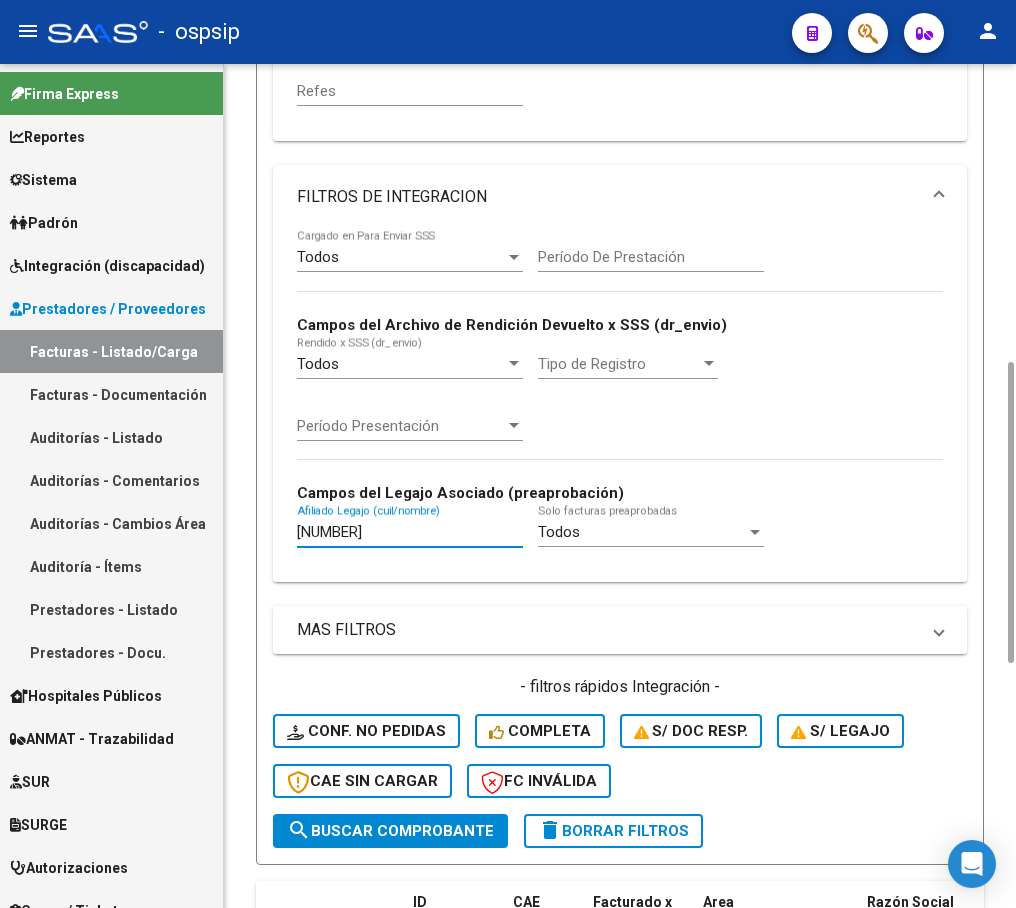 scroll, scrollTop: 1034, scrollLeft: 0, axis: vertical 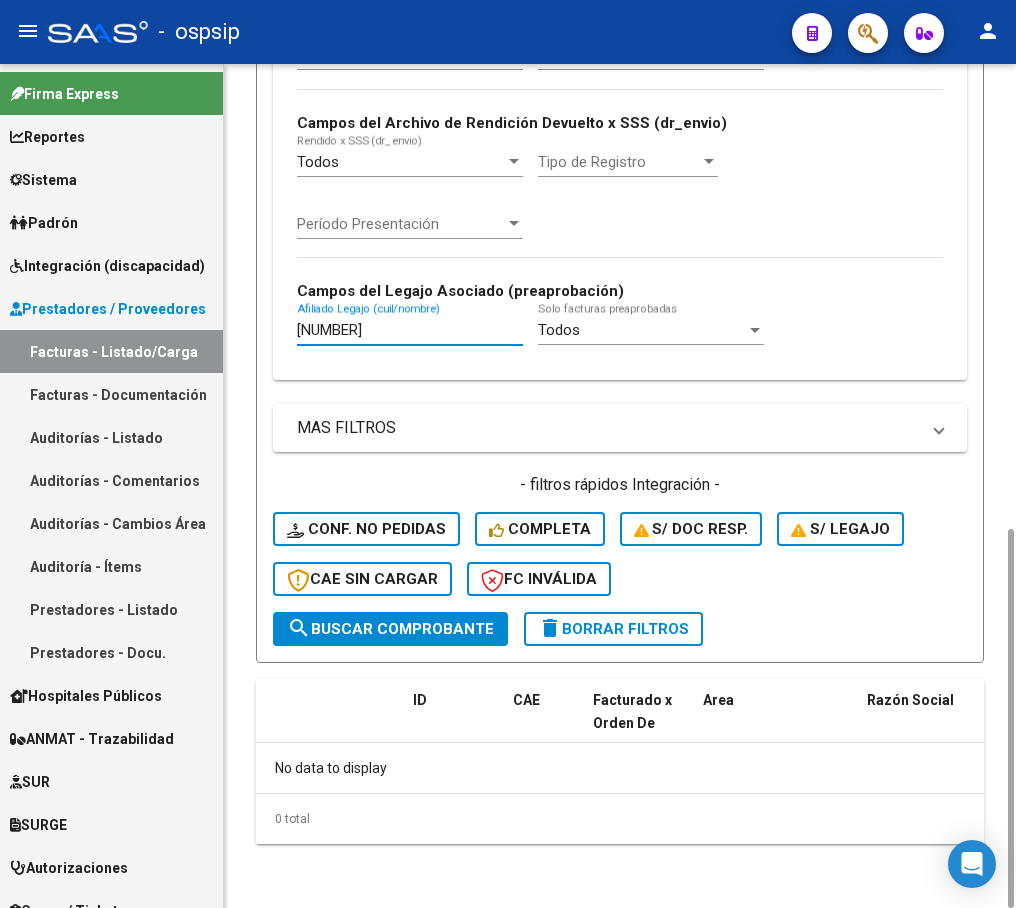 drag, startPoint x: 399, startPoint y: 332, endPoint x: 247, endPoint y: 334, distance: 152.01315 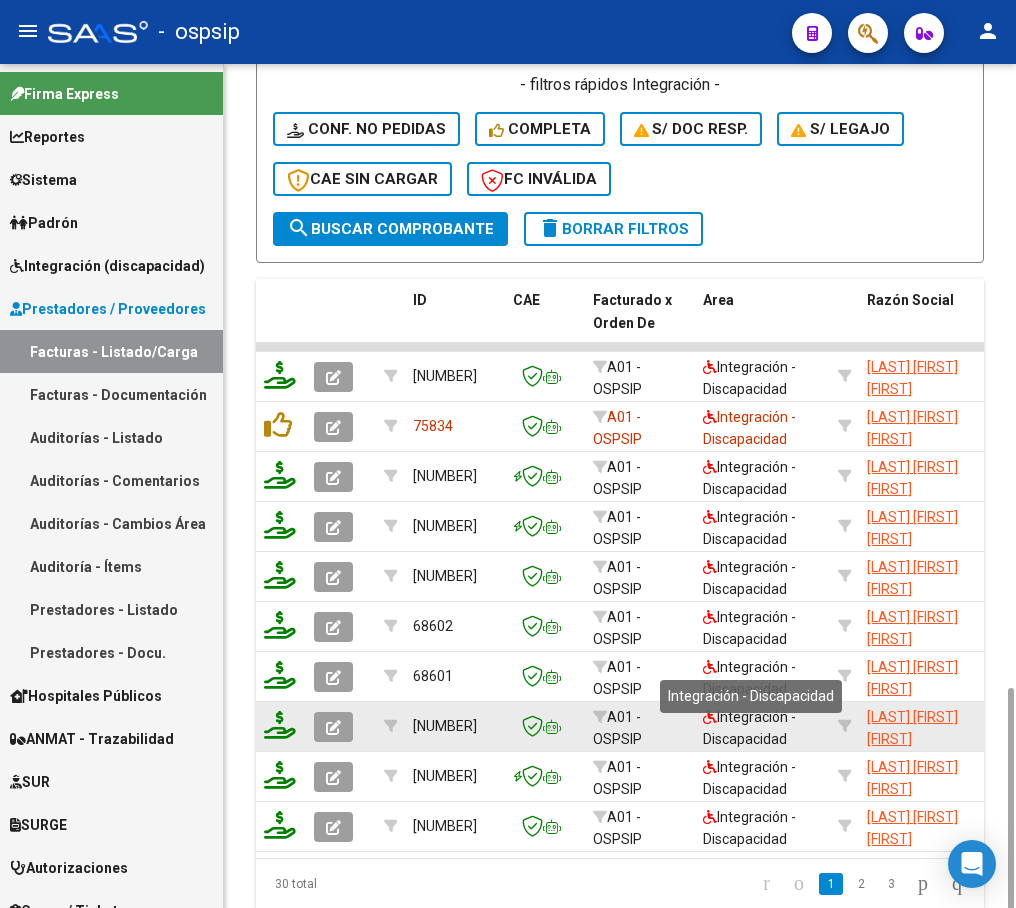 scroll, scrollTop: 1515, scrollLeft: 0, axis: vertical 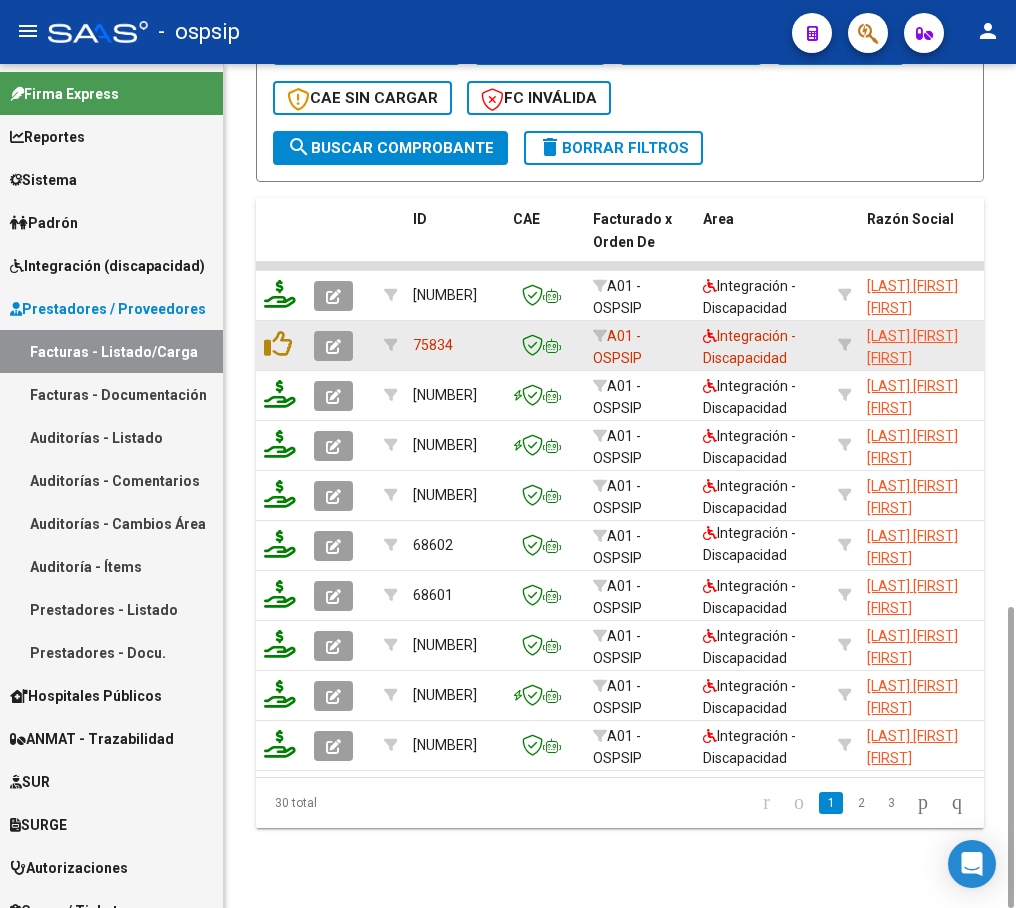 type on "[PHONE]" 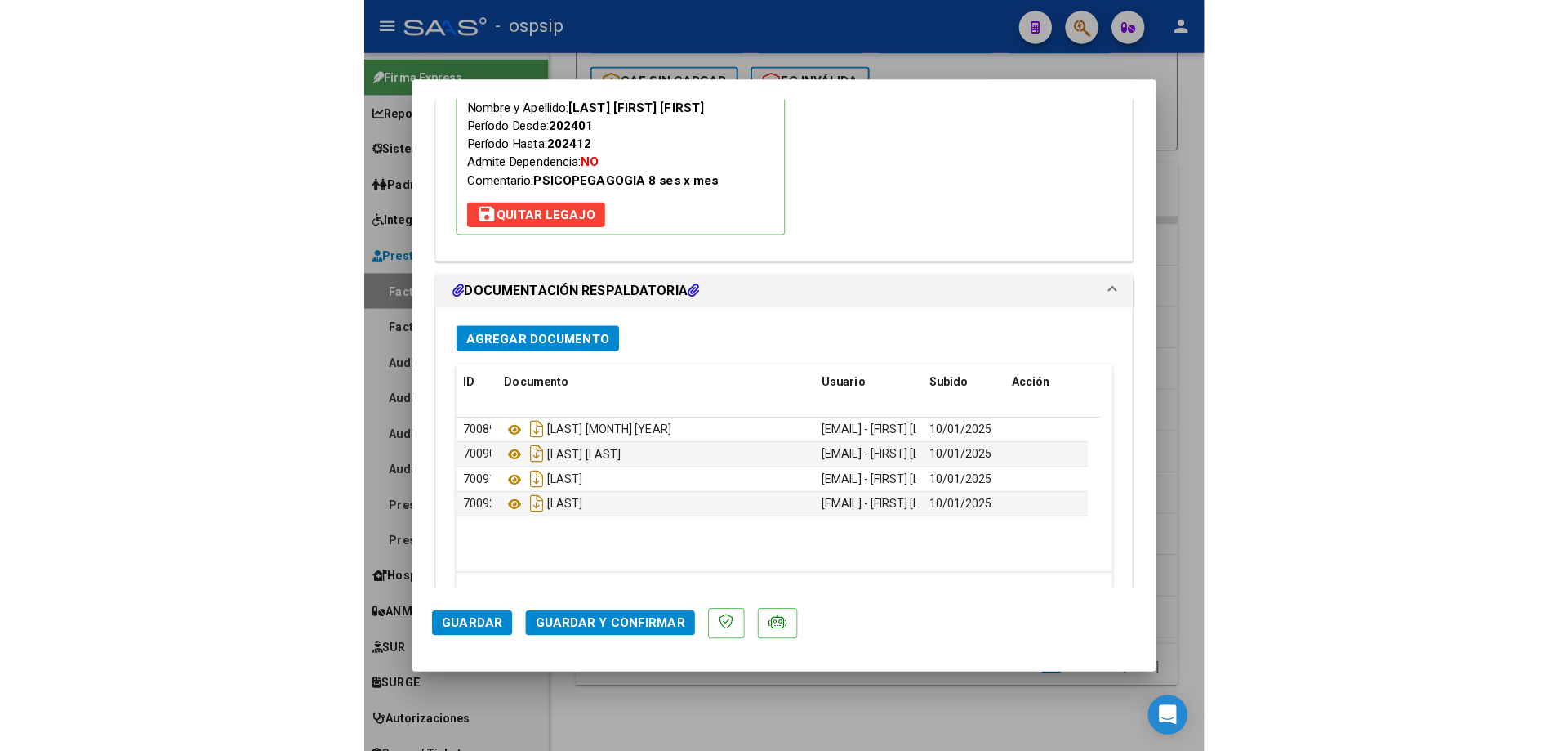 scroll, scrollTop: 1961, scrollLeft: 0, axis: vertical 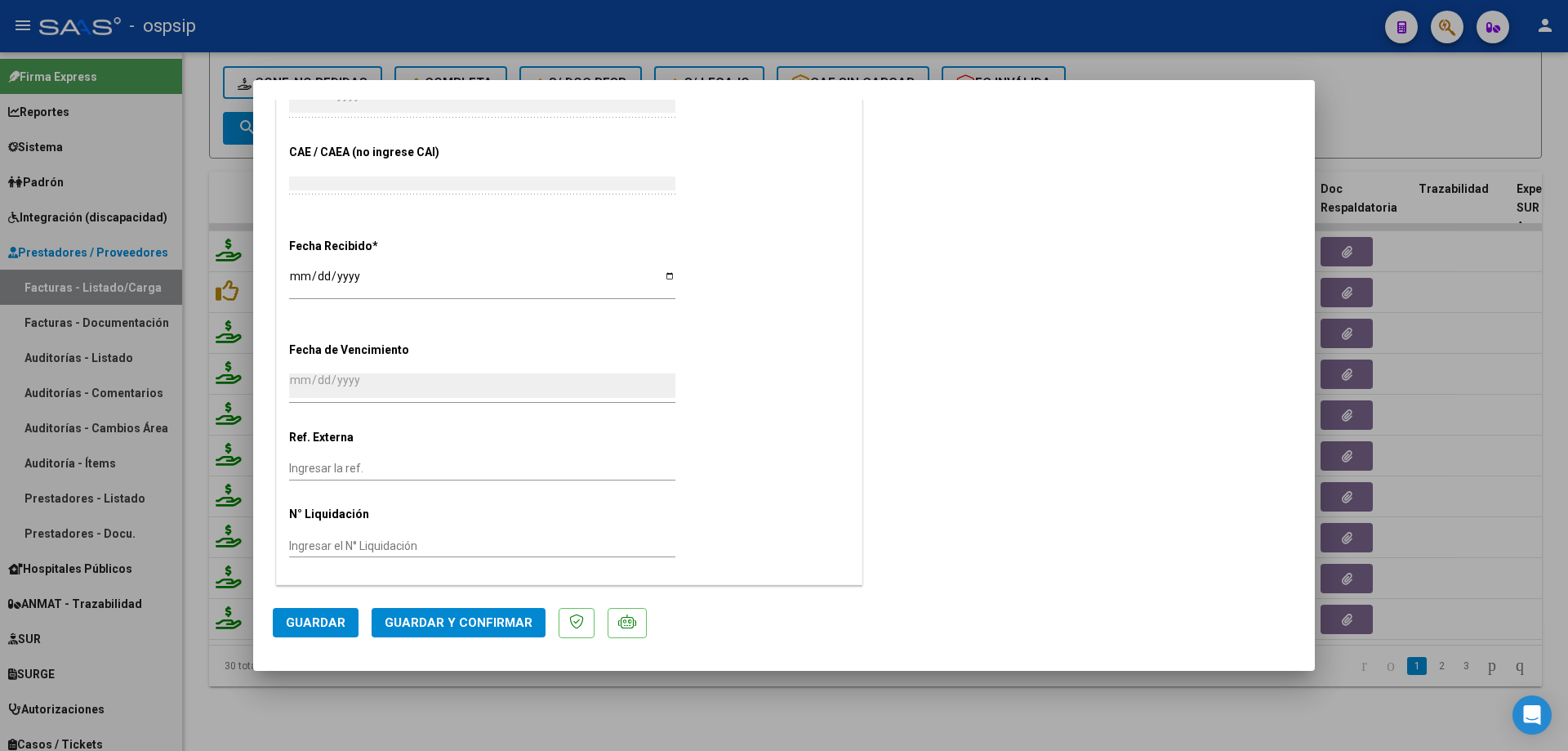 click at bounding box center [784, 375] 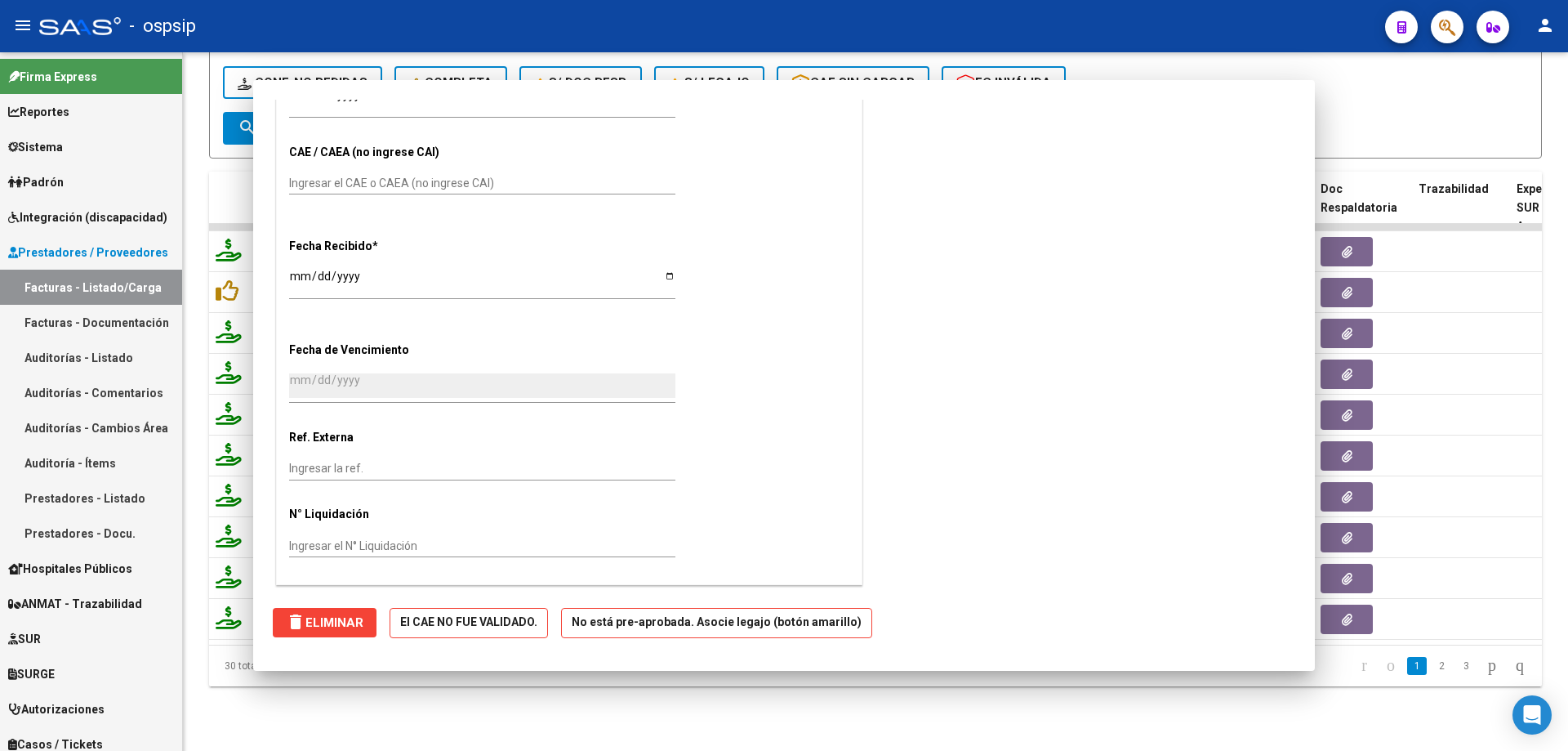scroll, scrollTop: 0, scrollLeft: 0, axis: both 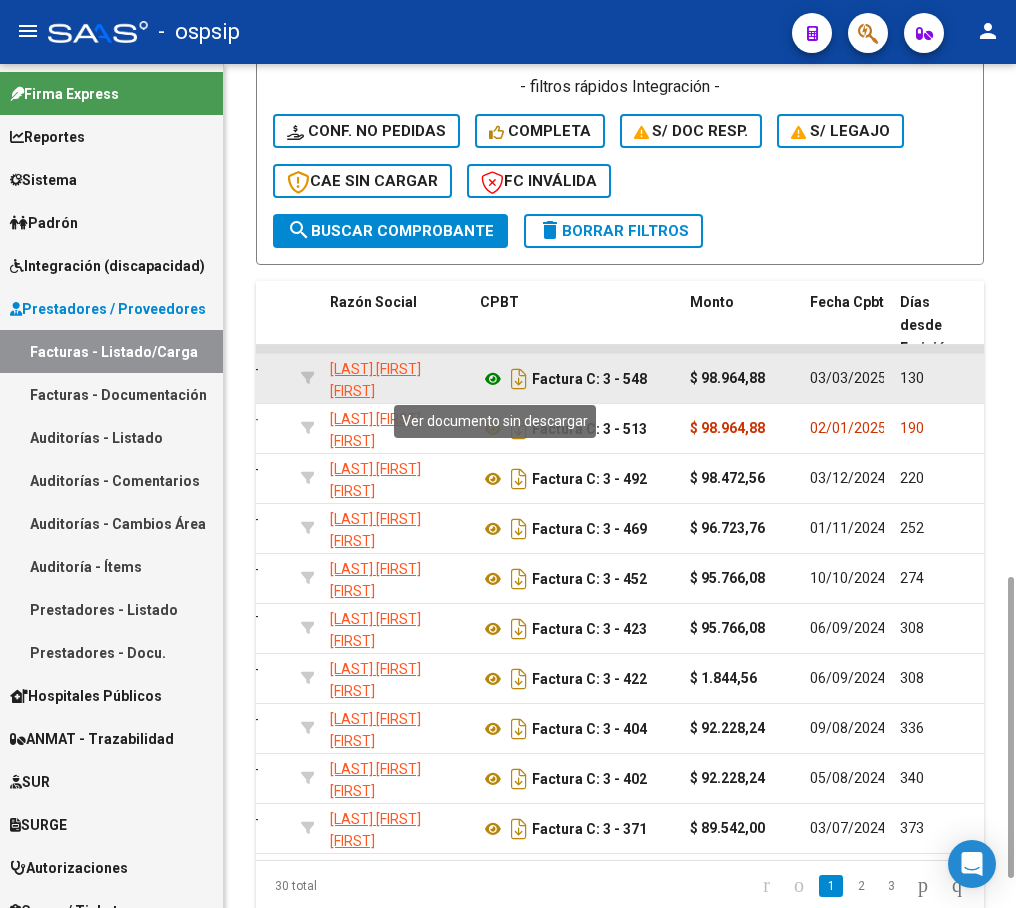 click 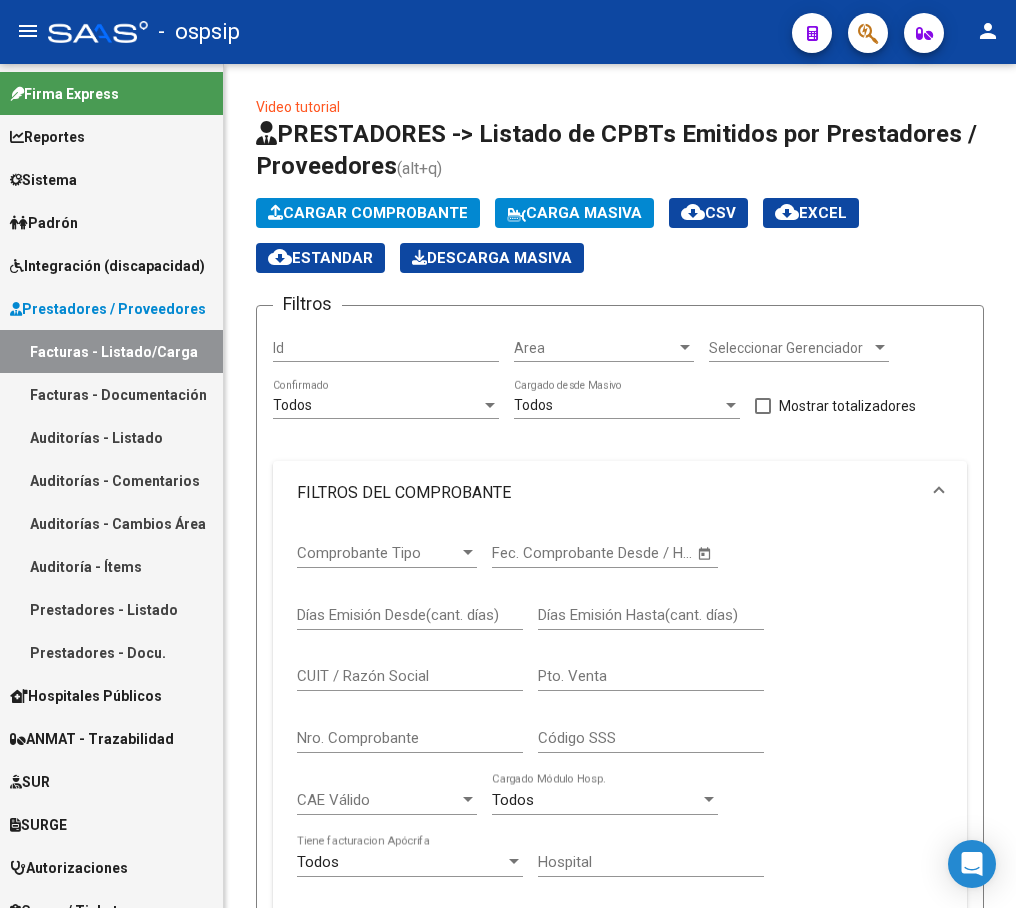 scroll, scrollTop: 0, scrollLeft: 0, axis: both 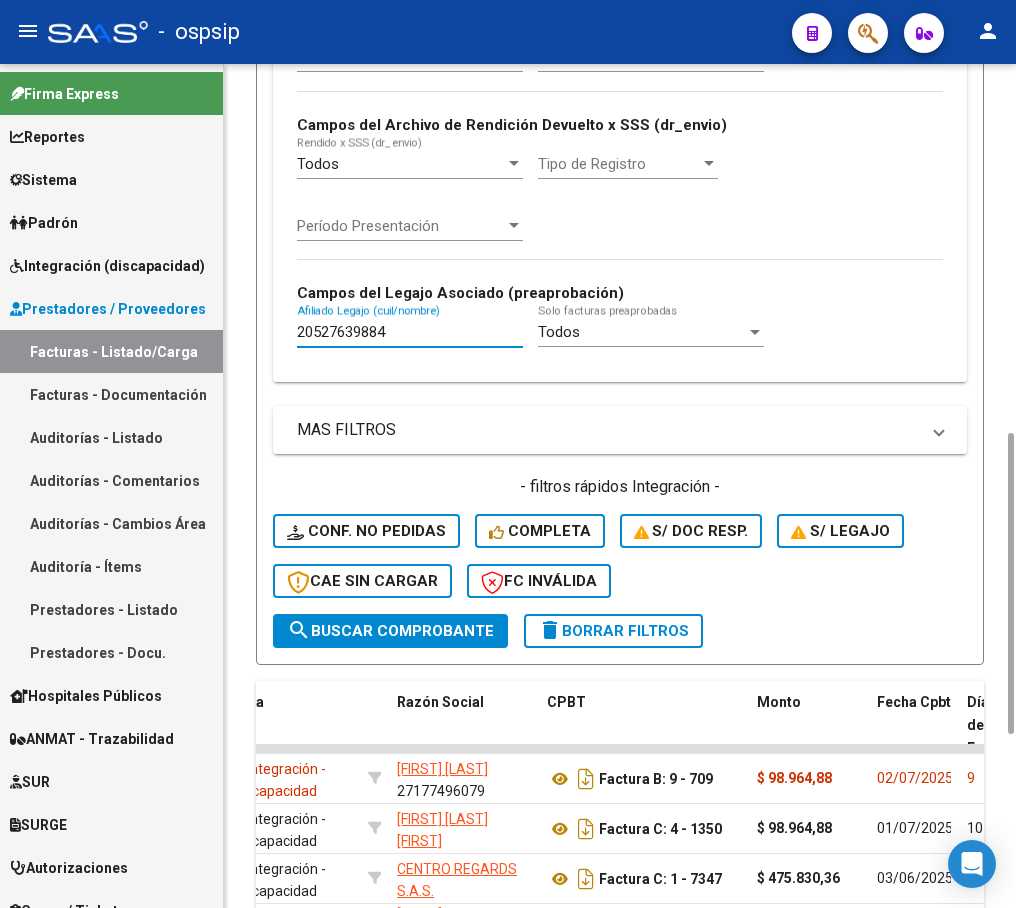 drag, startPoint x: 408, startPoint y: 332, endPoint x: 234, endPoint y: 337, distance: 174.07182 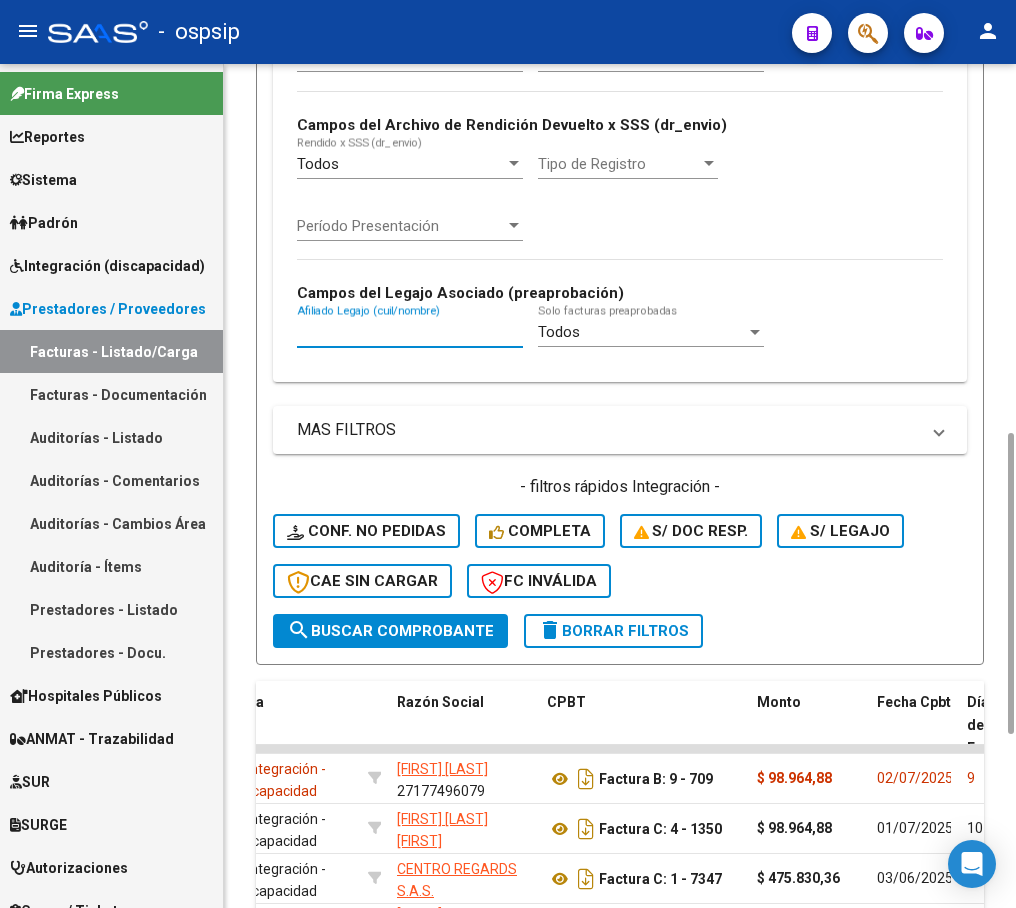 paste on "[CUIL] [CUIL] [CUIL] [CUIL] [CUIL]" 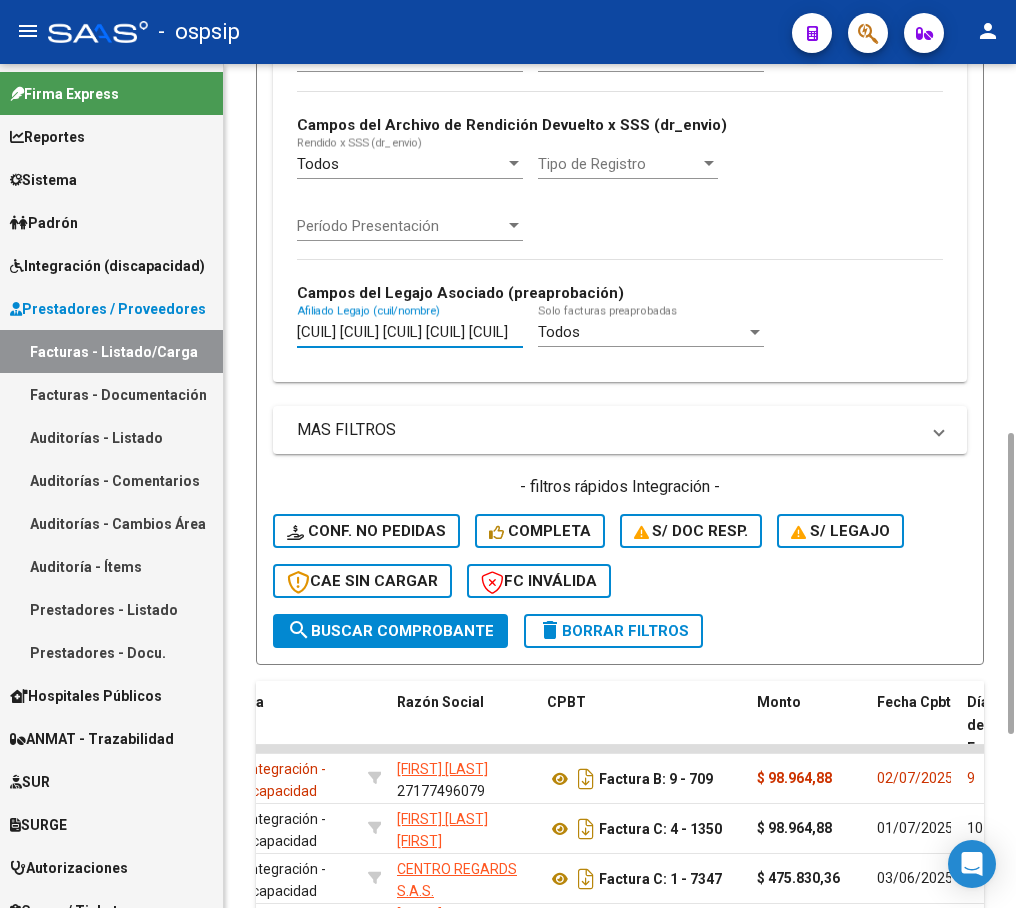scroll, scrollTop: 0, scrollLeft: 349, axis: horizontal 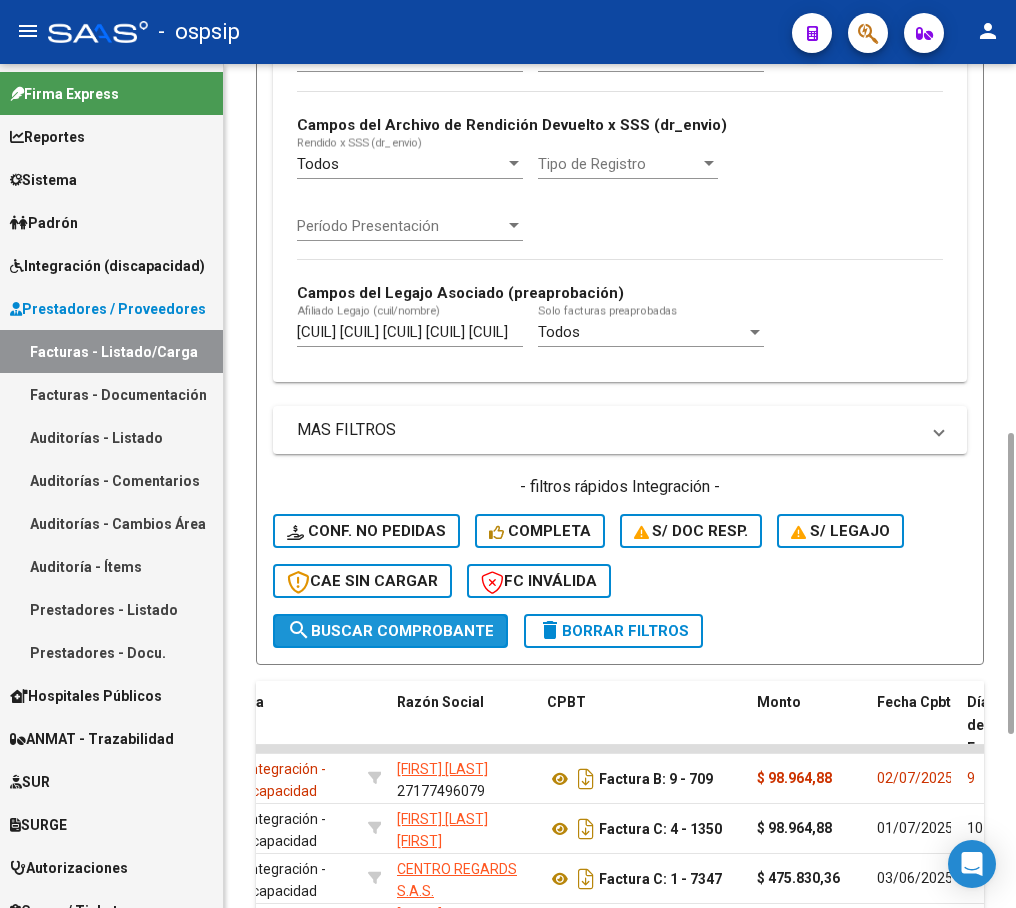 click on "search  Buscar Comprobante" 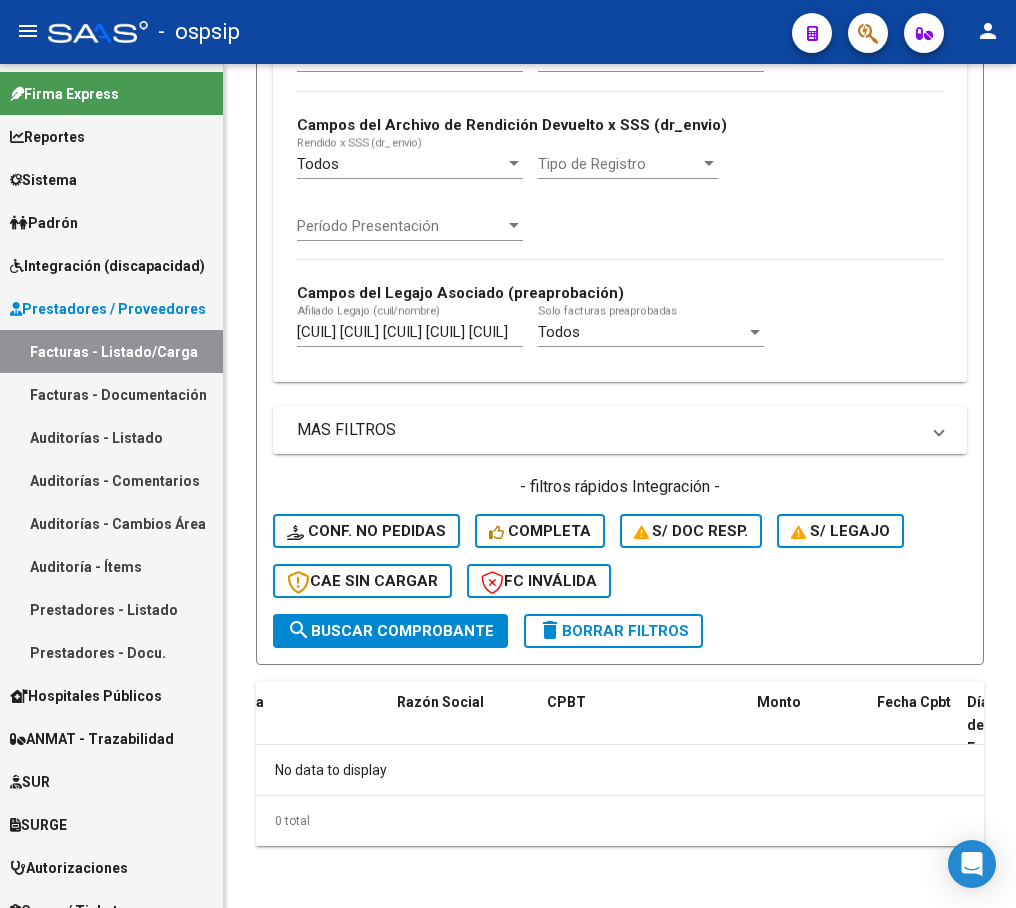 scroll, scrollTop: 0, scrollLeft: 0, axis: both 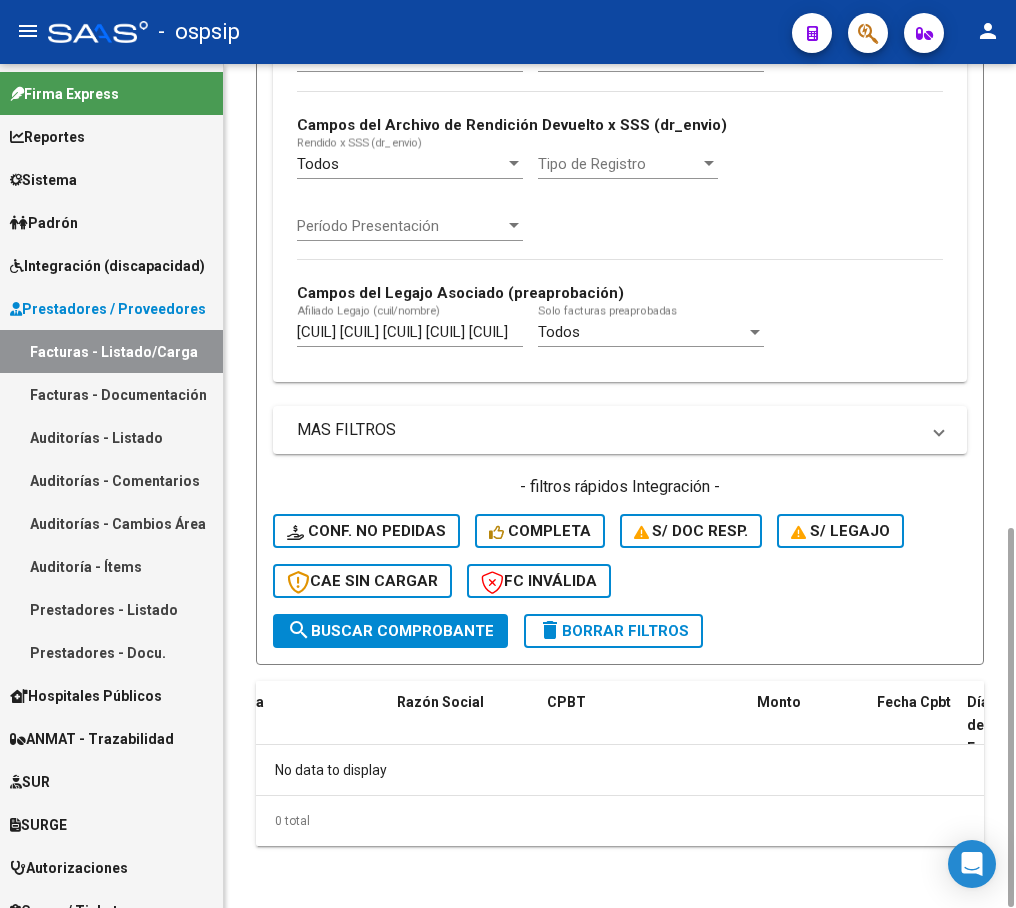 click on "[CUIL] [CUIL] [CUIL] [CUIL] [CUIL]" at bounding box center (410, 332) 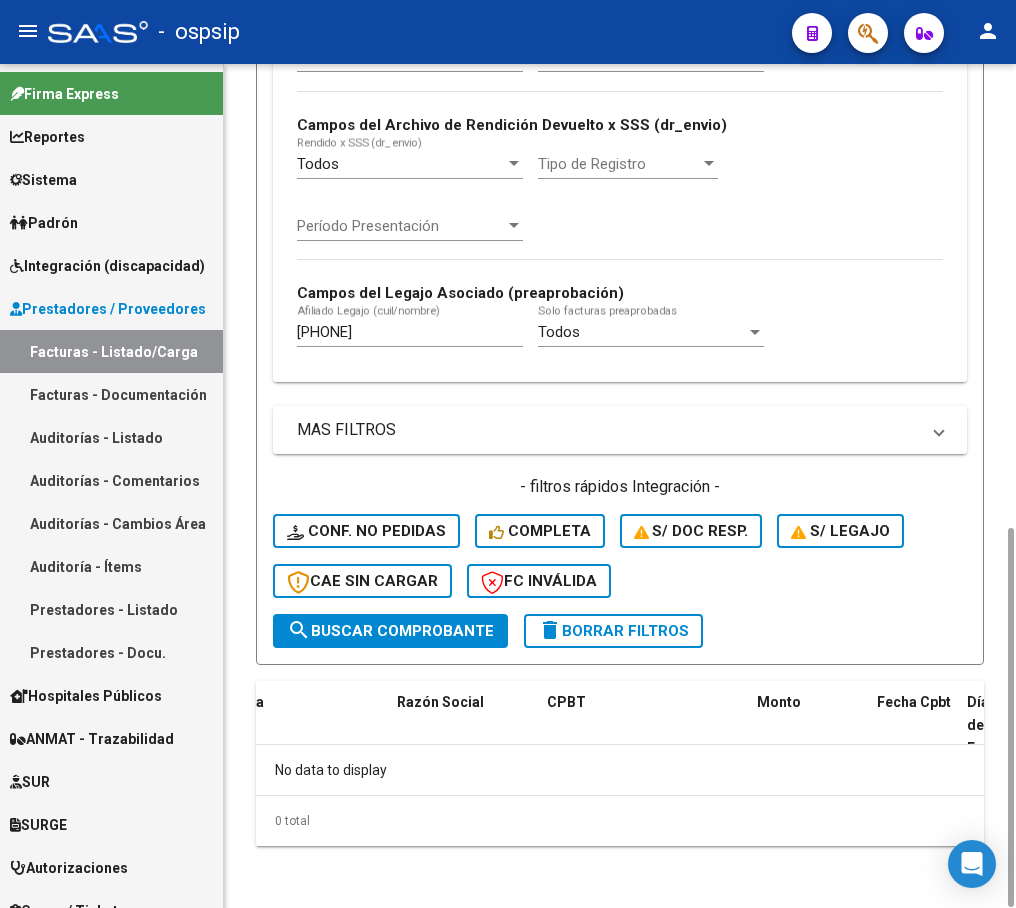 drag, startPoint x: 296, startPoint y: 333, endPoint x: 311, endPoint y: 333, distance: 15 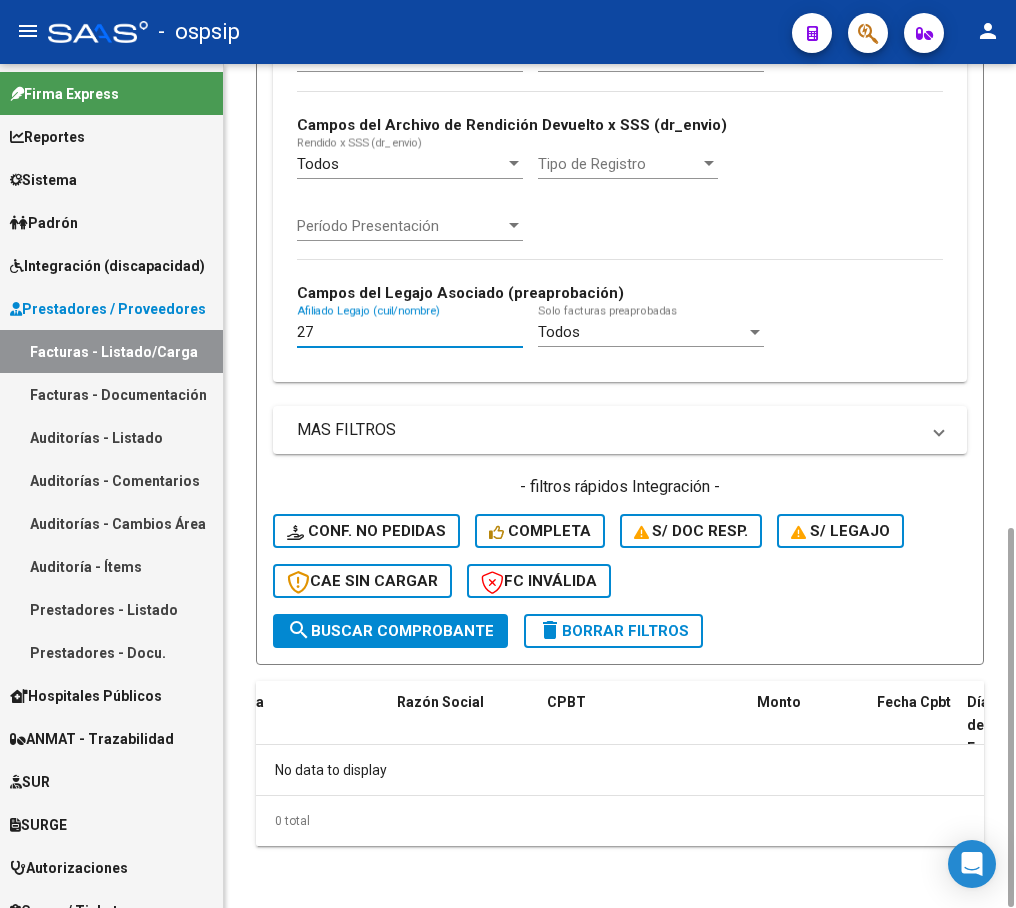 type on "2" 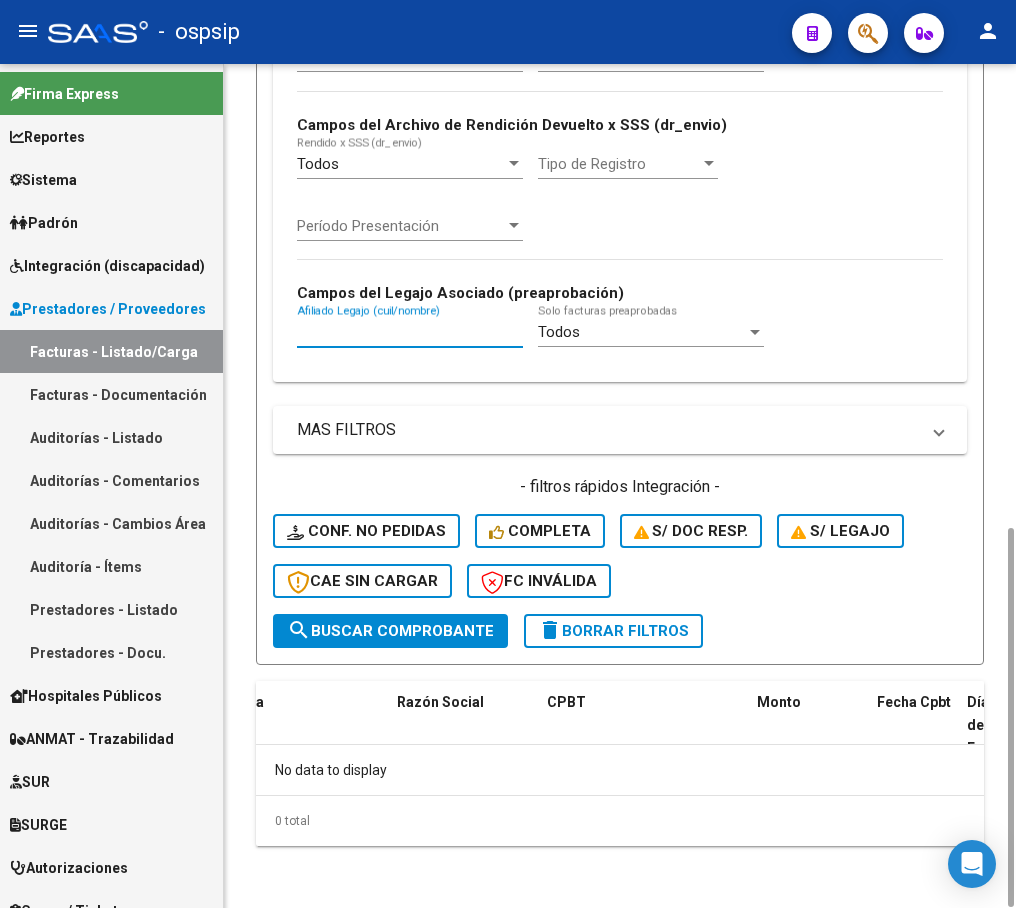 paste on "[PHONE]" 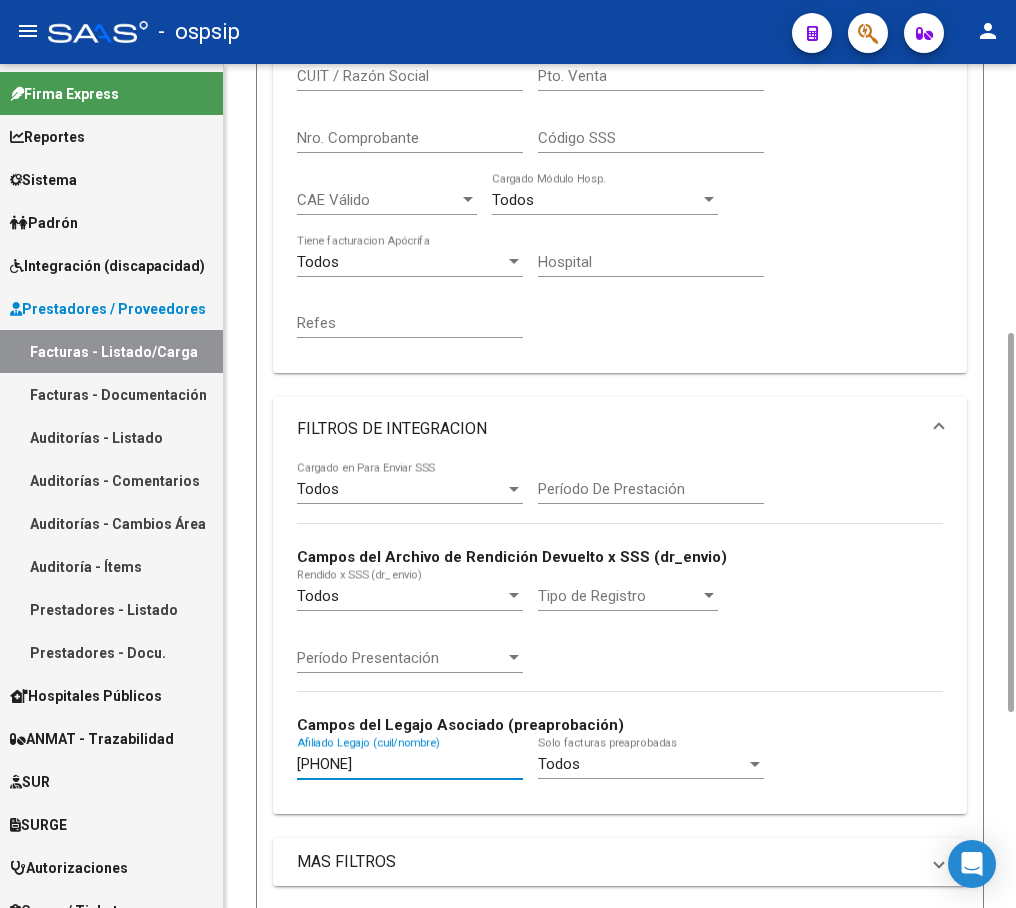 scroll, scrollTop: 800, scrollLeft: 0, axis: vertical 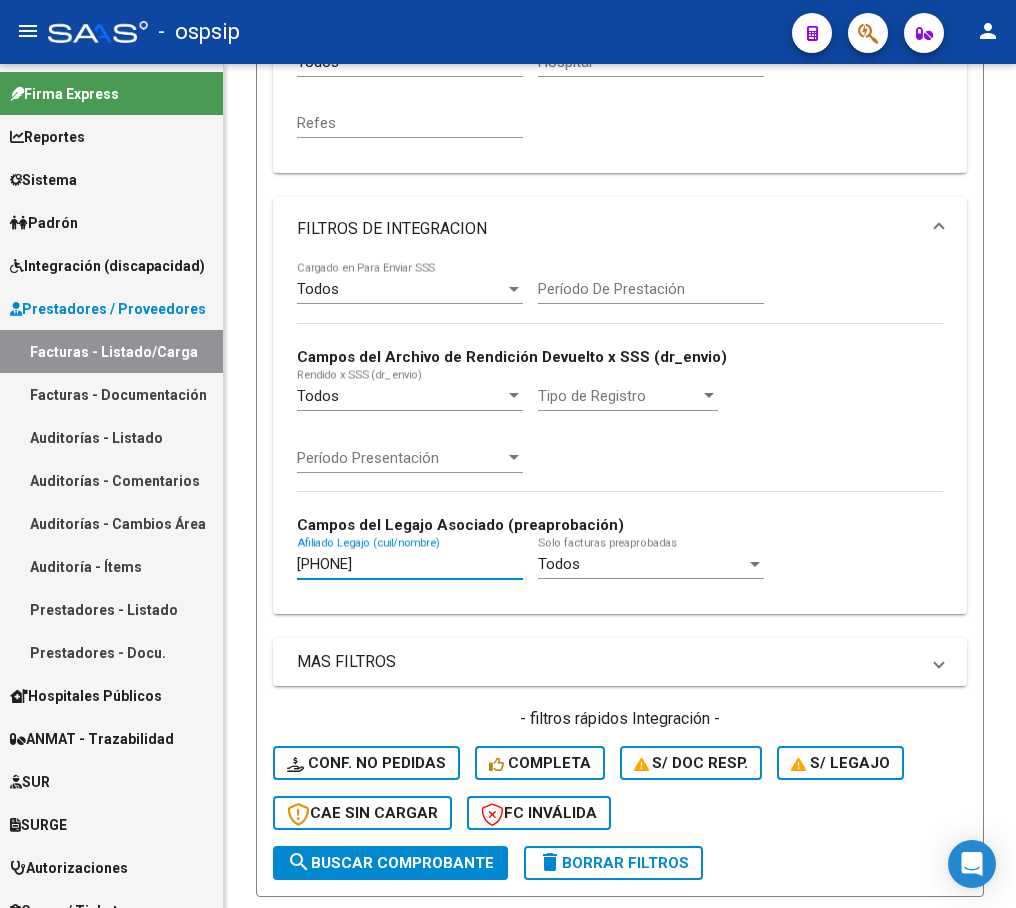drag, startPoint x: 410, startPoint y: 565, endPoint x: 182, endPoint y: 565, distance: 228 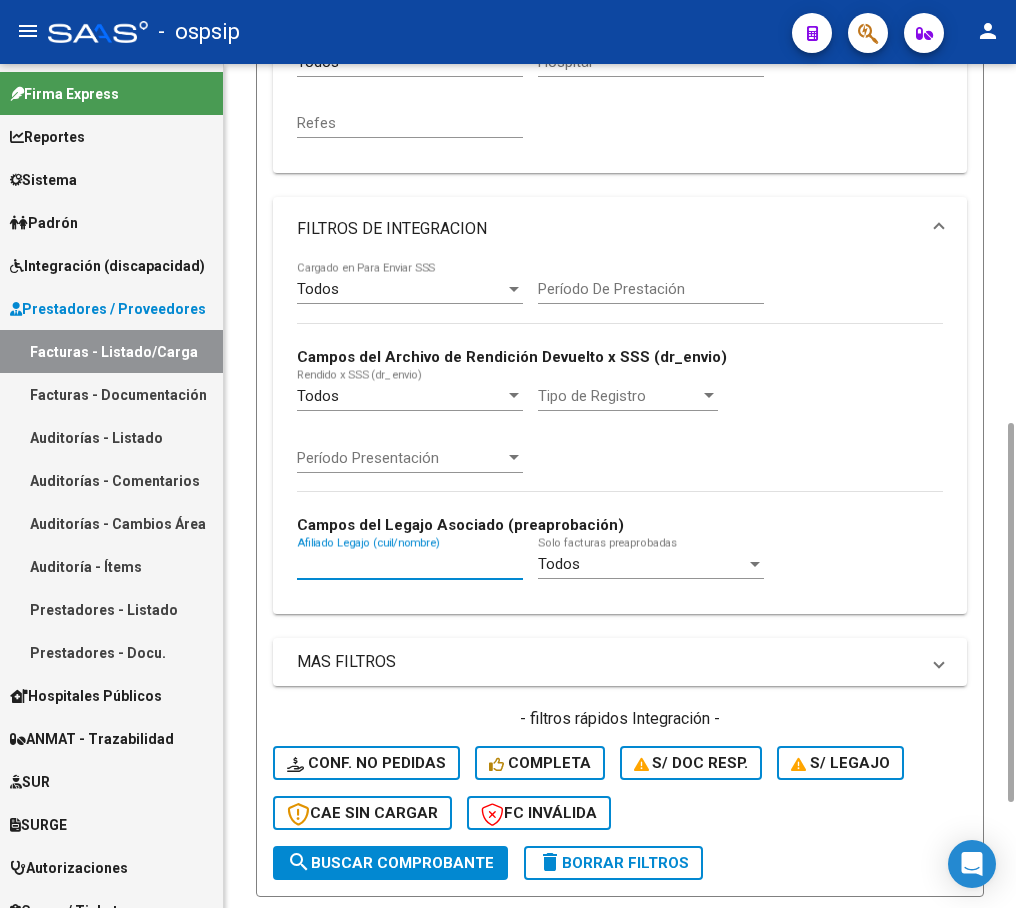 paste on "[PHONE]" 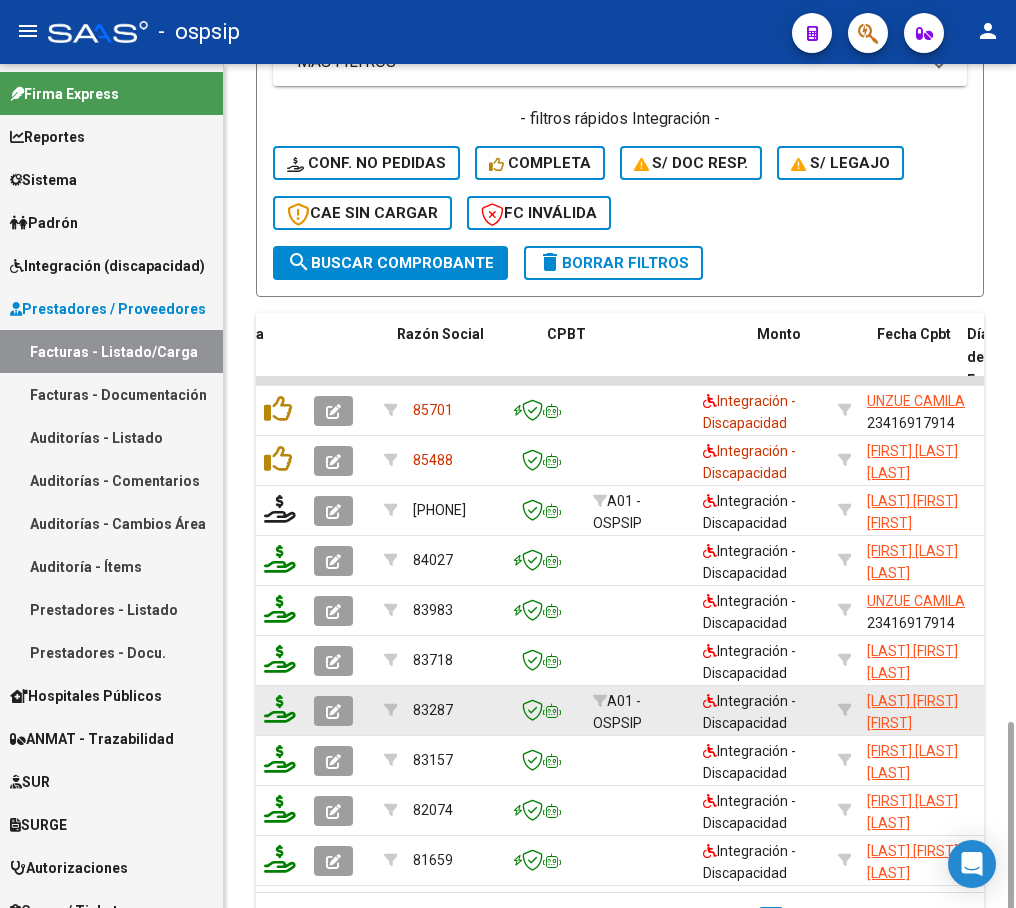 scroll, scrollTop: 1515, scrollLeft: 0, axis: vertical 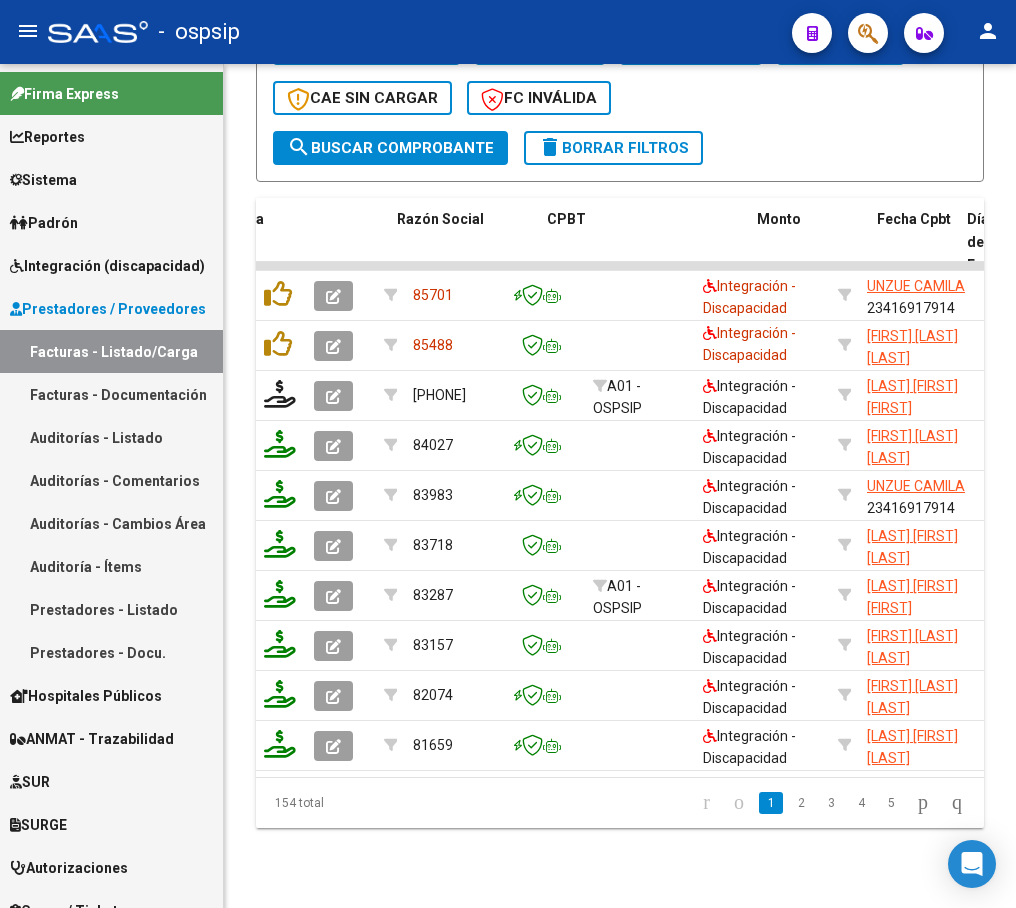 type on "[PHONE]" 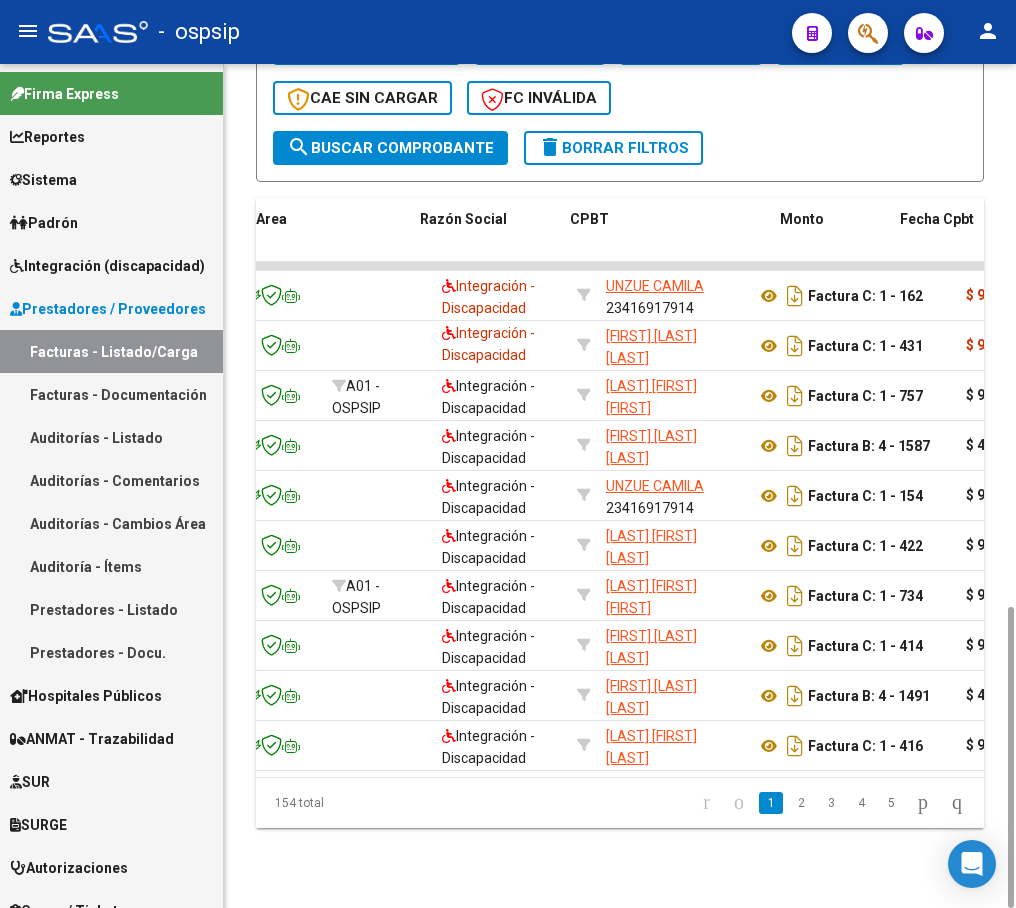 scroll, scrollTop: 0, scrollLeft: 447, axis: horizontal 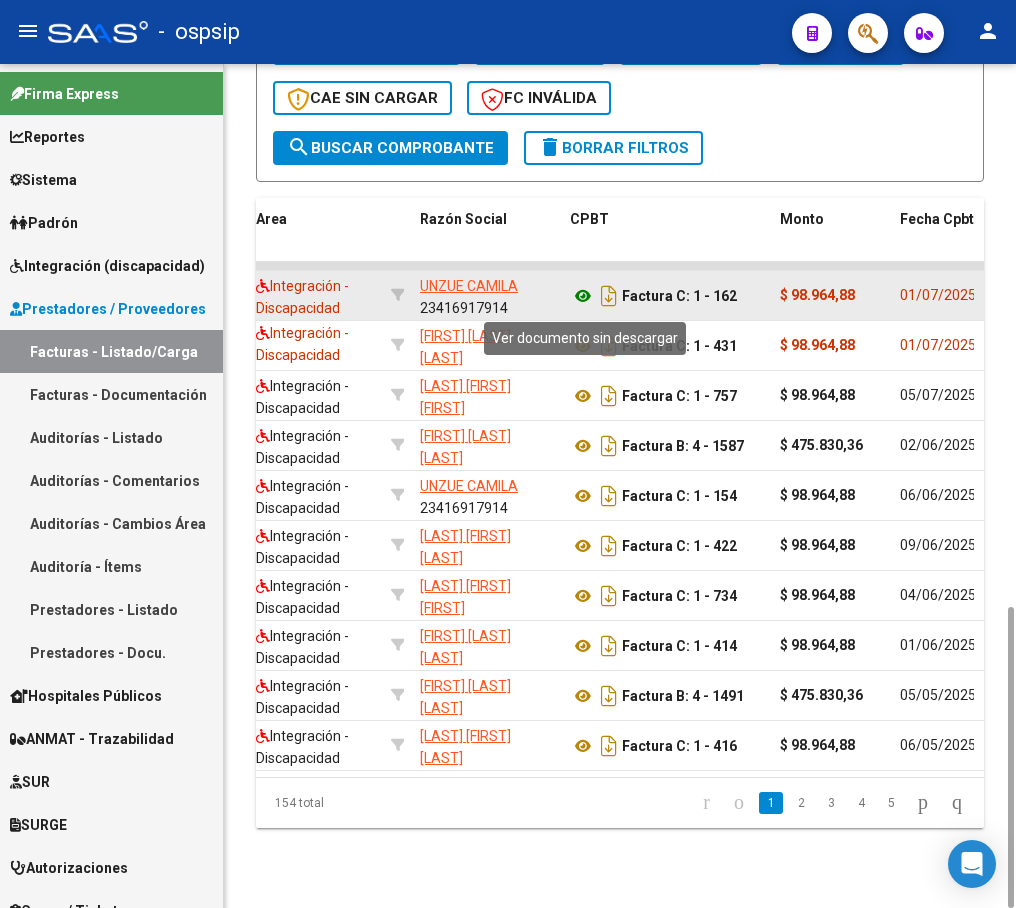 click 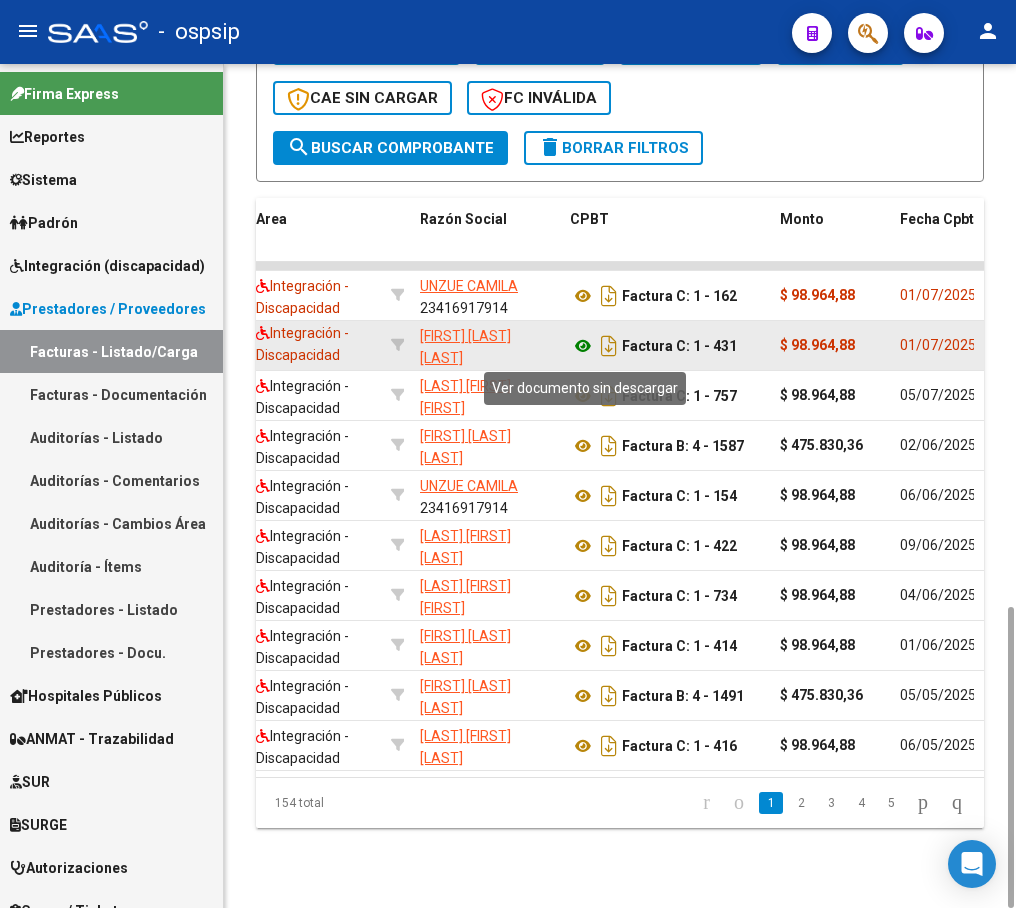 click 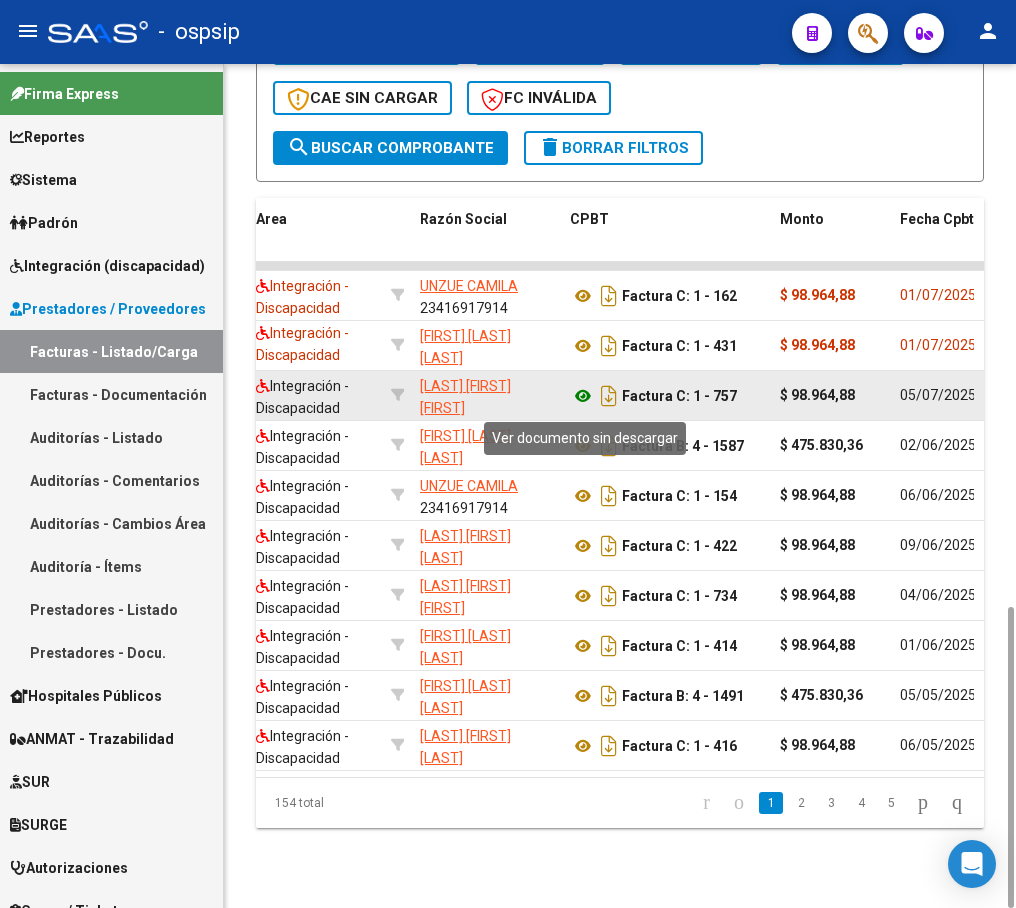 click 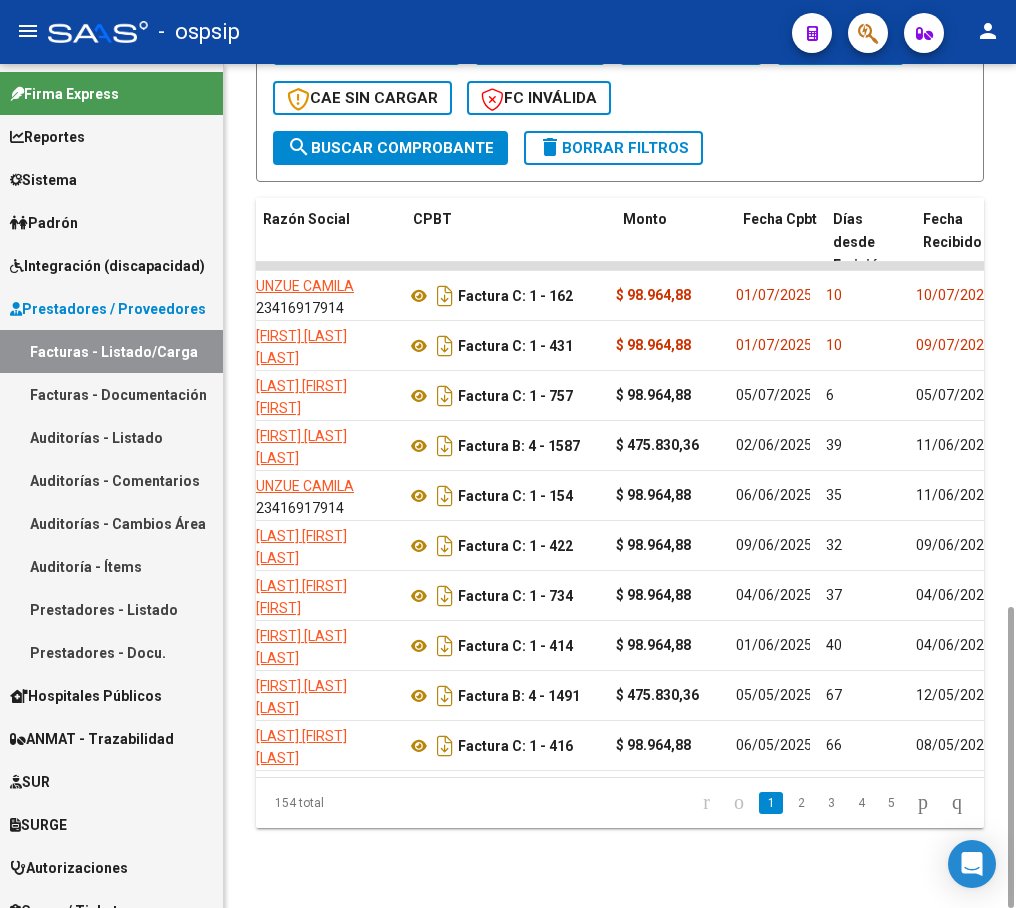 scroll, scrollTop: 0, scrollLeft: 574, axis: horizontal 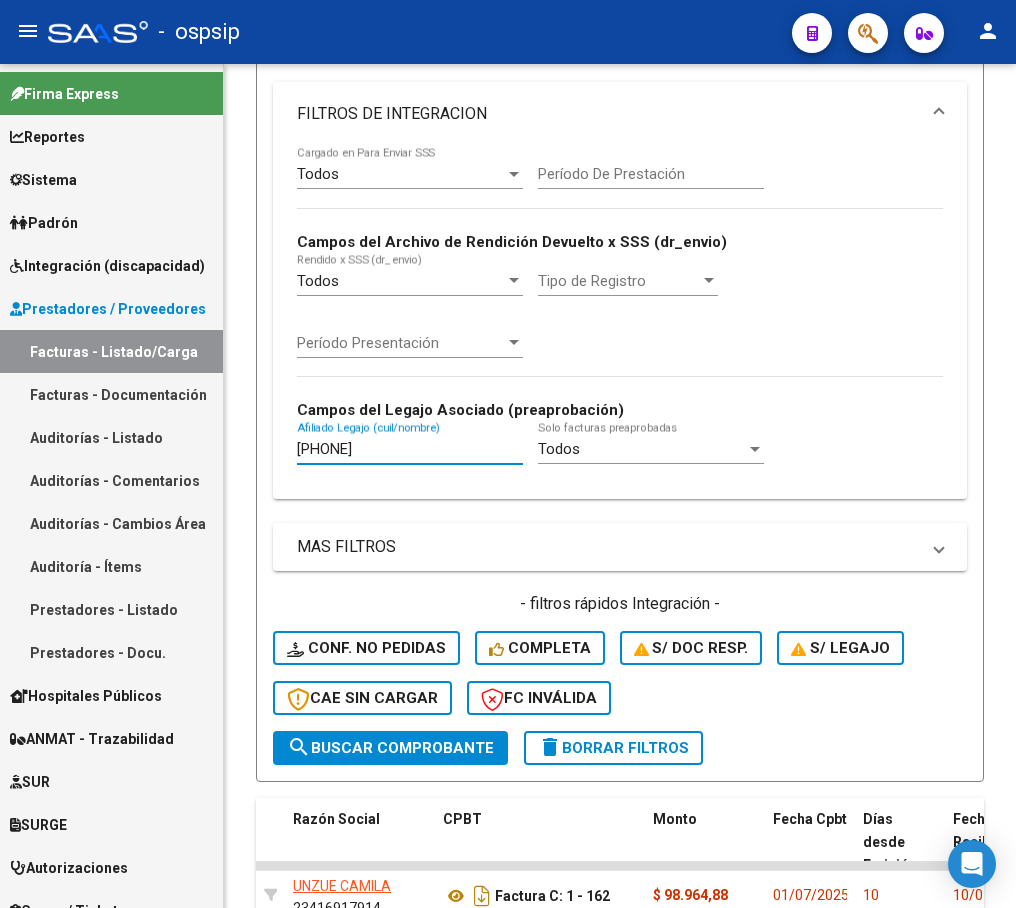 drag, startPoint x: 410, startPoint y: 450, endPoint x: 23, endPoint y: 475, distance: 387.80664 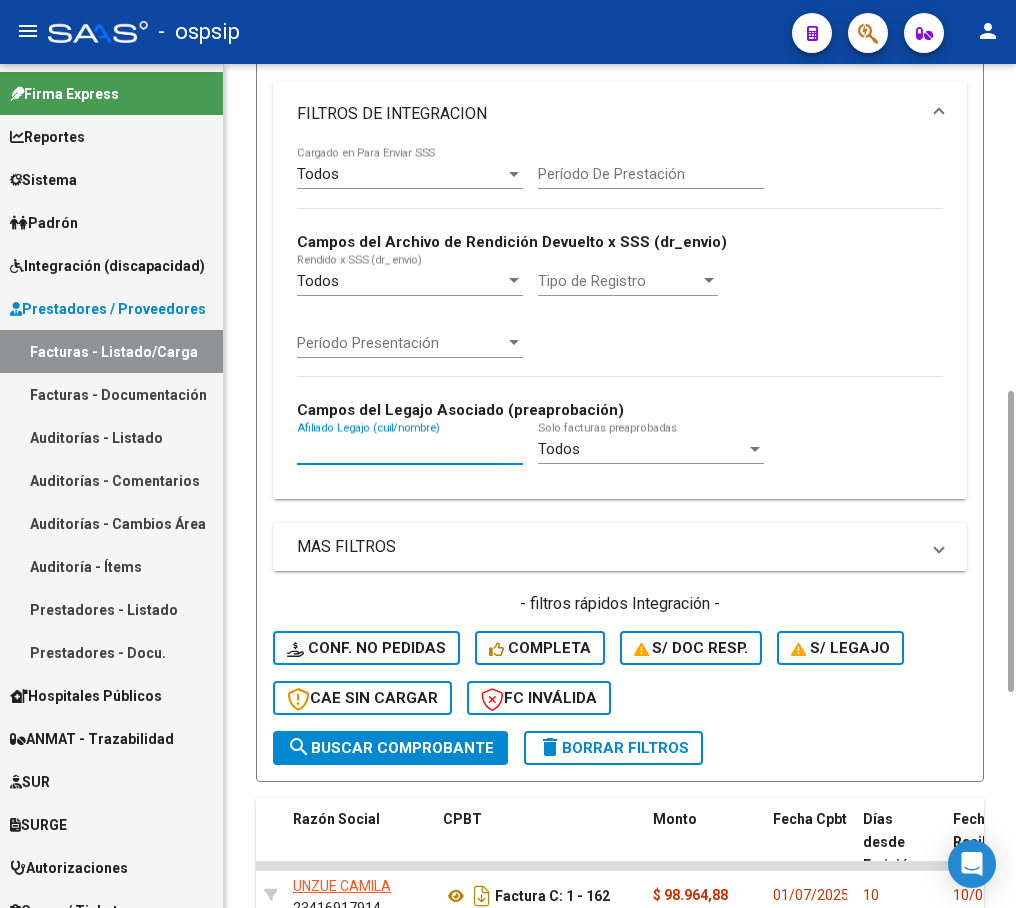 paste on "[PHONE]" 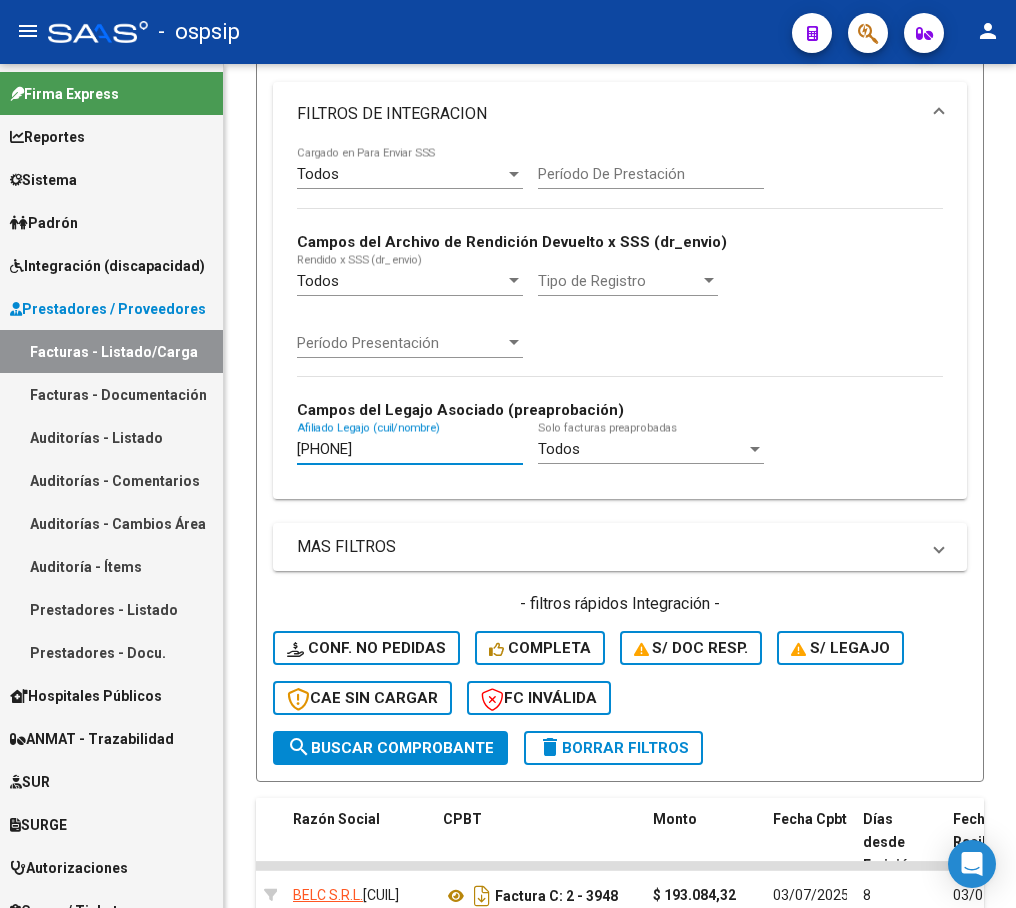 type on "[PHONE]" 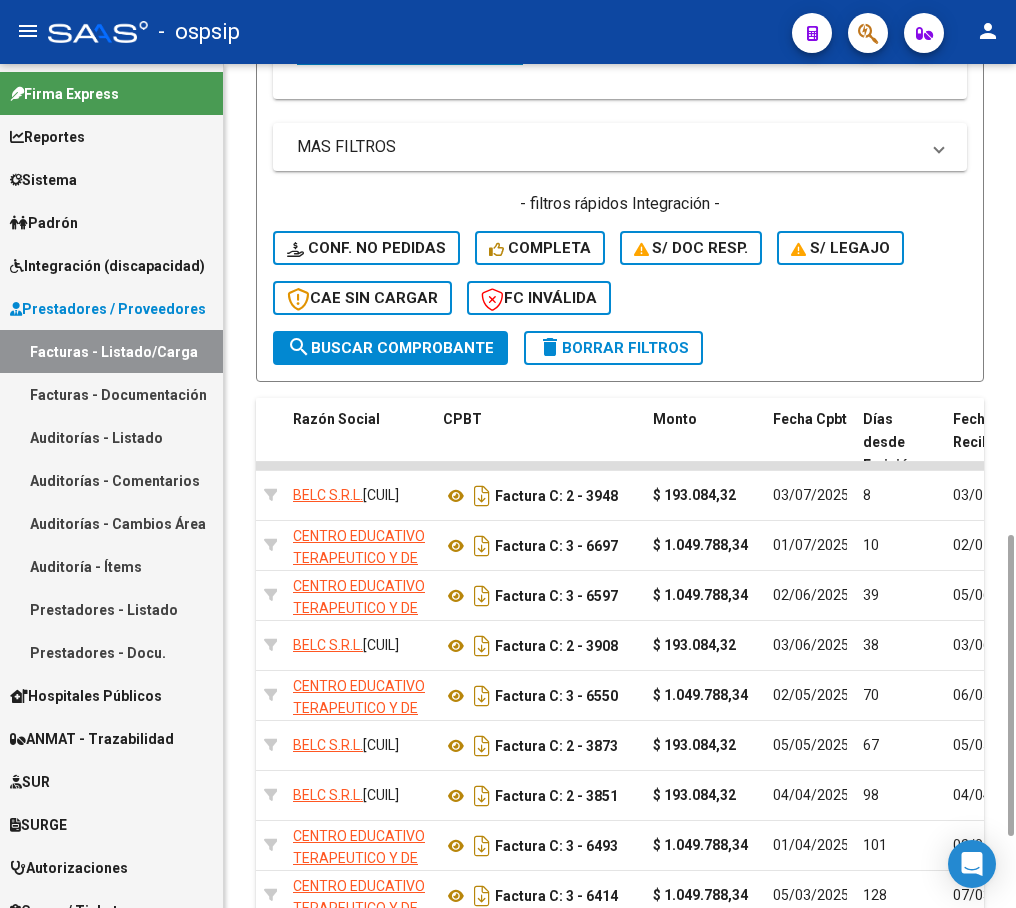 scroll, scrollTop: 1515, scrollLeft: 0, axis: vertical 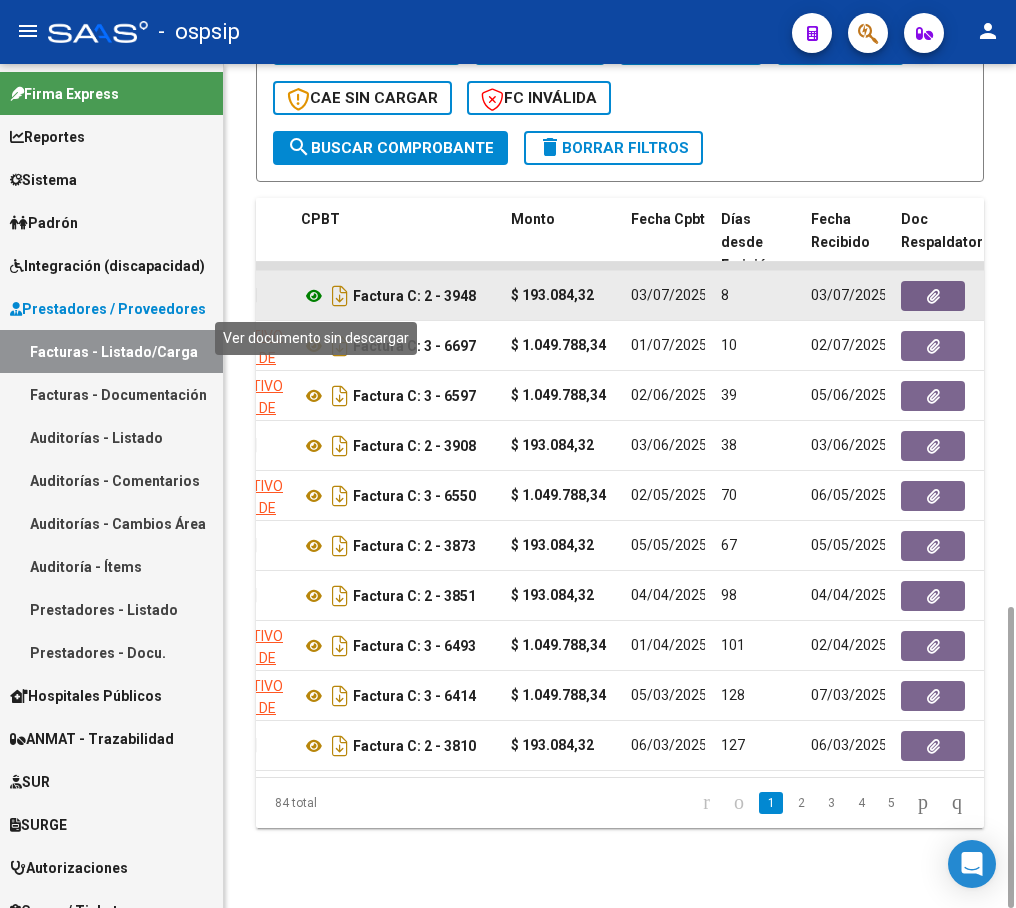 click 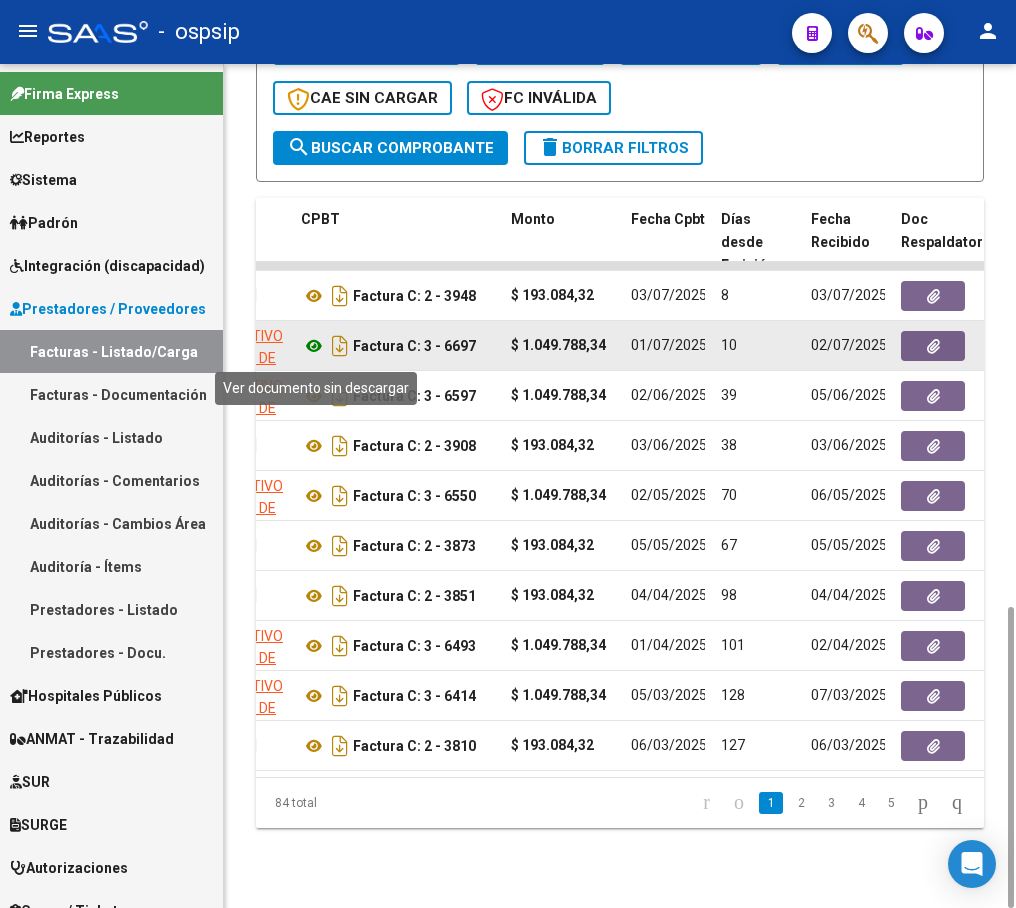 click 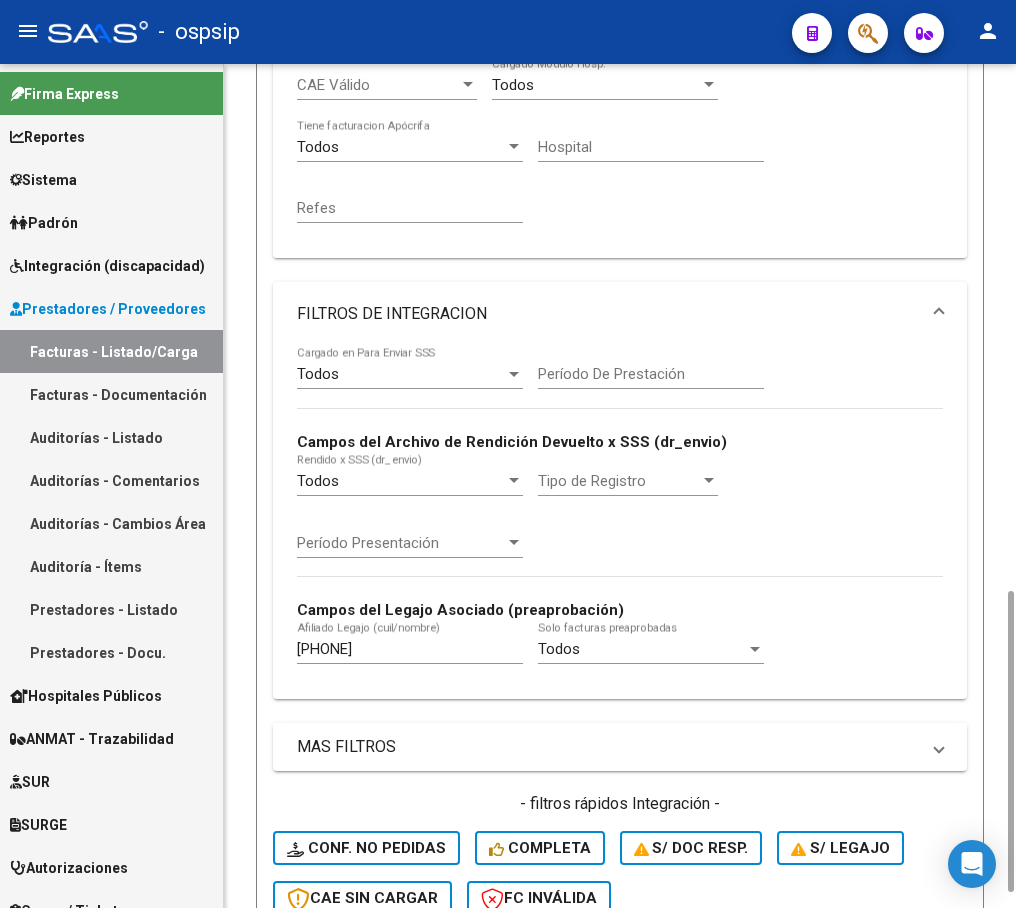 scroll, scrollTop: 915, scrollLeft: 0, axis: vertical 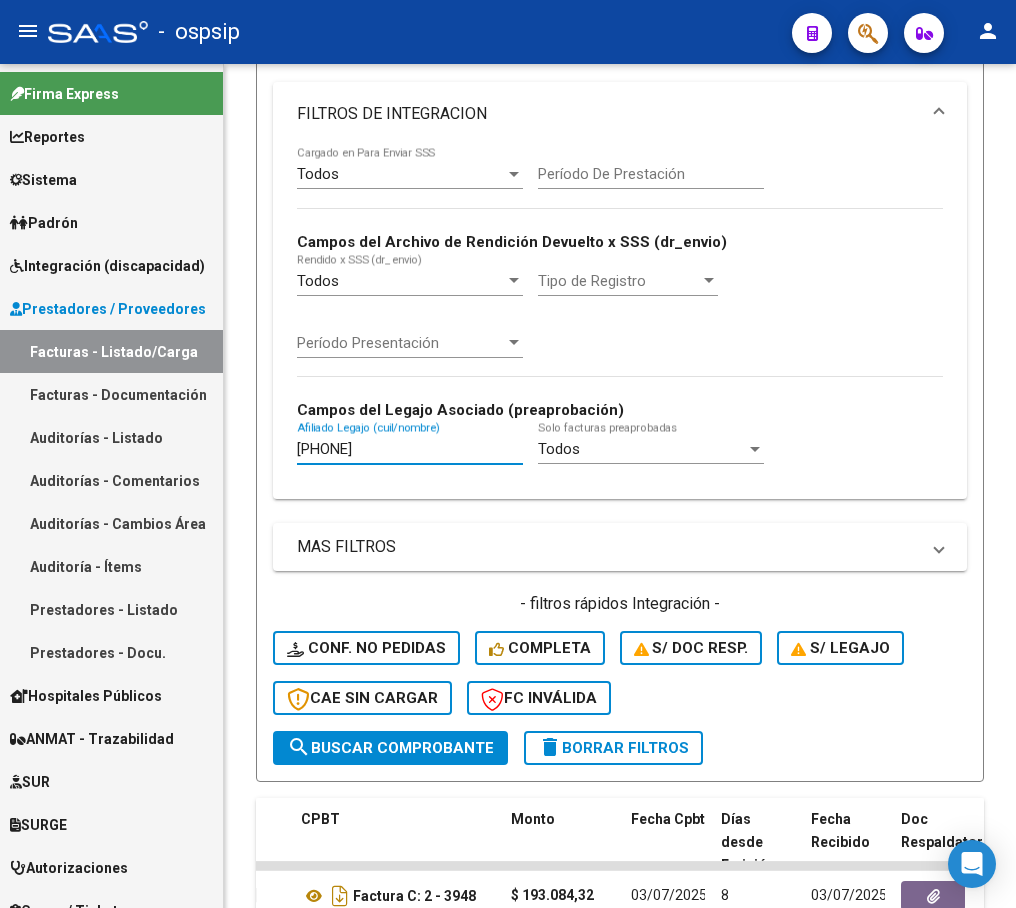 drag, startPoint x: 409, startPoint y: 447, endPoint x: -21, endPoint y: 457, distance: 430.11627 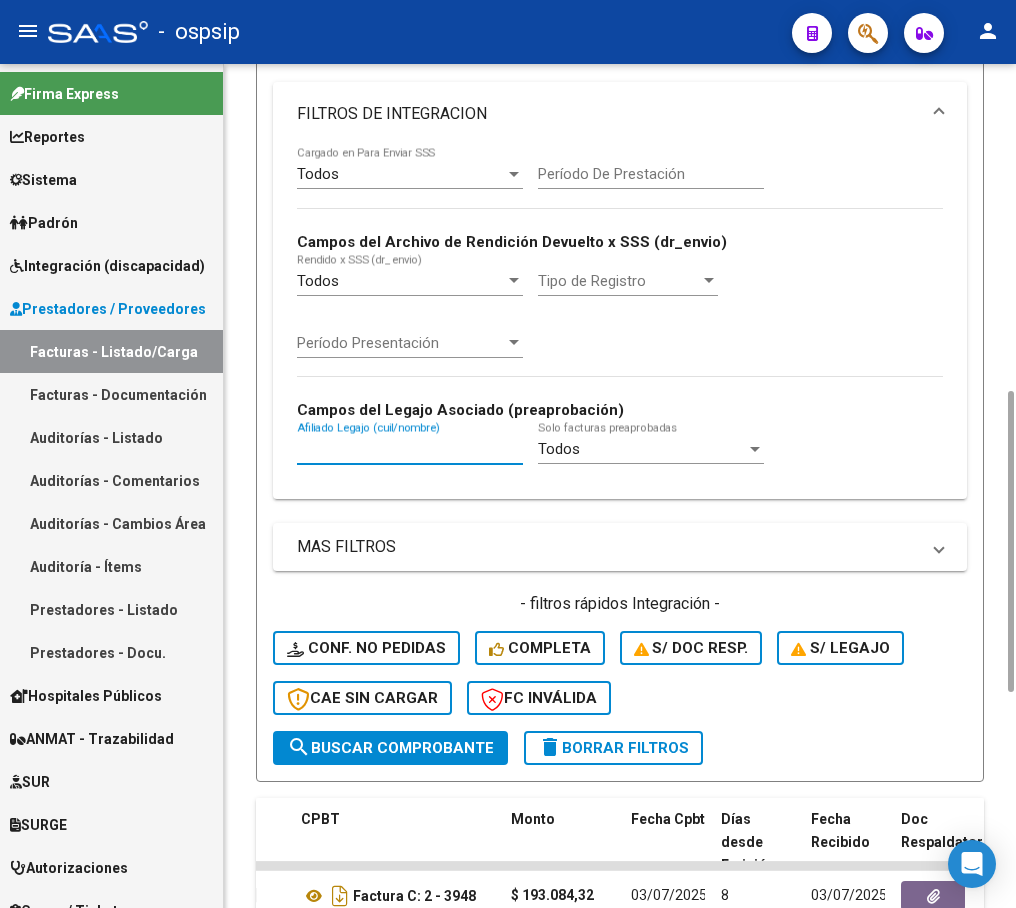 paste on "[PHONE]" 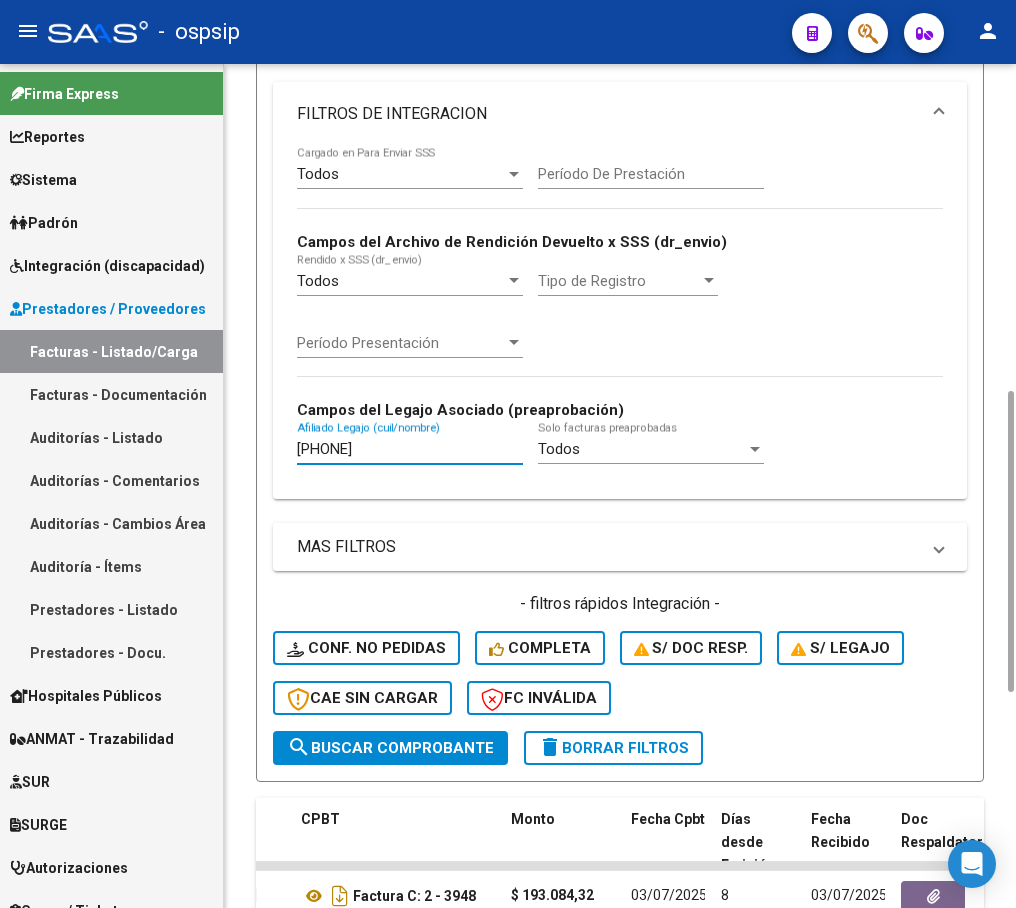 type on "[PHONE]" 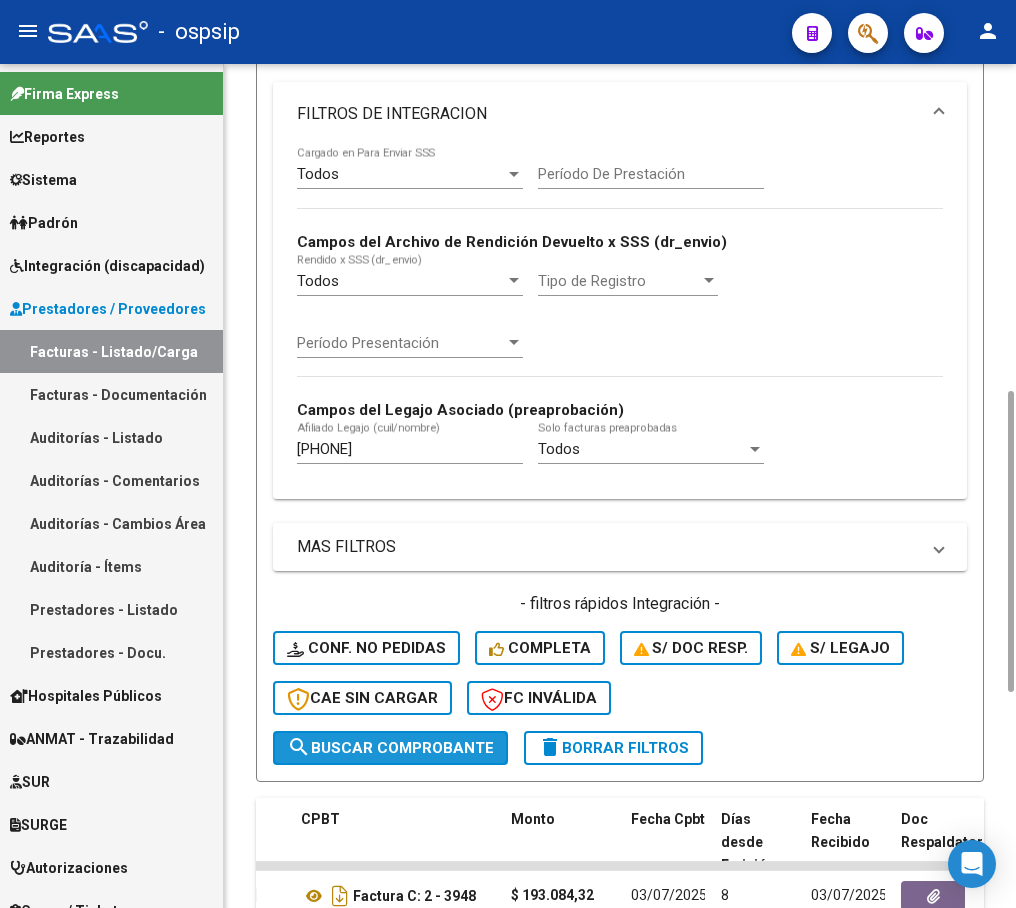 click on "search  Buscar Comprobante" 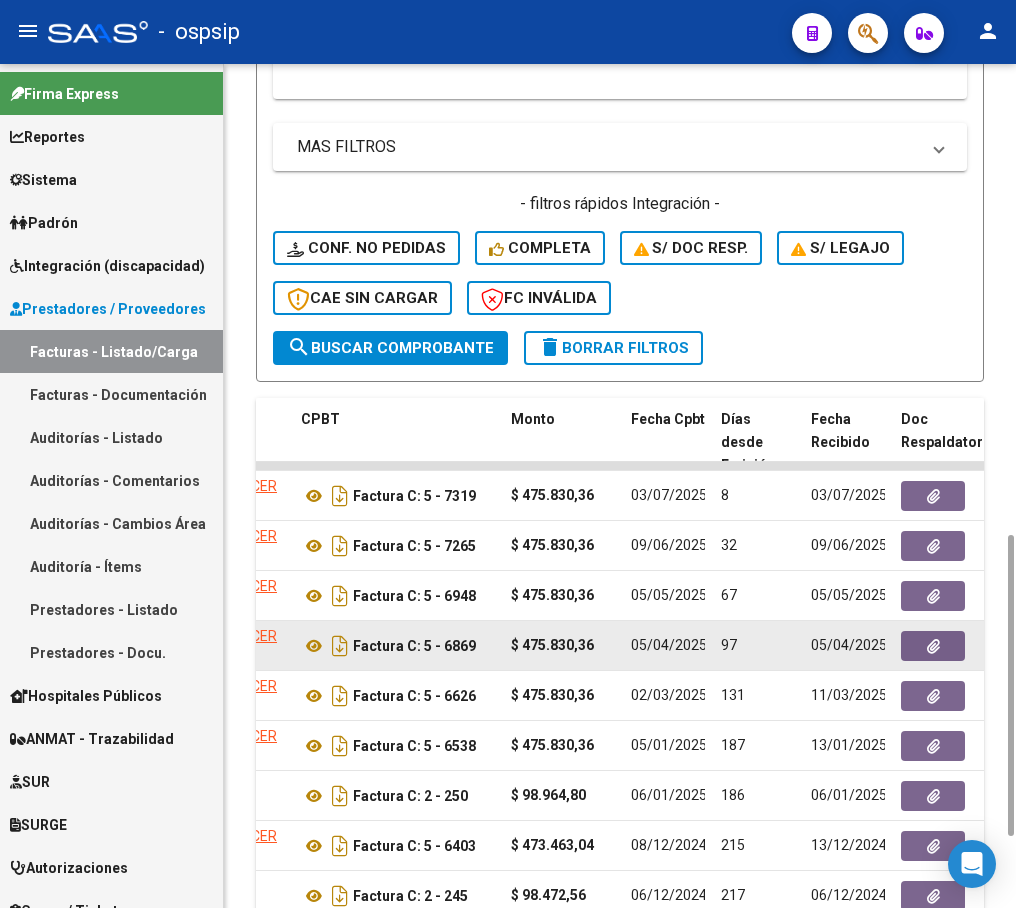 scroll, scrollTop: 1515, scrollLeft: 0, axis: vertical 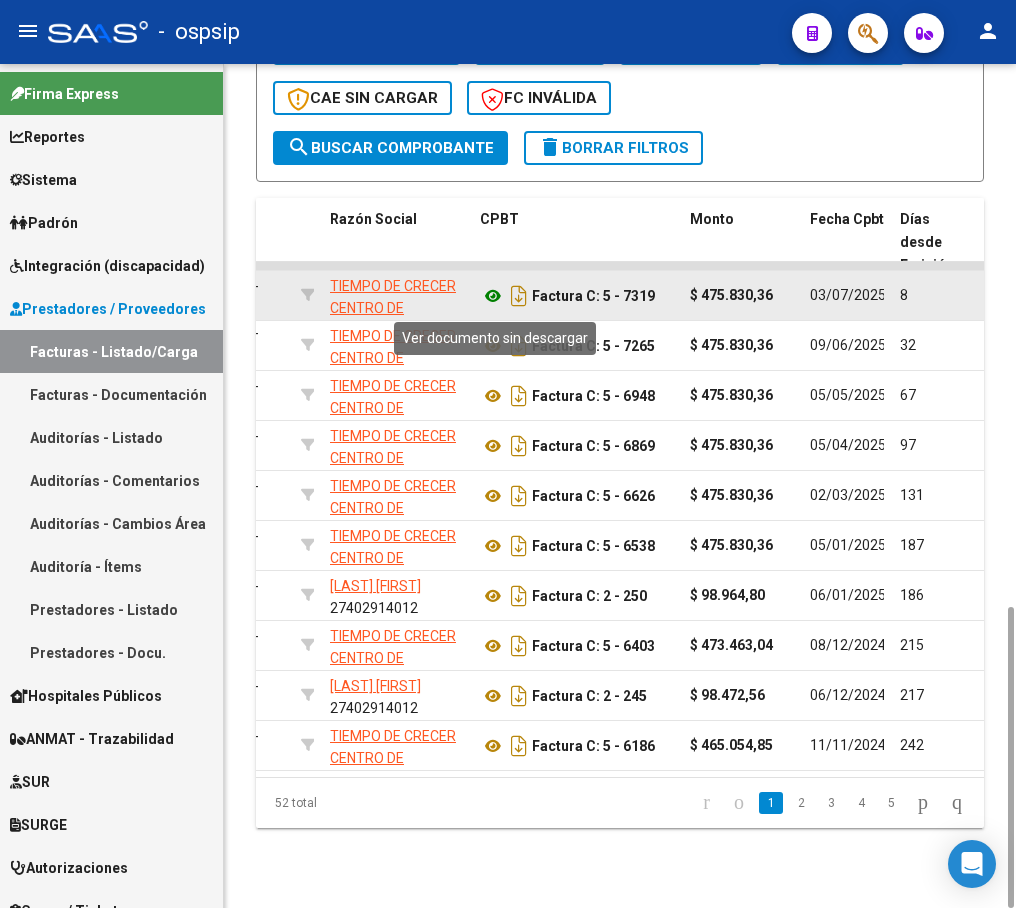 click 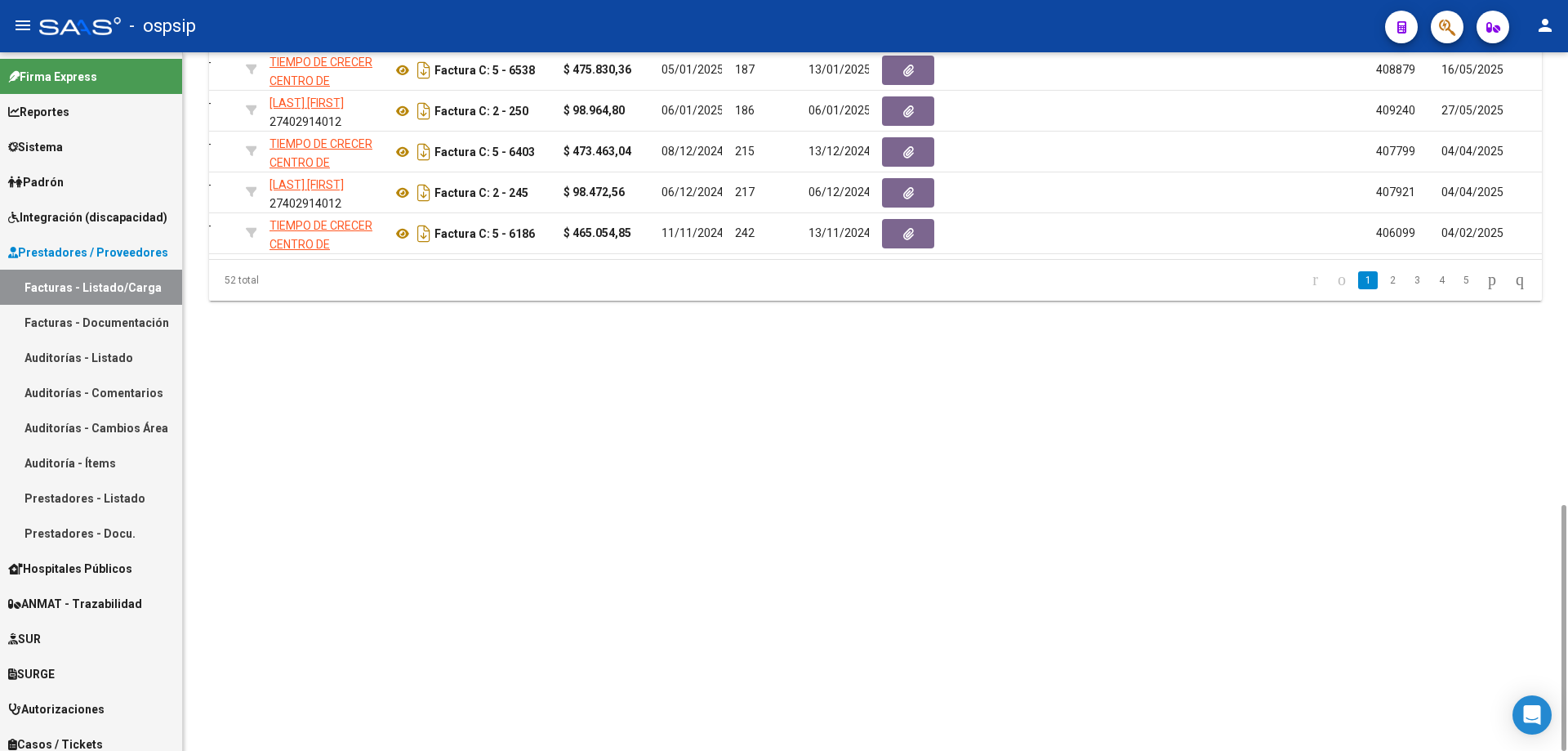 scroll, scrollTop: 843, scrollLeft: 0, axis: vertical 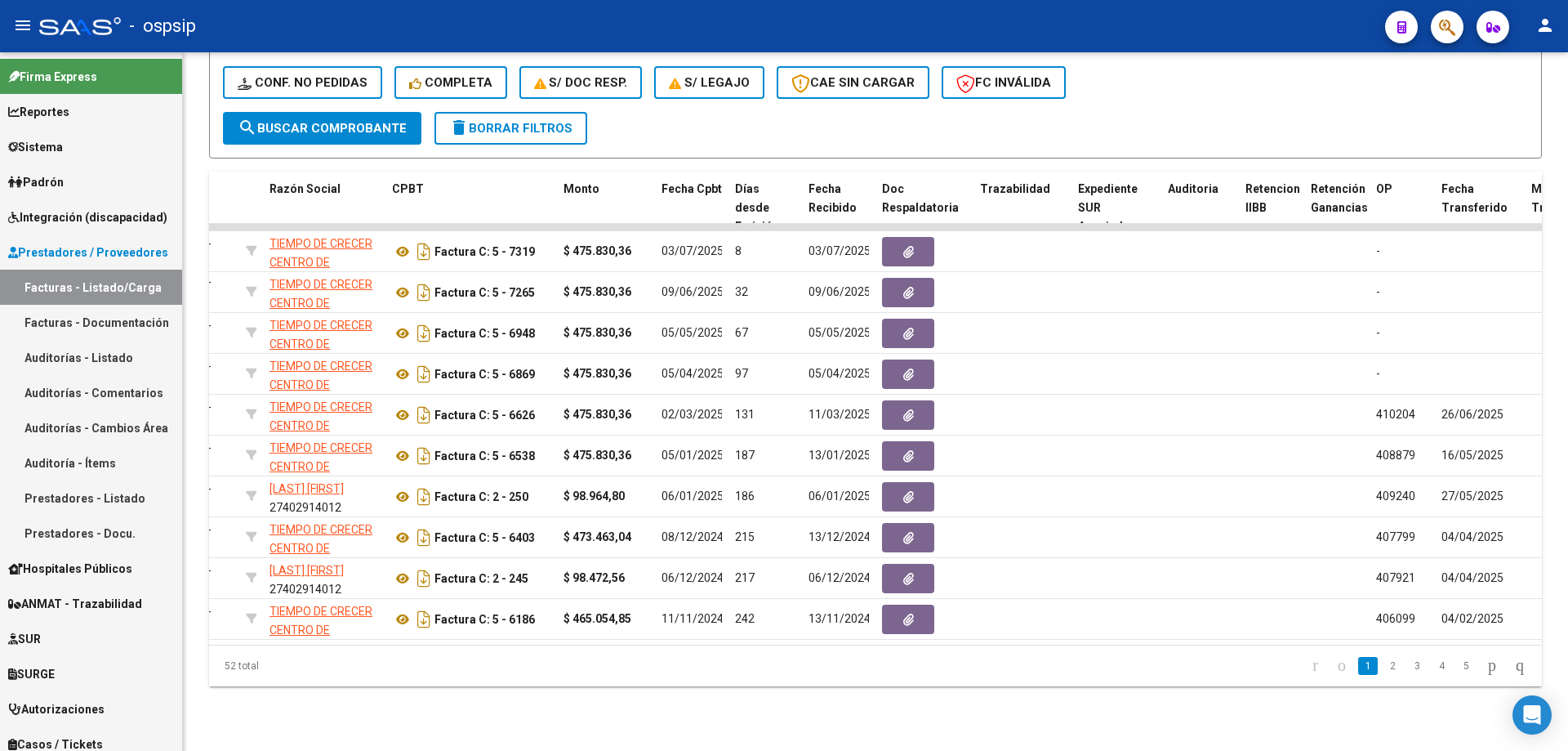 click on "Facturas - Listado/Carga" at bounding box center (91, 287) 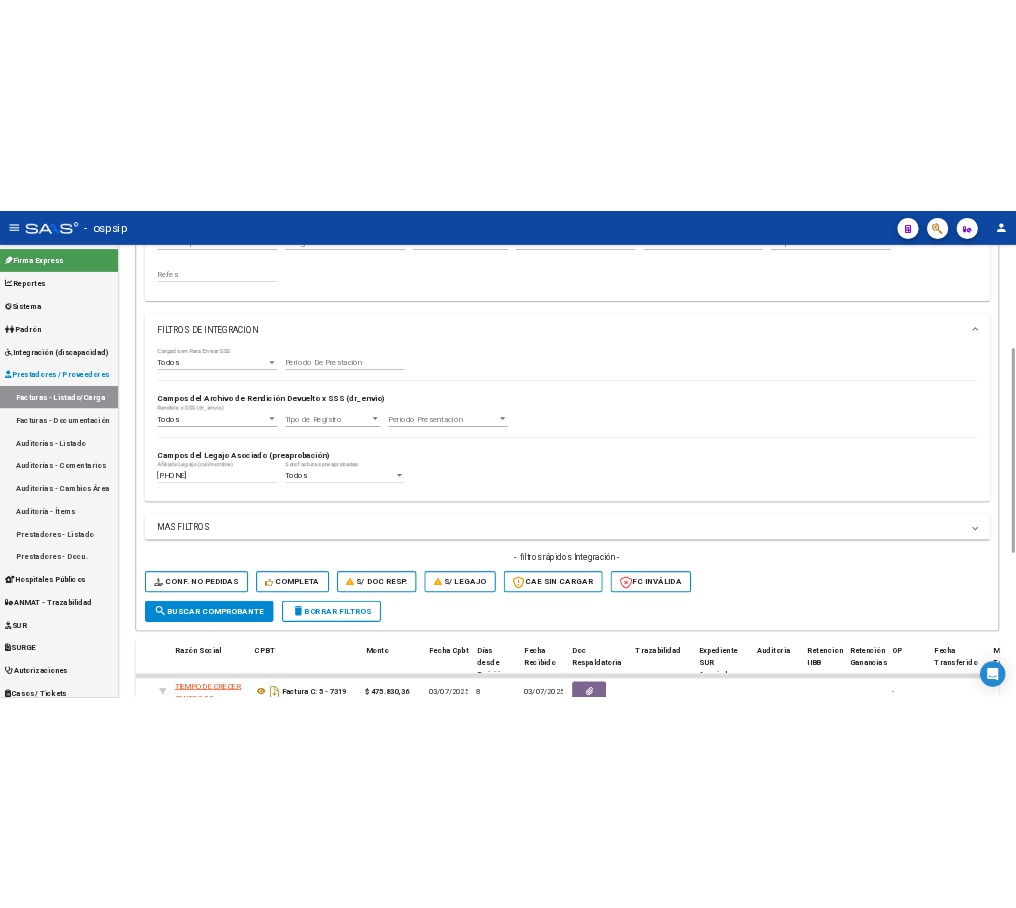scroll, scrollTop: 232, scrollLeft: 0, axis: vertical 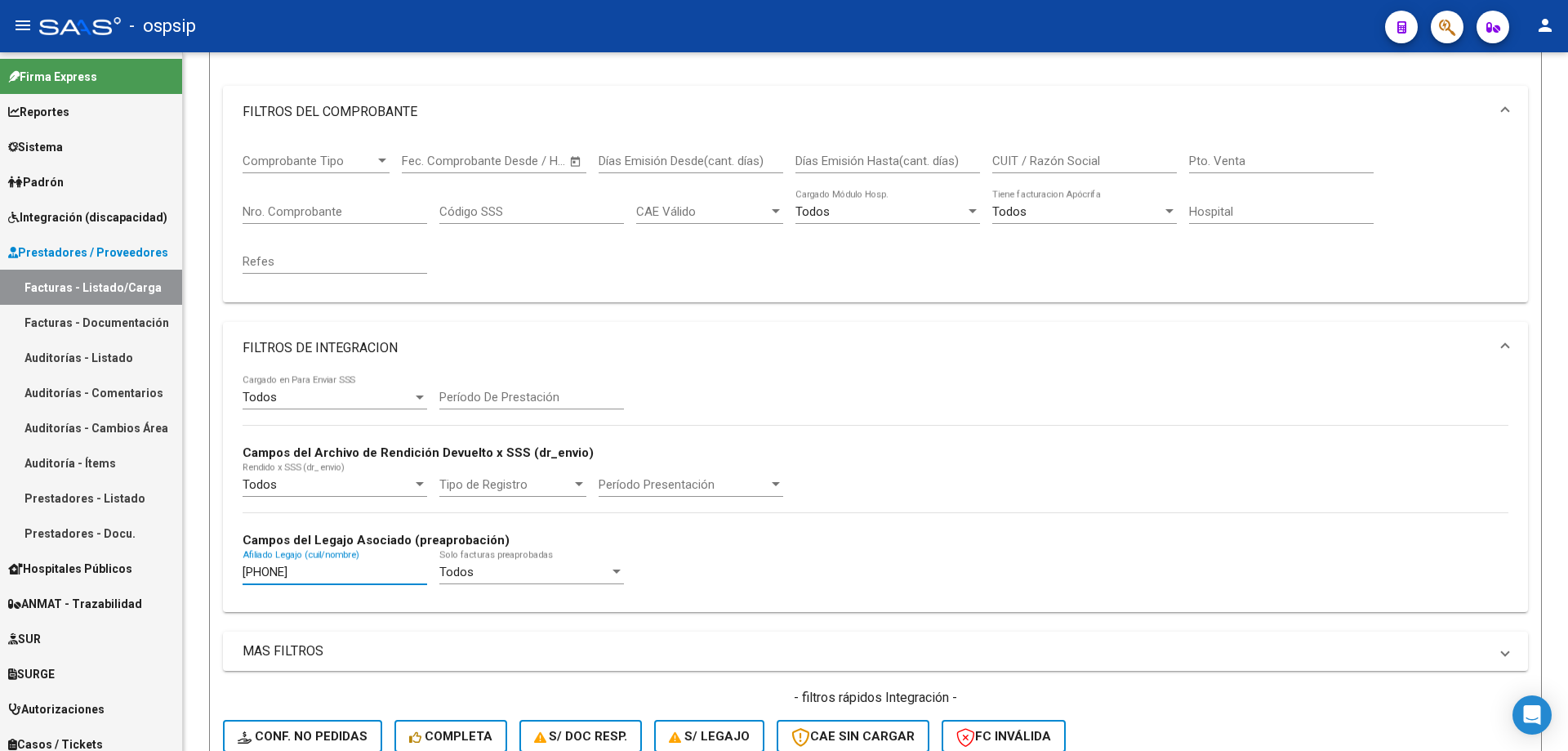 drag, startPoint x: 320, startPoint y: 578, endPoint x: 97, endPoint y: 581, distance: 223.0202 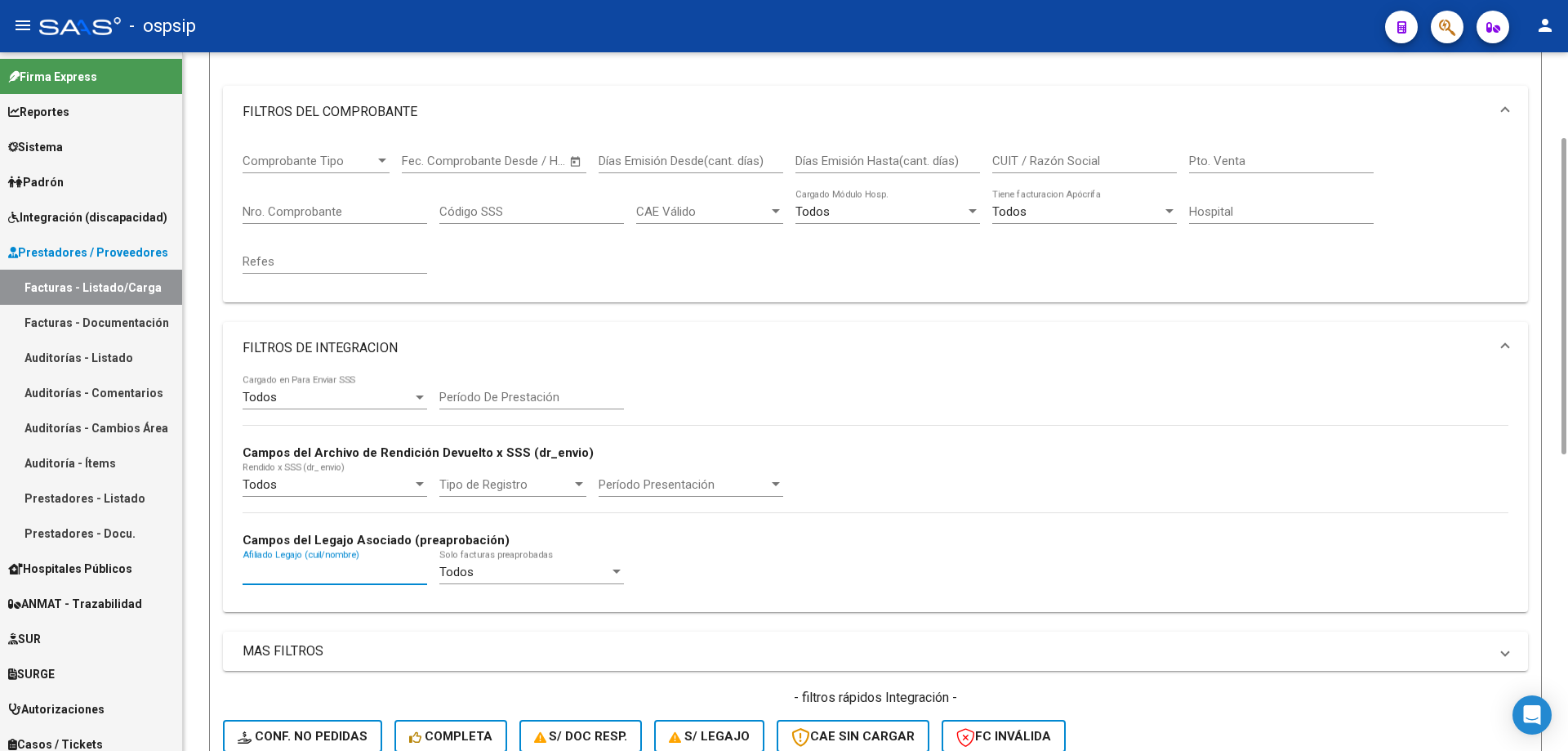 paste on "20539156811" 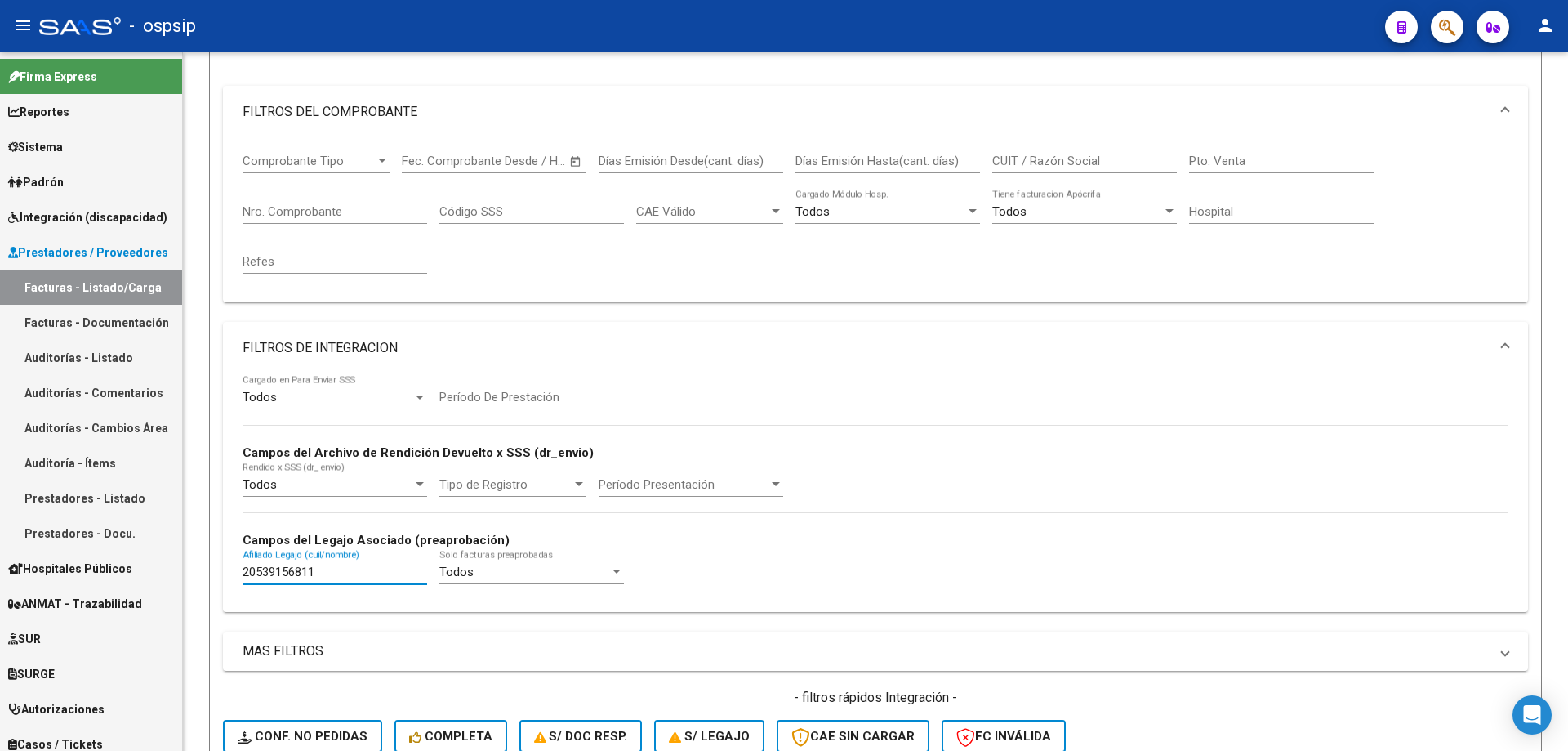type on "20539156811" 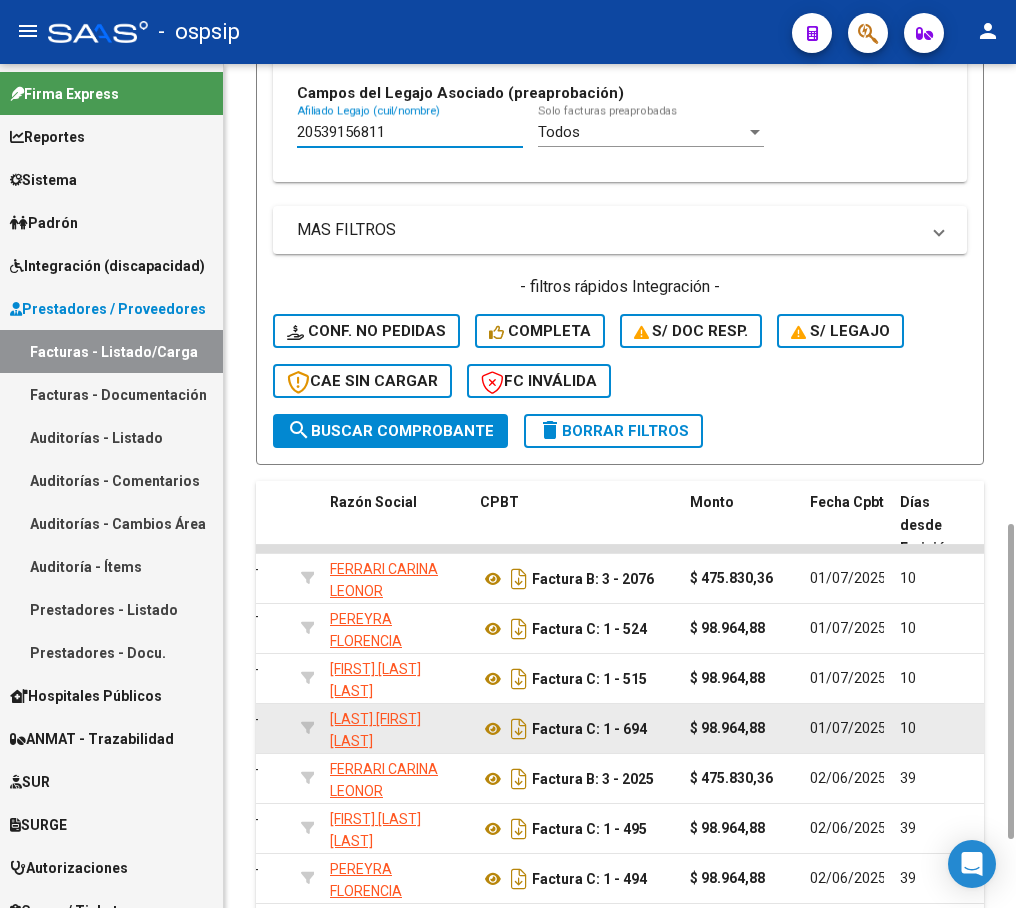 scroll, scrollTop: 1415, scrollLeft: 0, axis: vertical 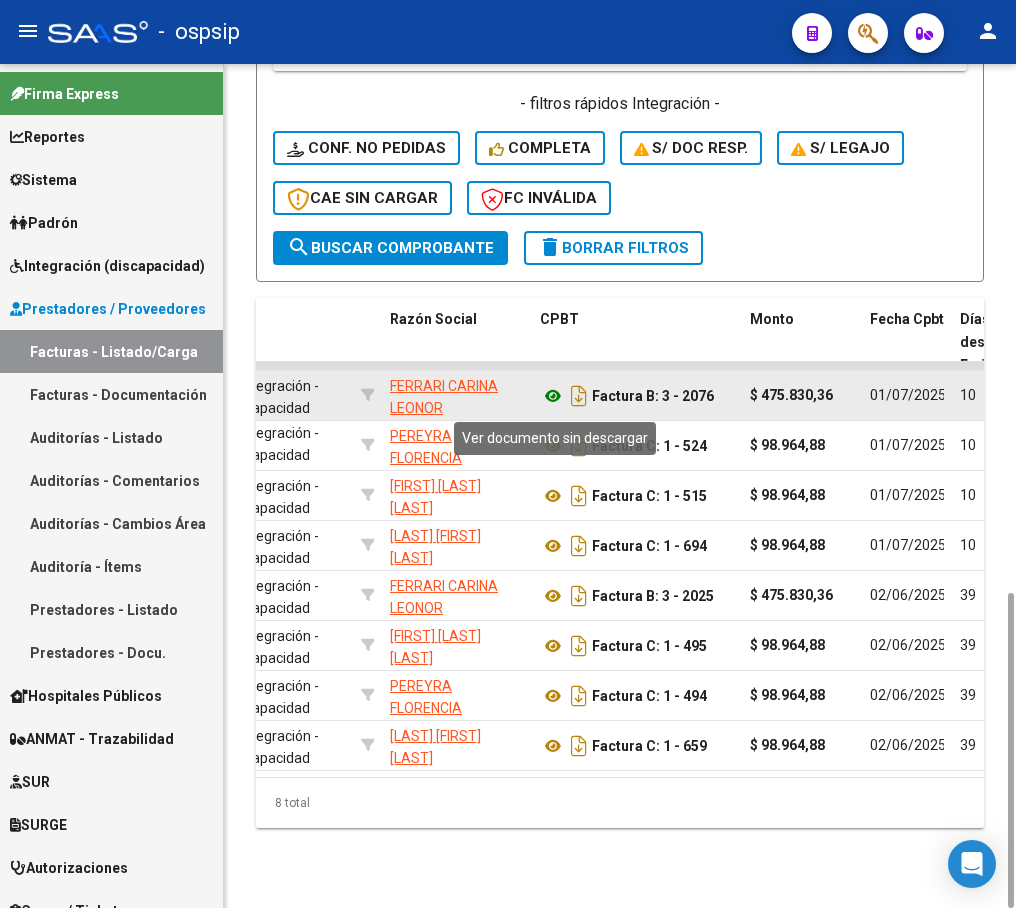 click 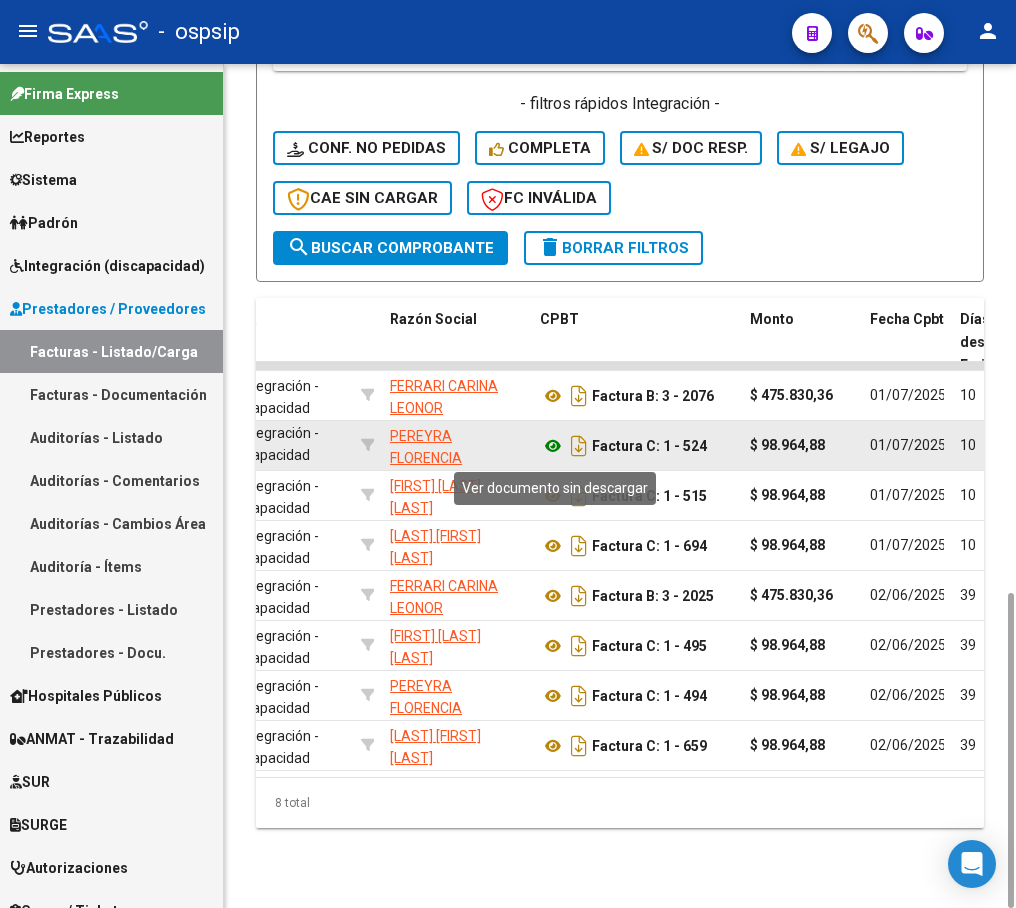 click 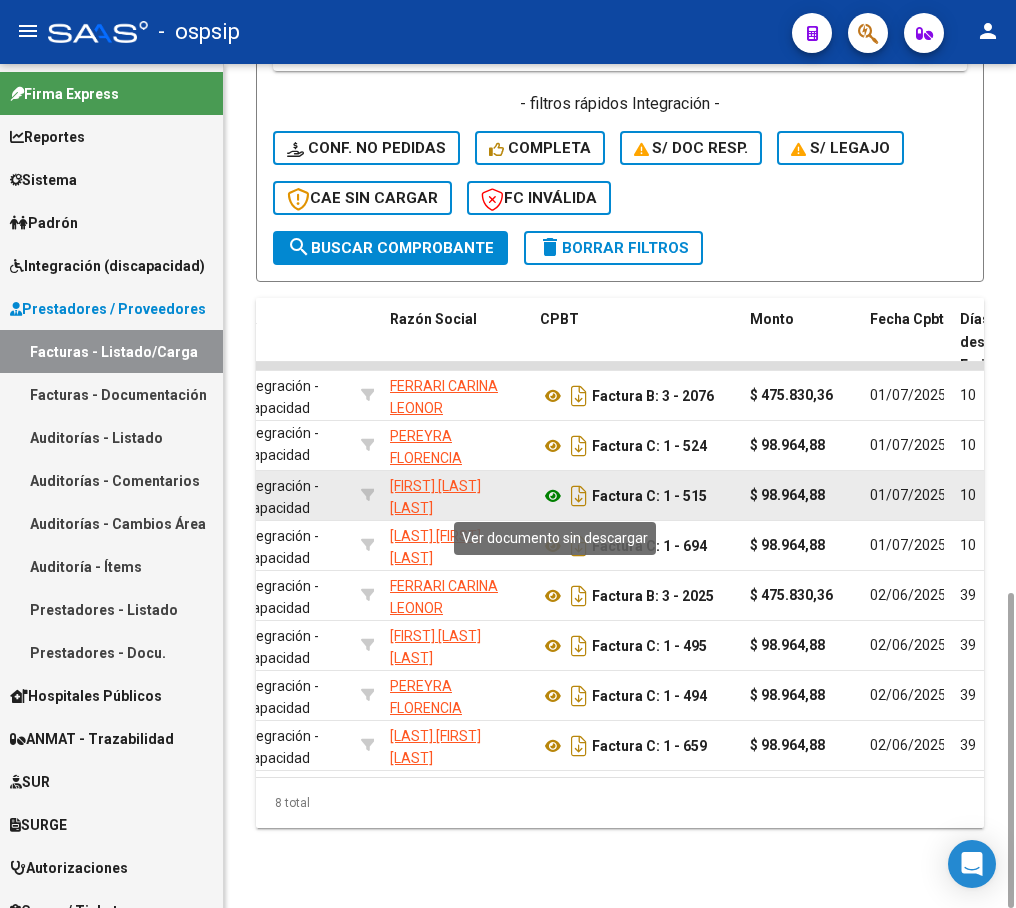 click 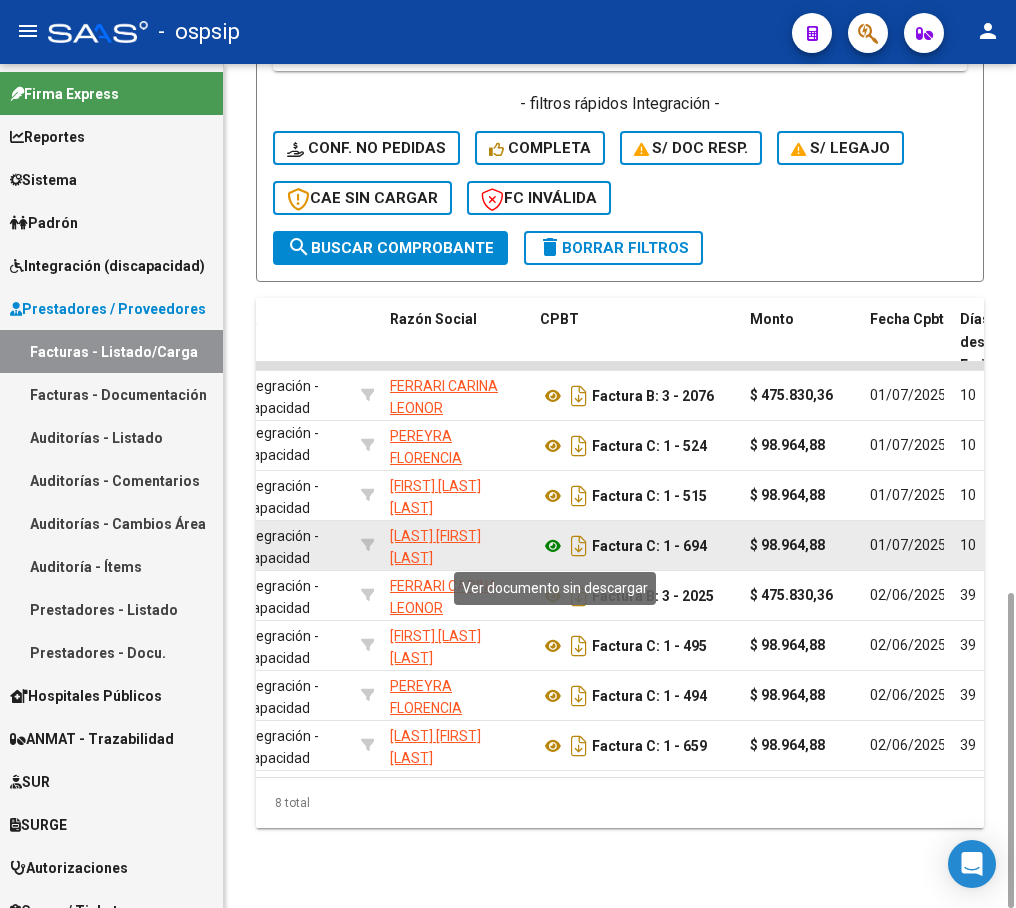 click 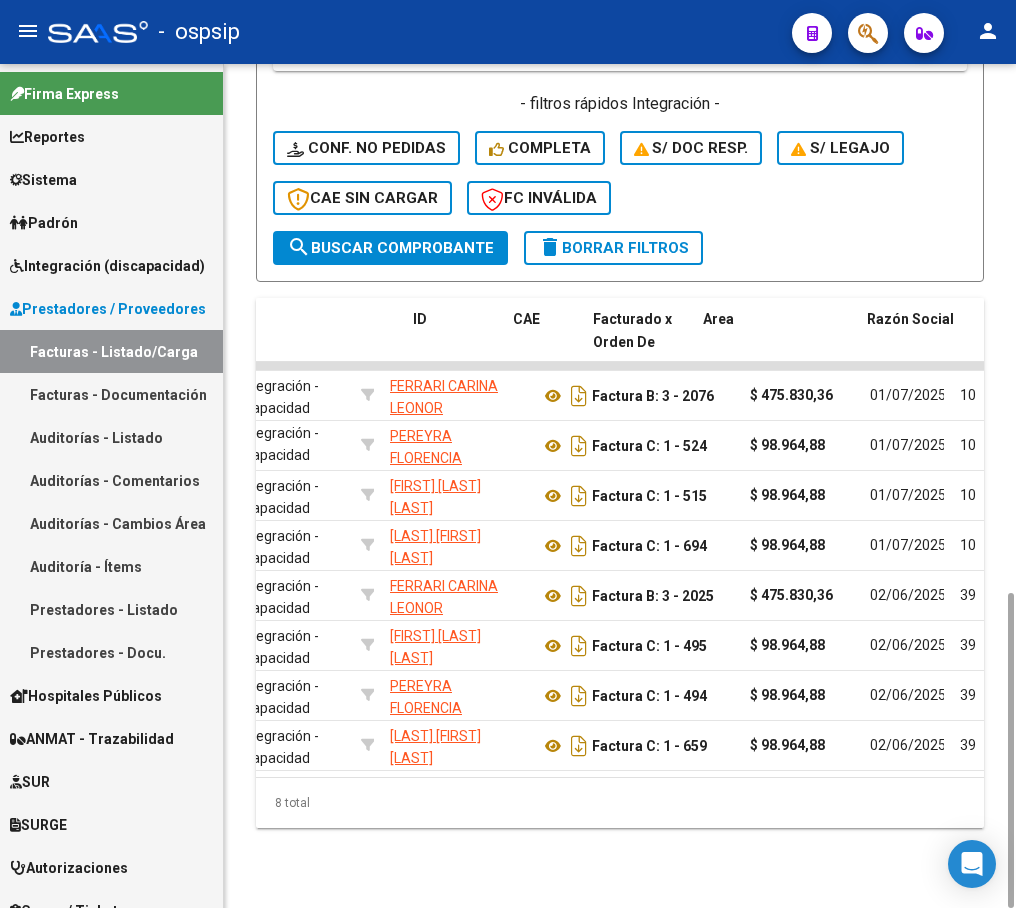 scroll, scrollTop: 0, scrollLeft: 0, axis: both 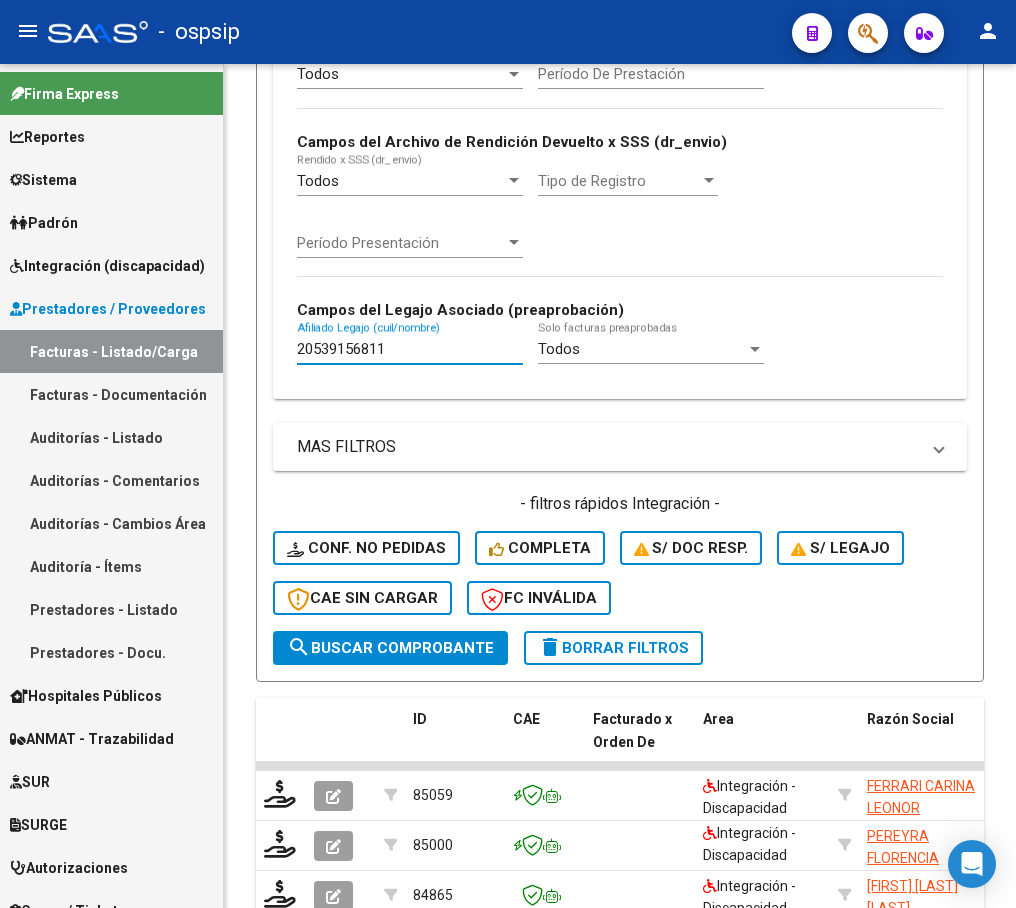 drag, startPoint x: 395, startPoint y: 345, endPoint x: 81, endPoint y: 351, distance: 314.0573 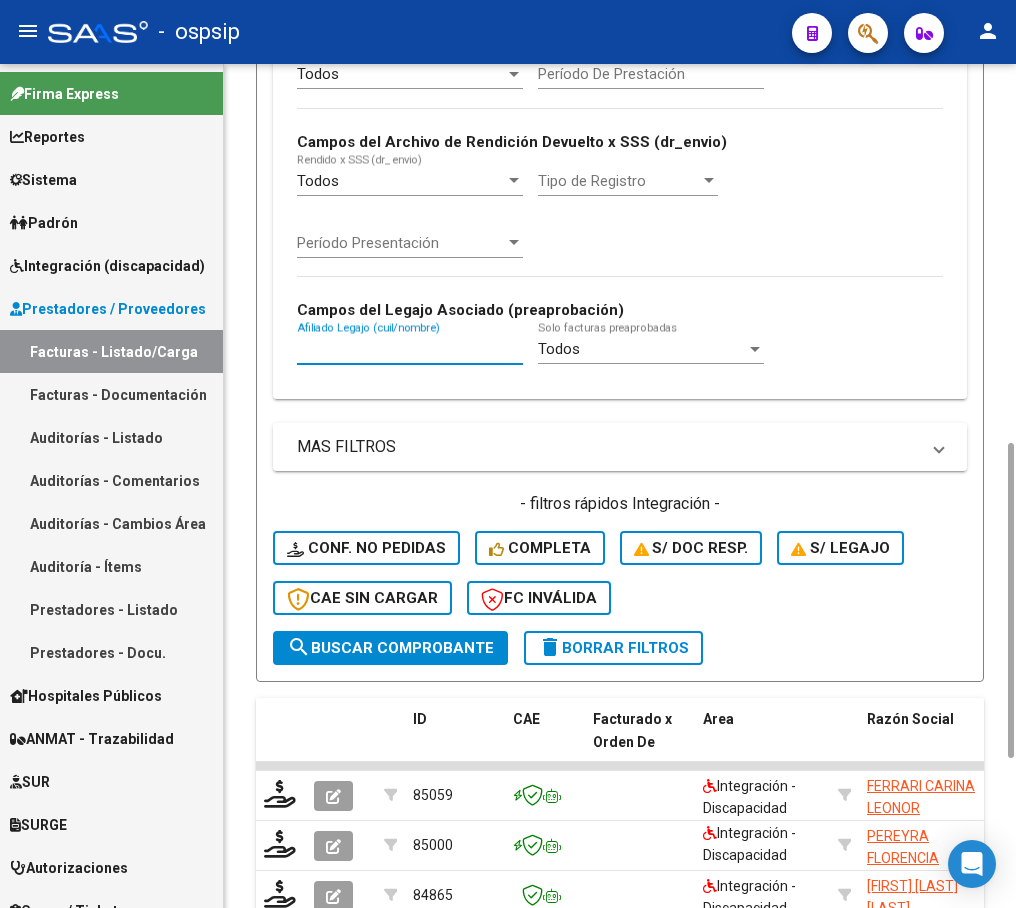 paste on "[PHONE]" 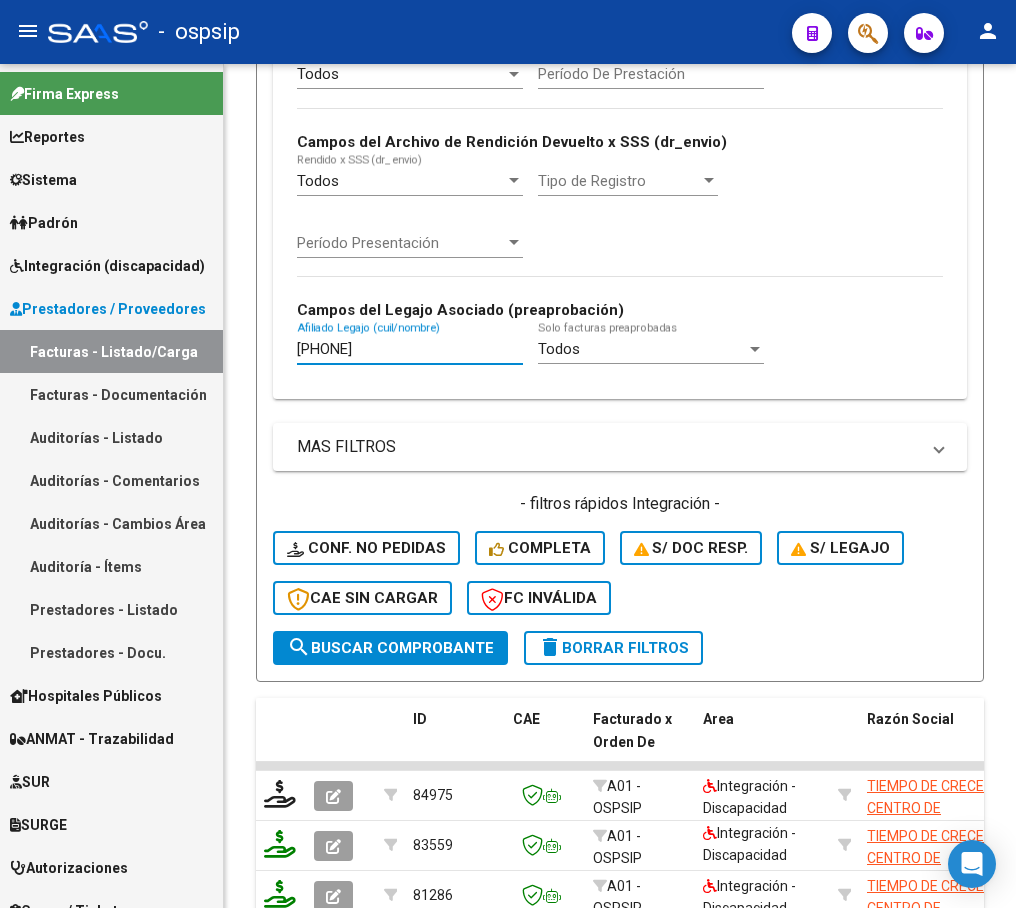 type on "[PHONE]" 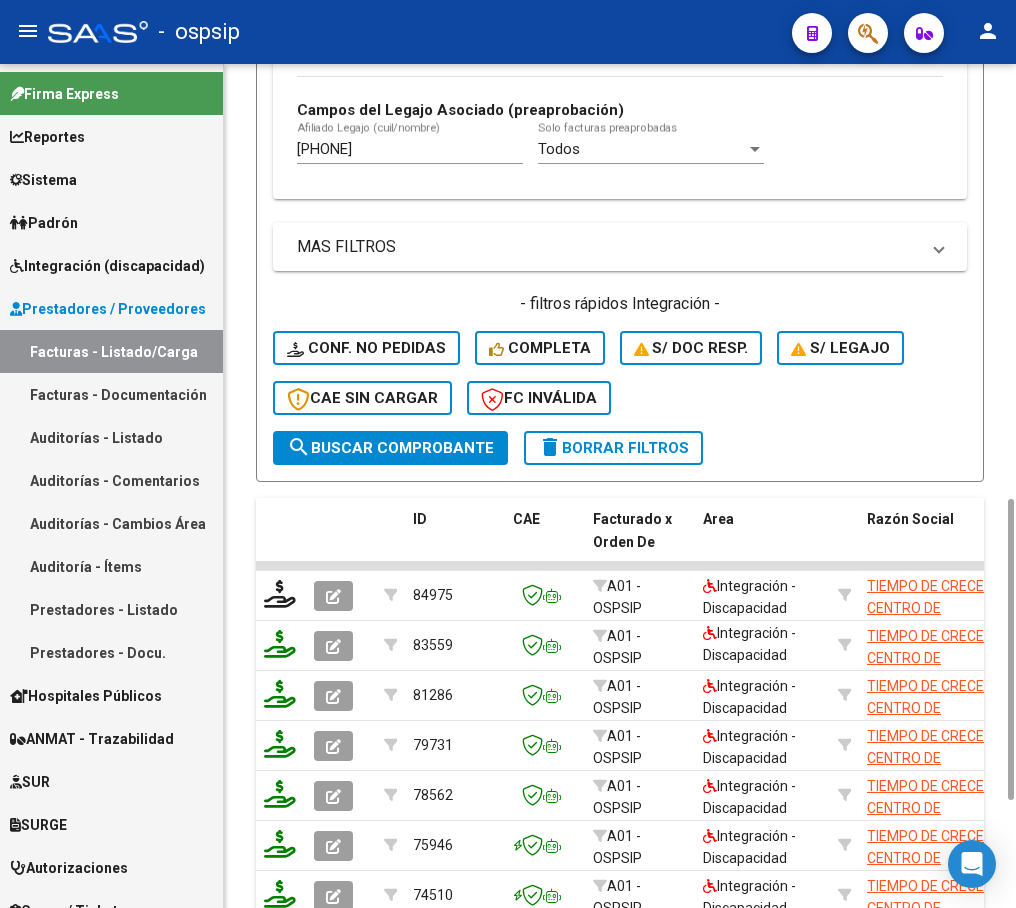 scroll, scrollTop: 1415, scrollLeft: 0, axis: vertical 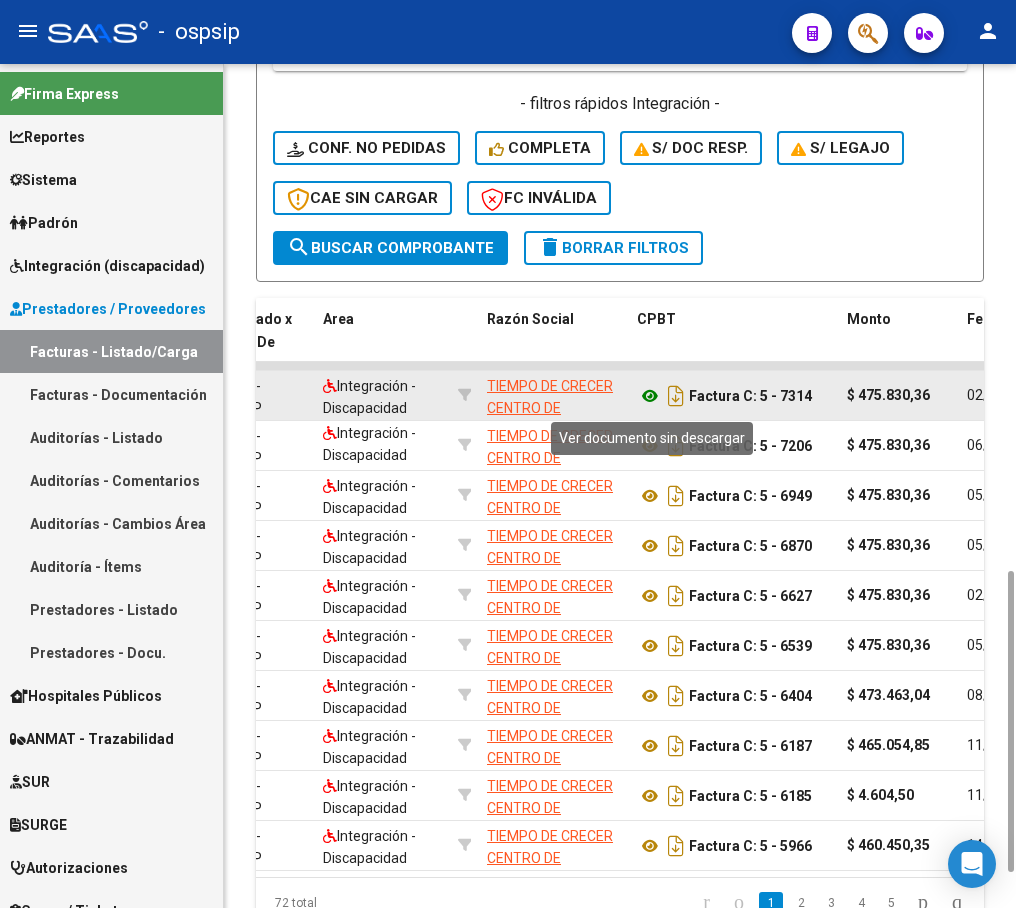click 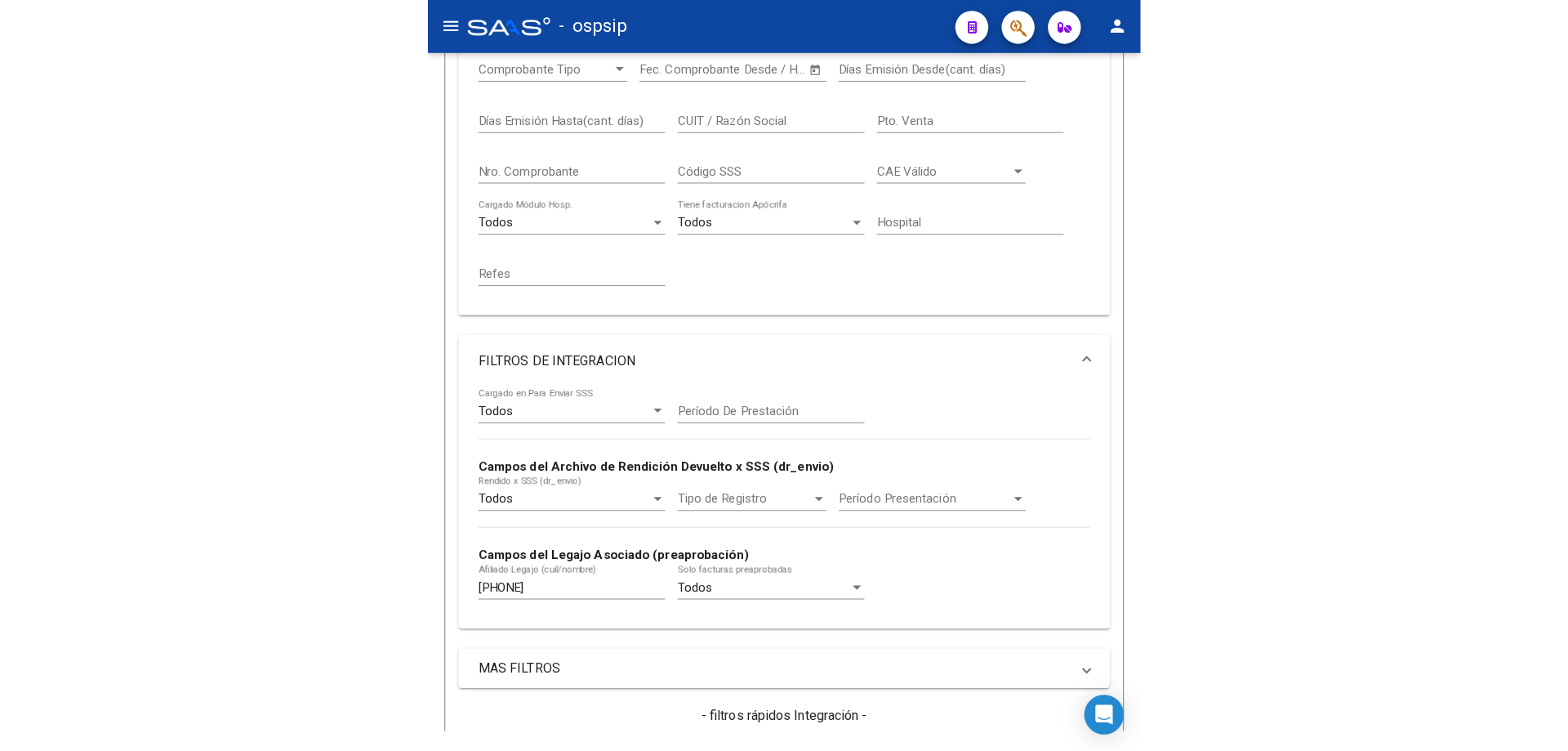 scroll, scrollTop: 409, scrollLeft: 0, axis: vertical 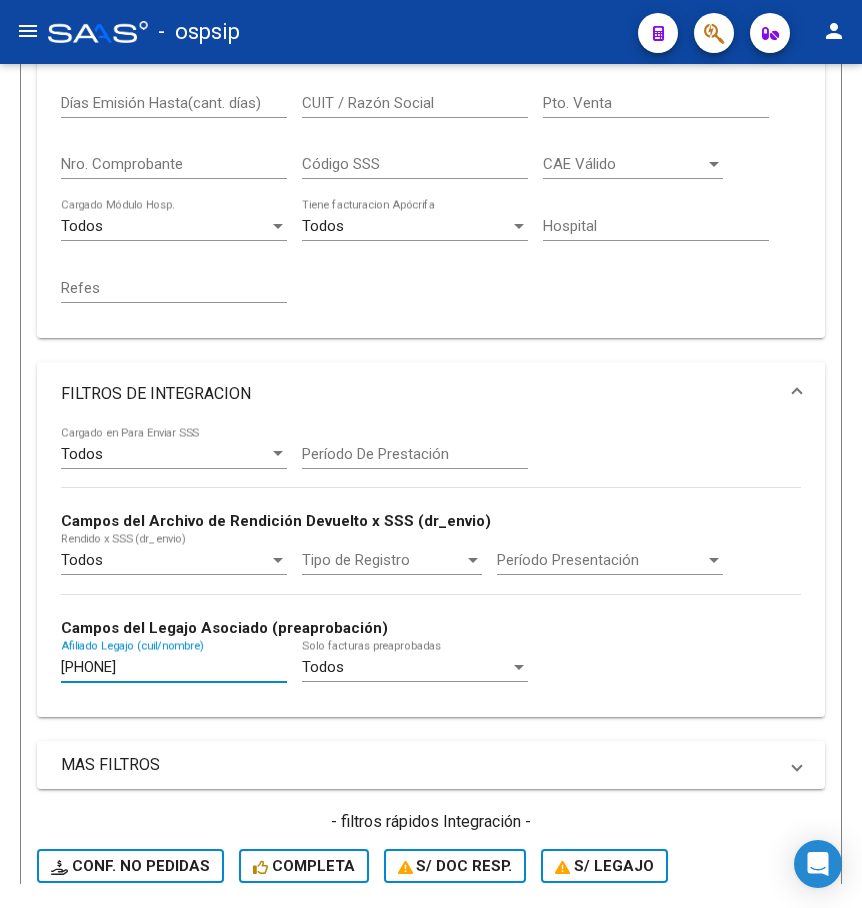 drag, startPoint x: 177, startPoint y: 668, endPoint x: 44, endPoint y: 680, distance: 133.54025 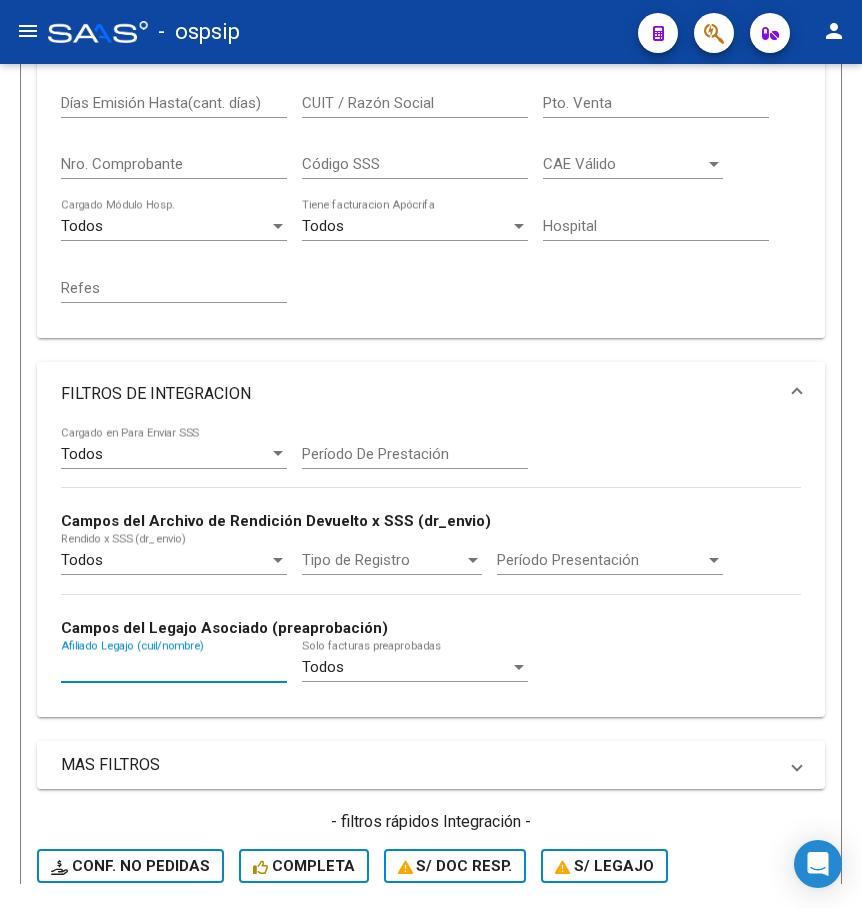 paste on "[PHONE]" 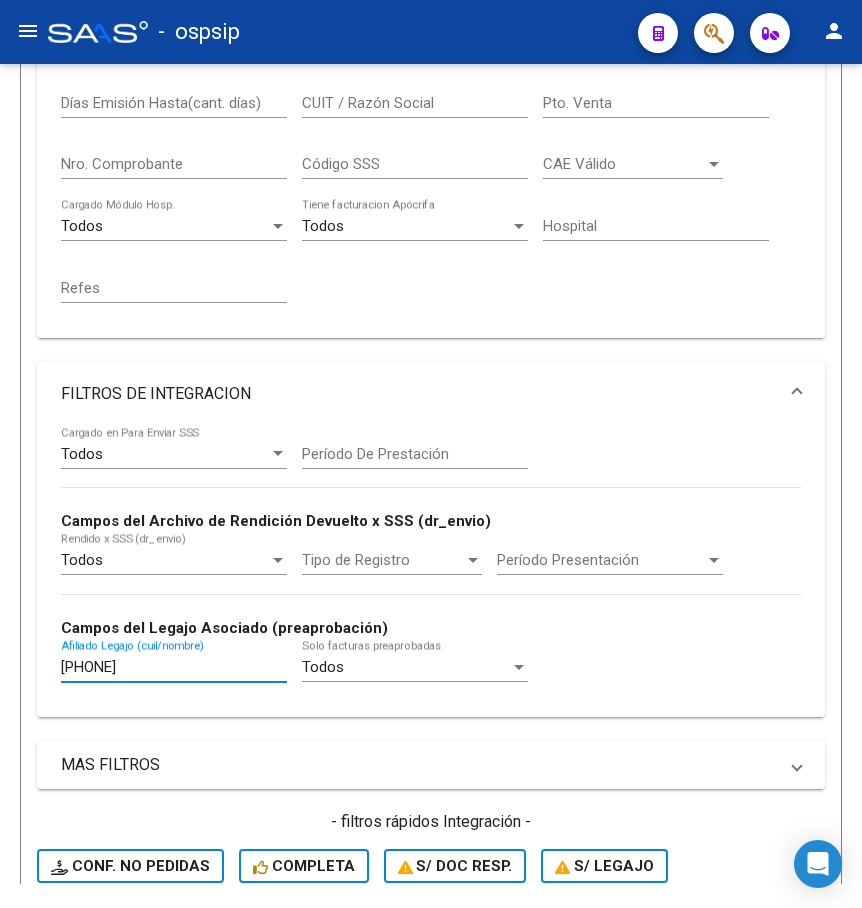 type on "[PHONE]" 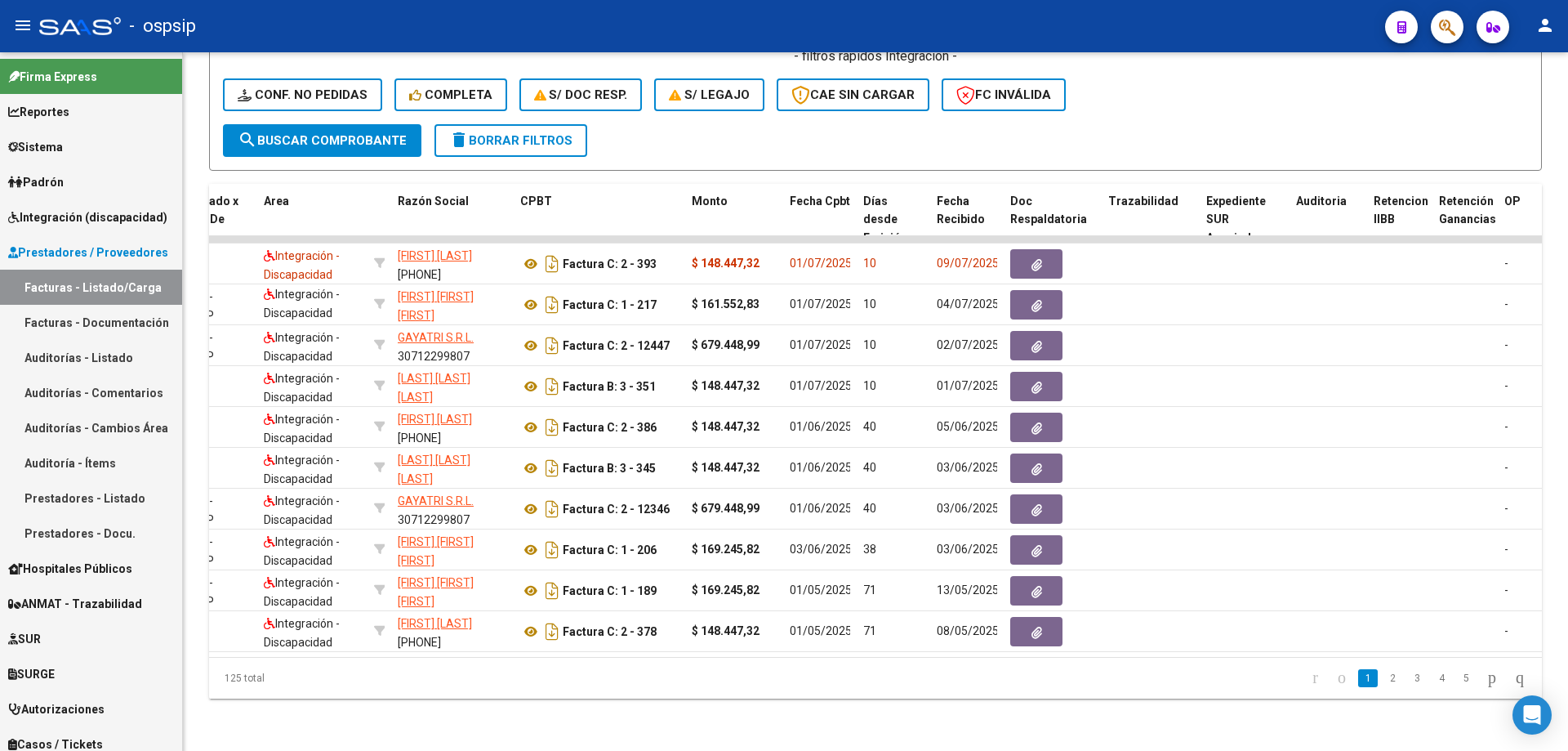 scroll, scrollTop: 793, scrollLeft: 0, axis: vertical 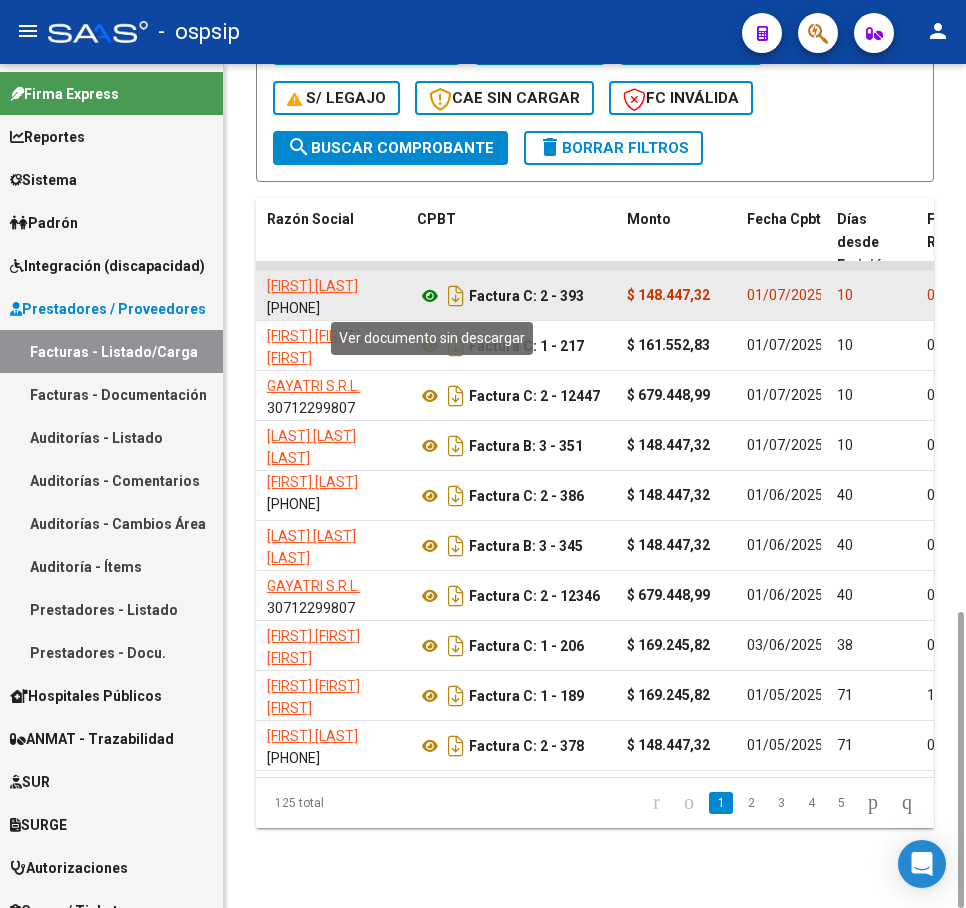 click 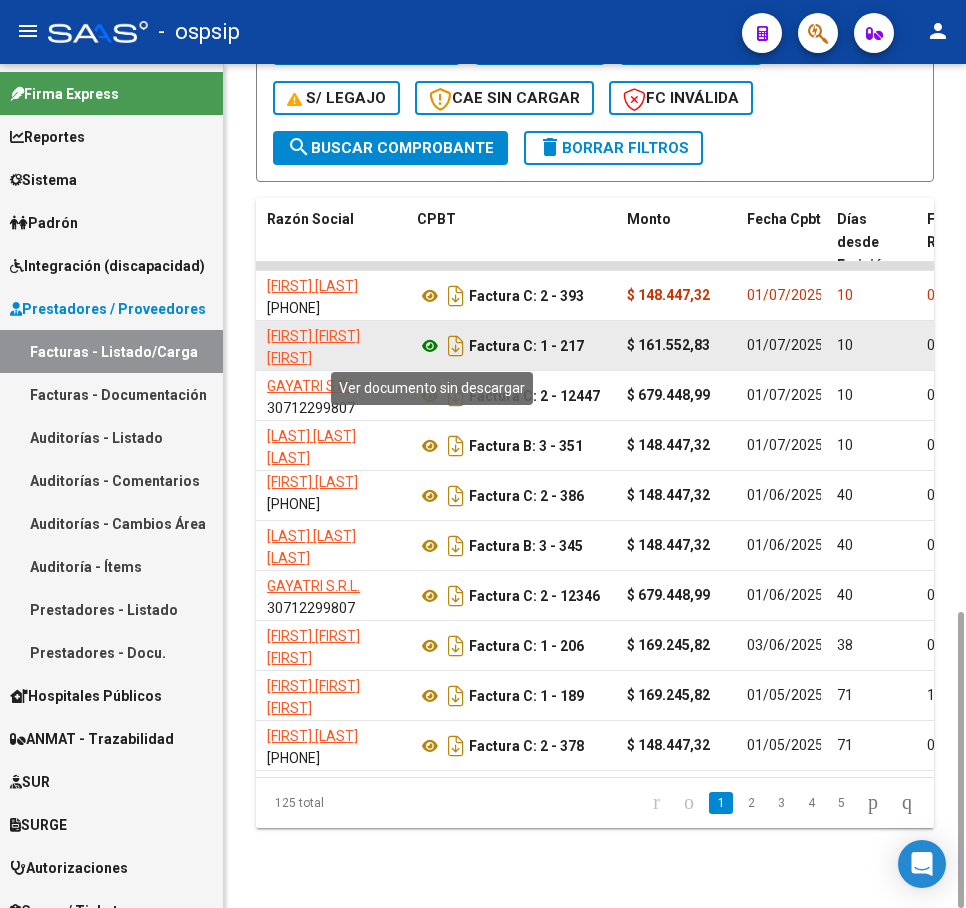 click 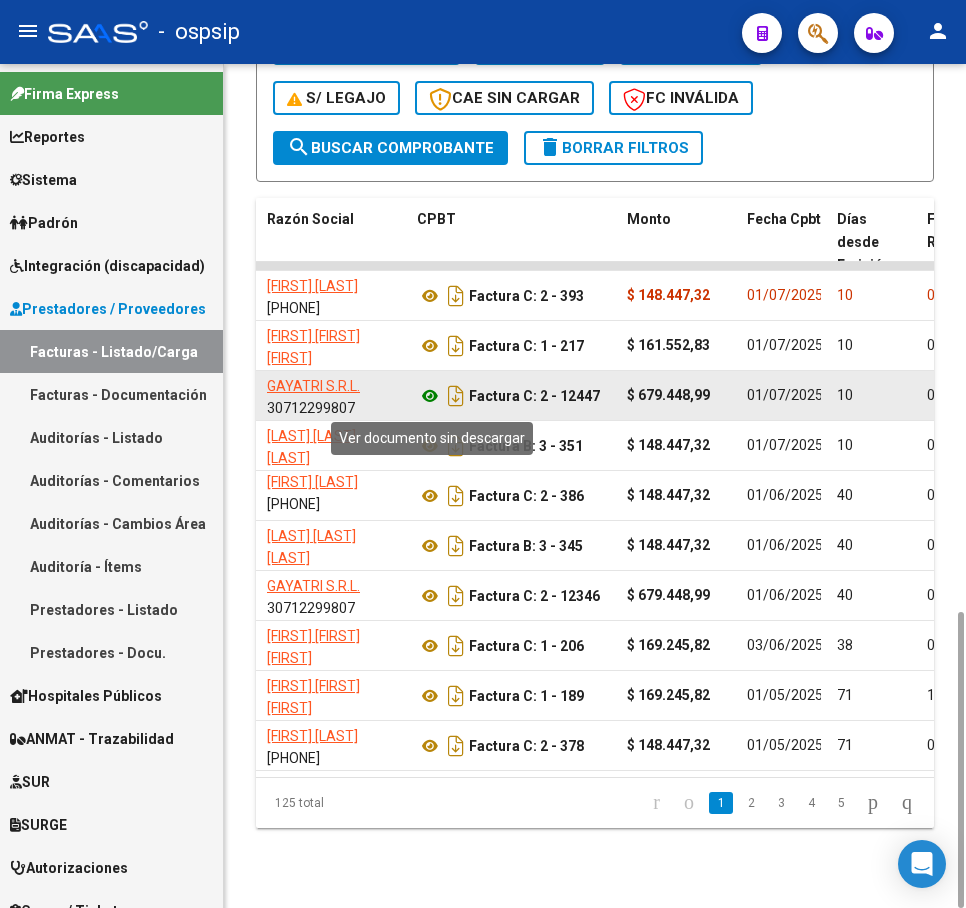click 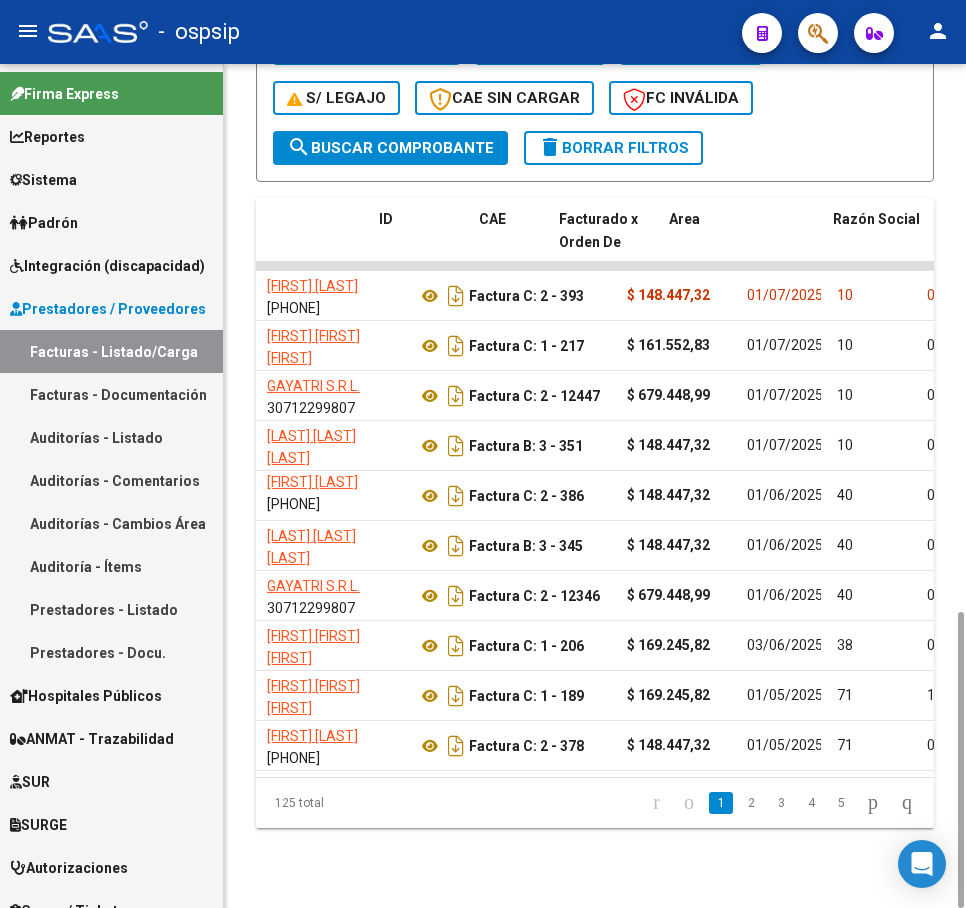 scroll, scrollTop: 0, scrollLeft: 0, axis: both 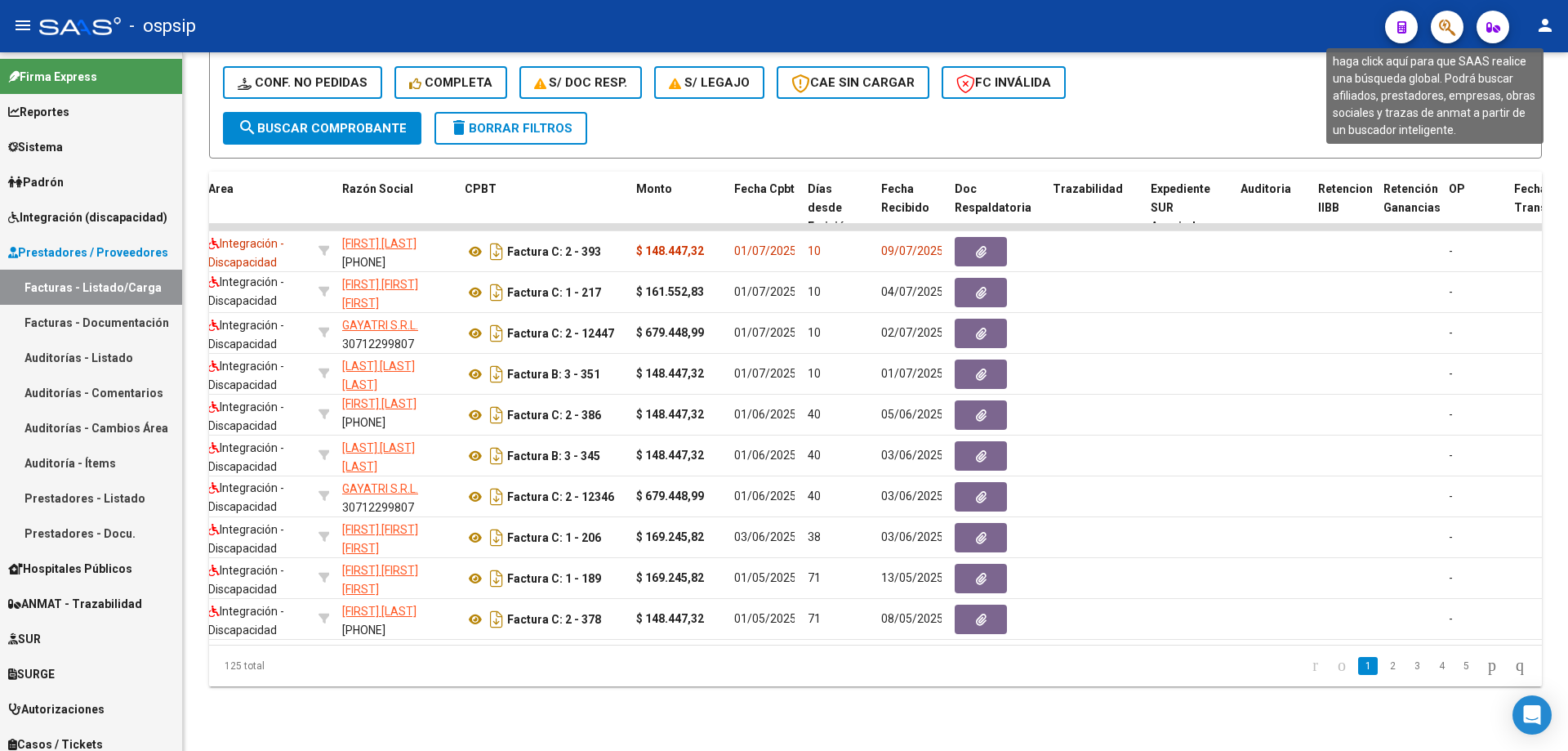click 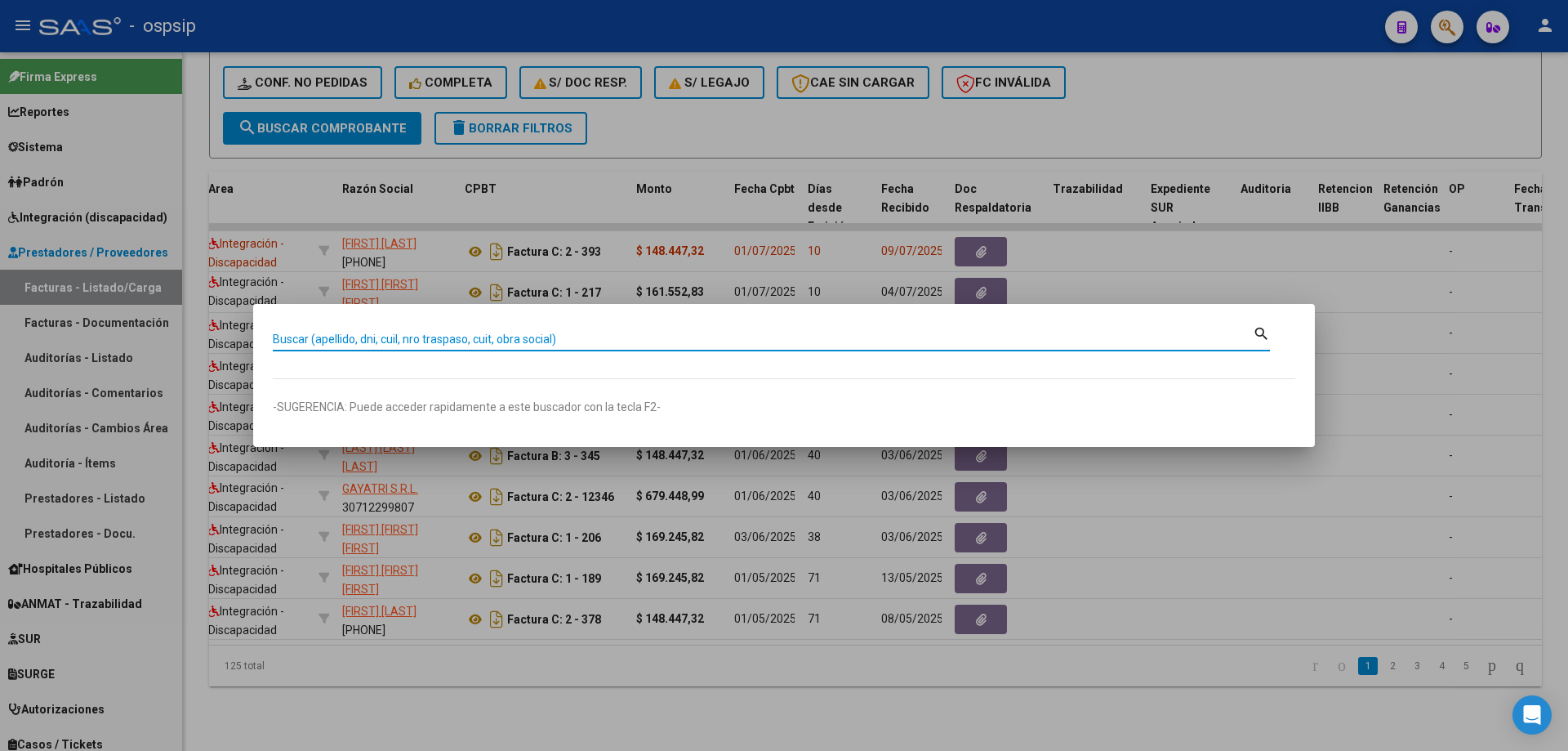 click on "Buscar (apellido, dni, cuil, nro traspaso, cuit, obra social)" at bounding box center [763, 339] 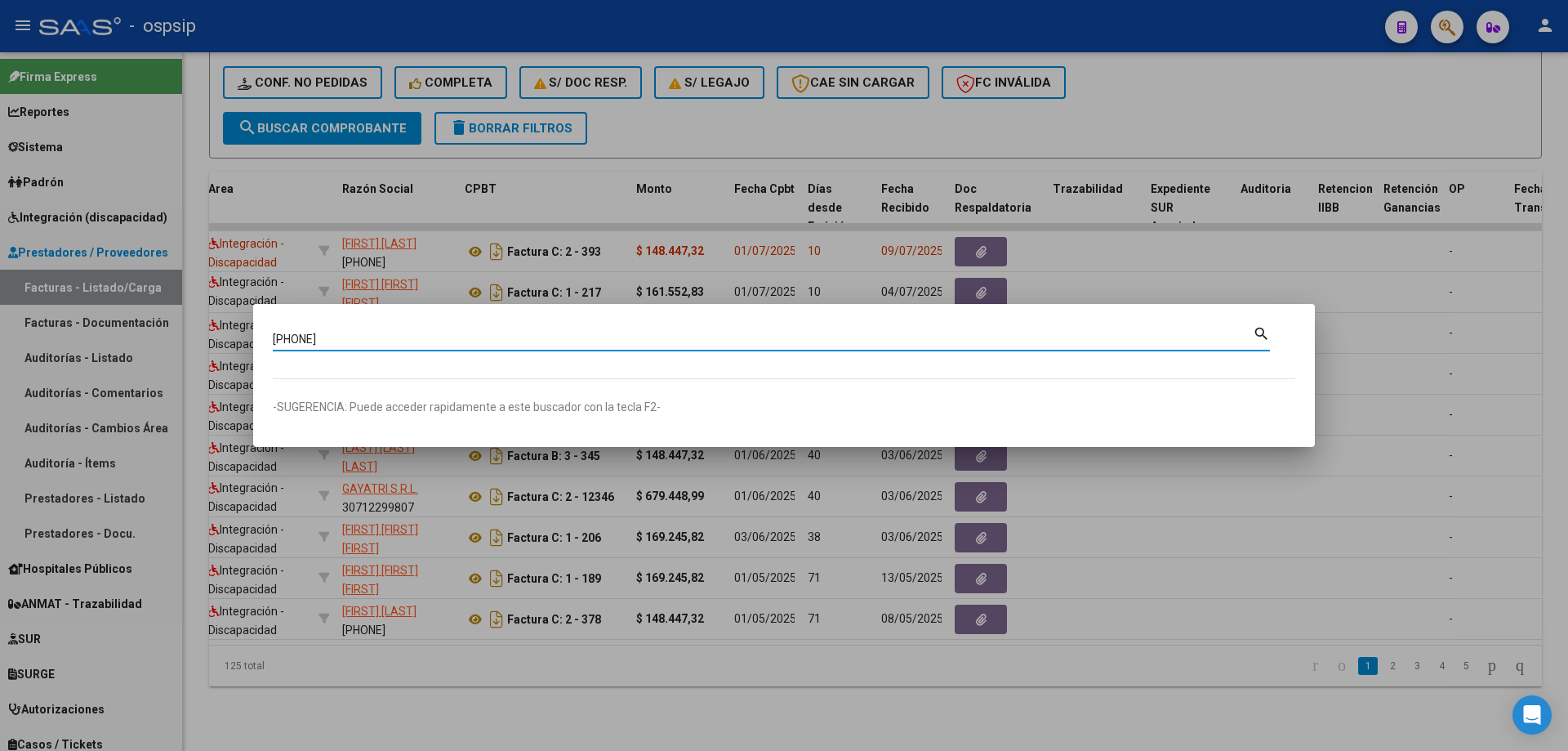type on "[PHONE]" 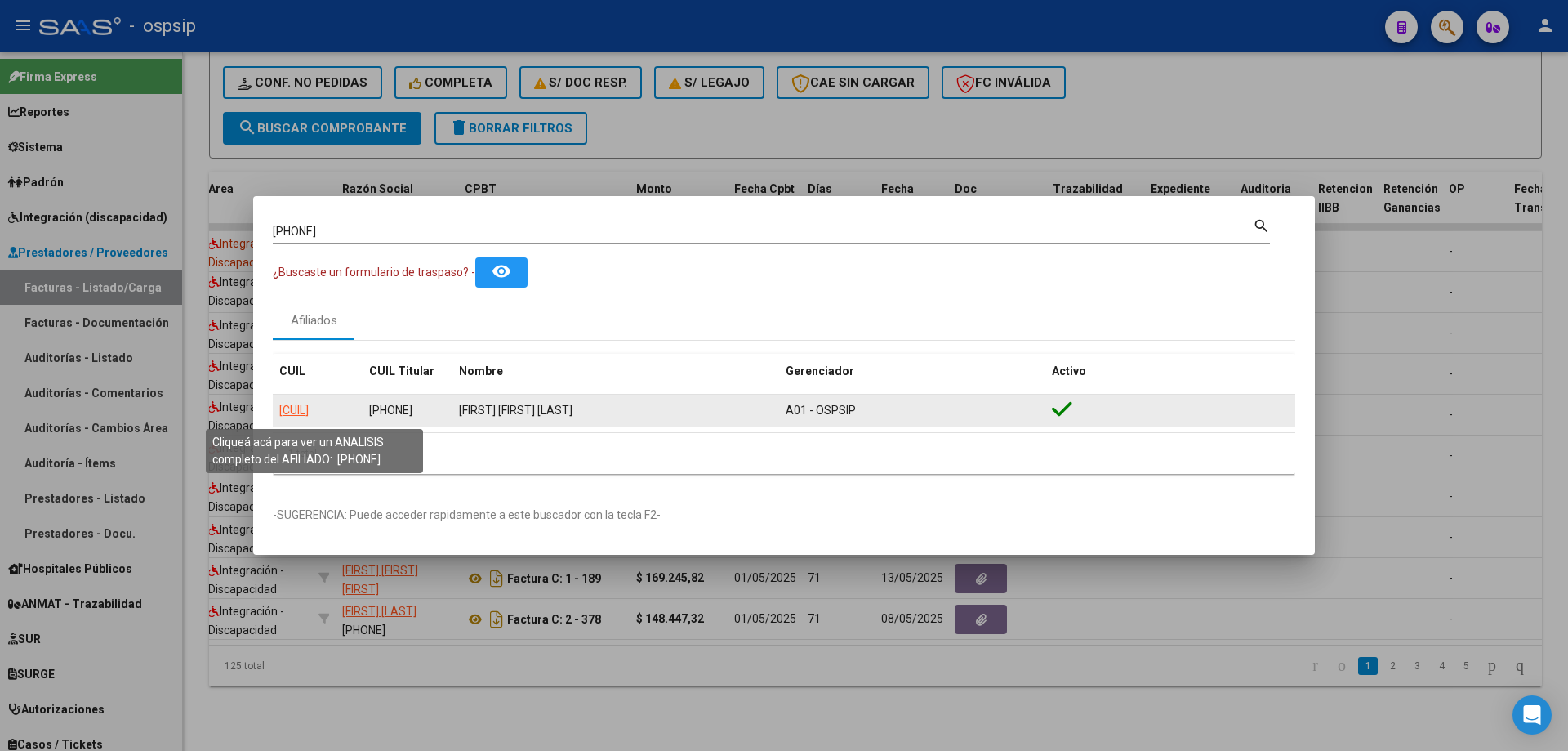 click on "[CUIL]" 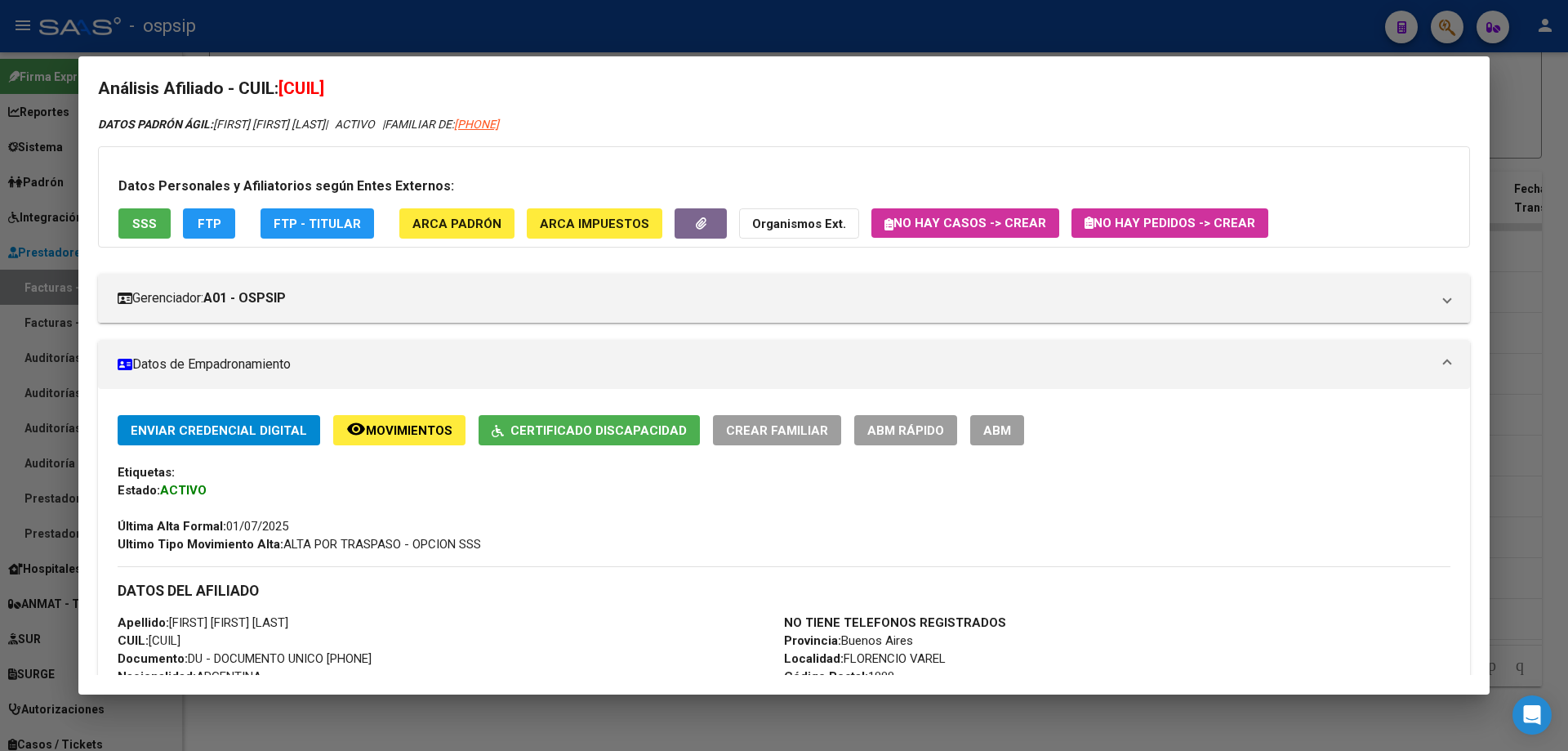 scroll, scrollTop: 0, scrollLeft: 0, axis: both 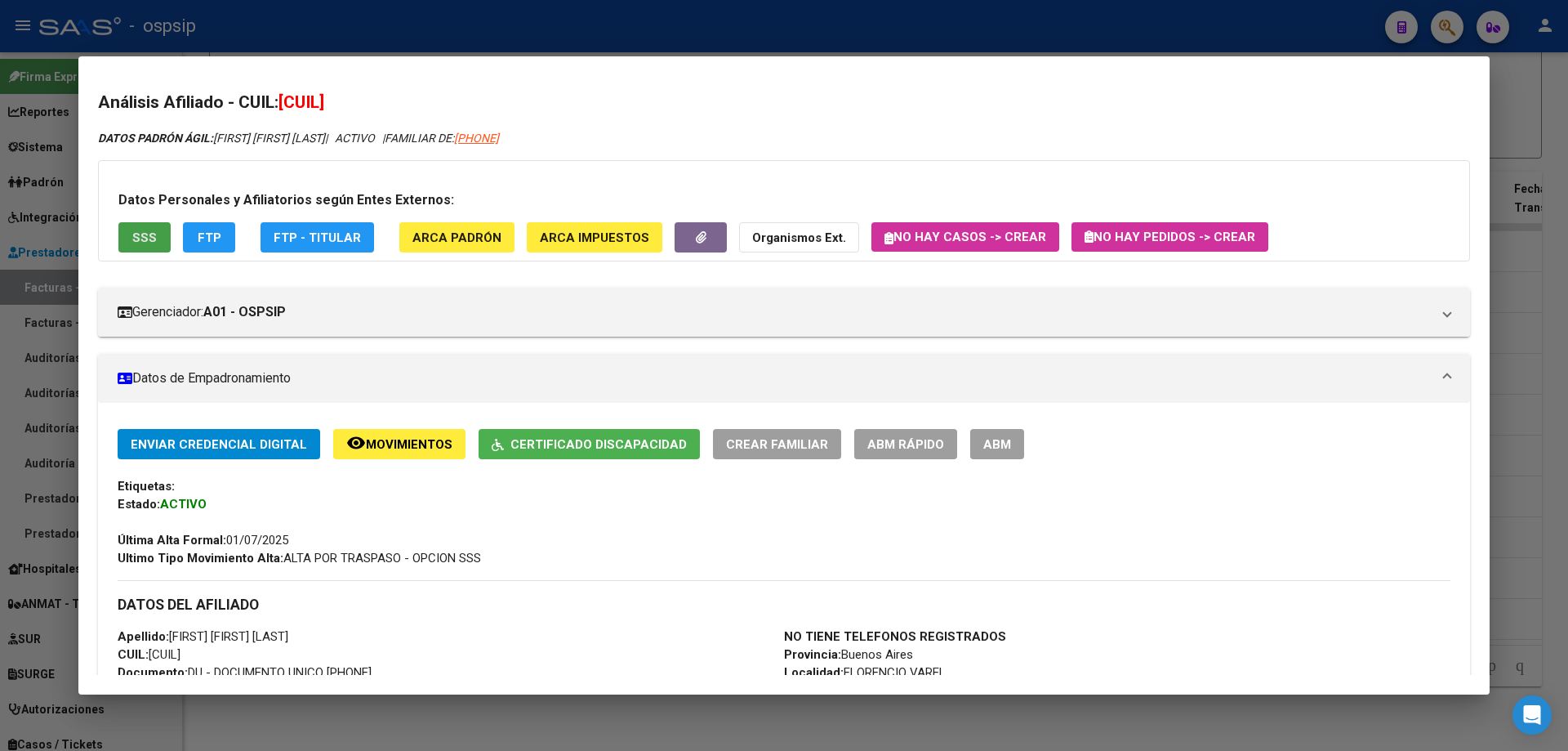 click on "SSS" at bounding box center [145, 238] 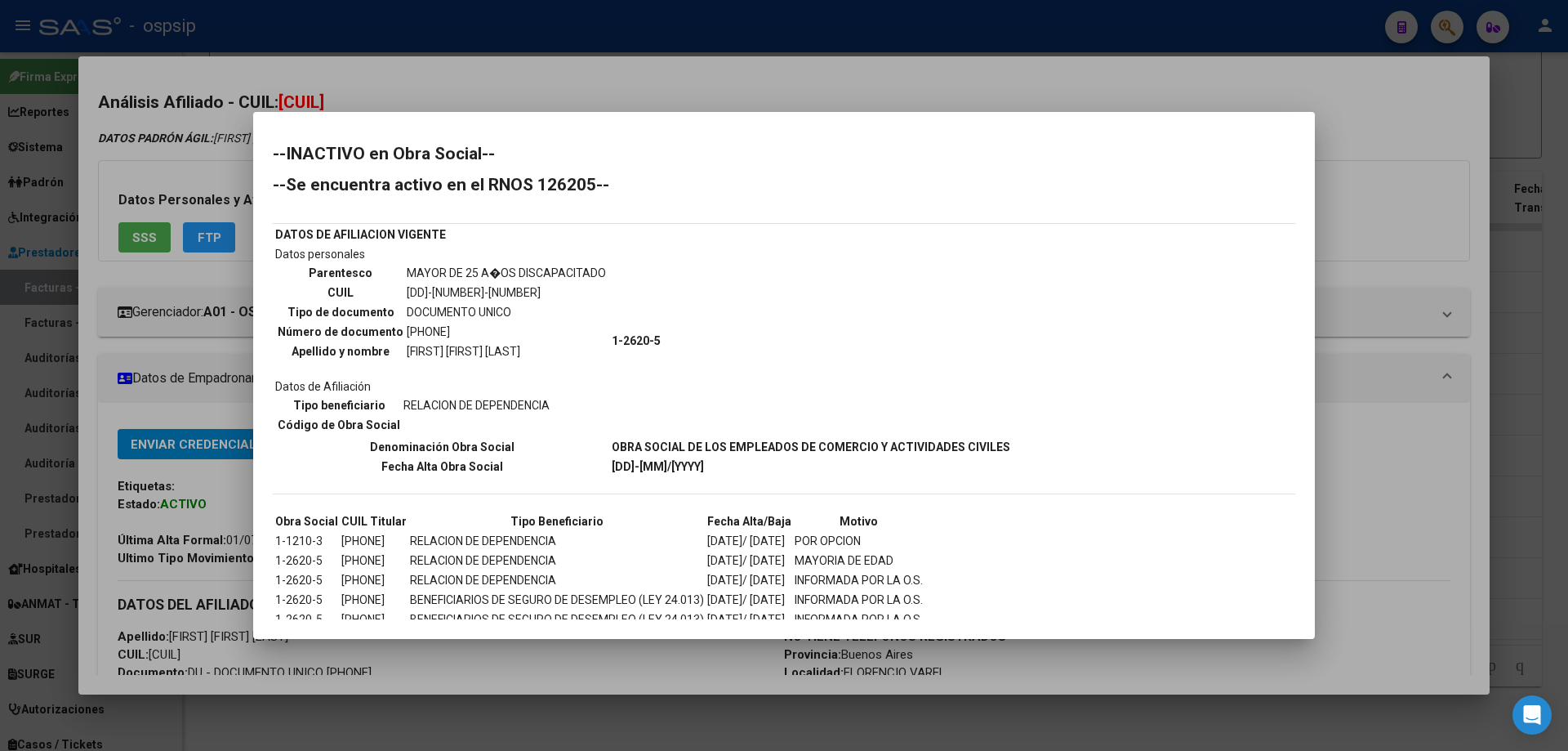 scroll, scrollTop: 44, scrollLeft: 0, axis: vertical 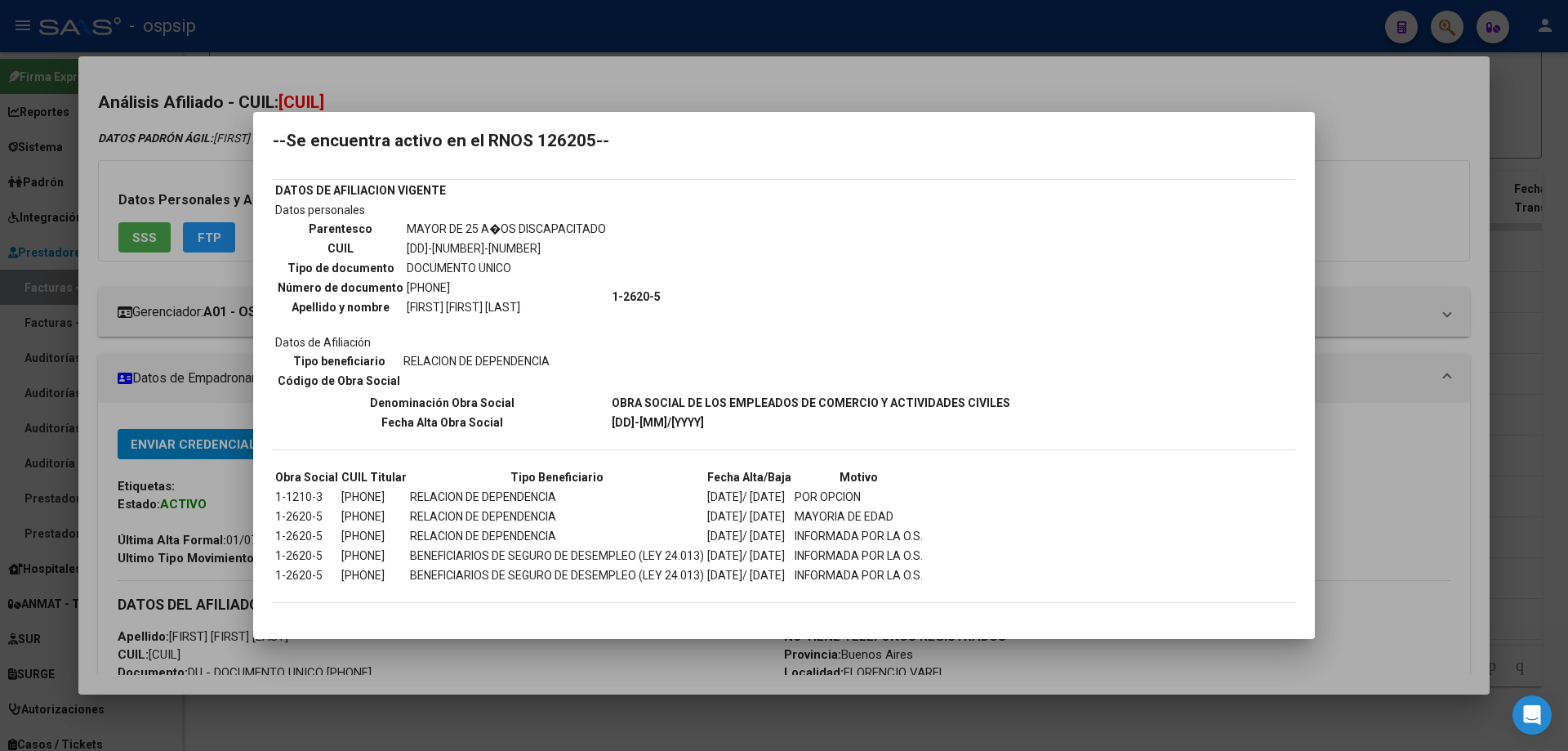 click at bounding box center [784, 375] 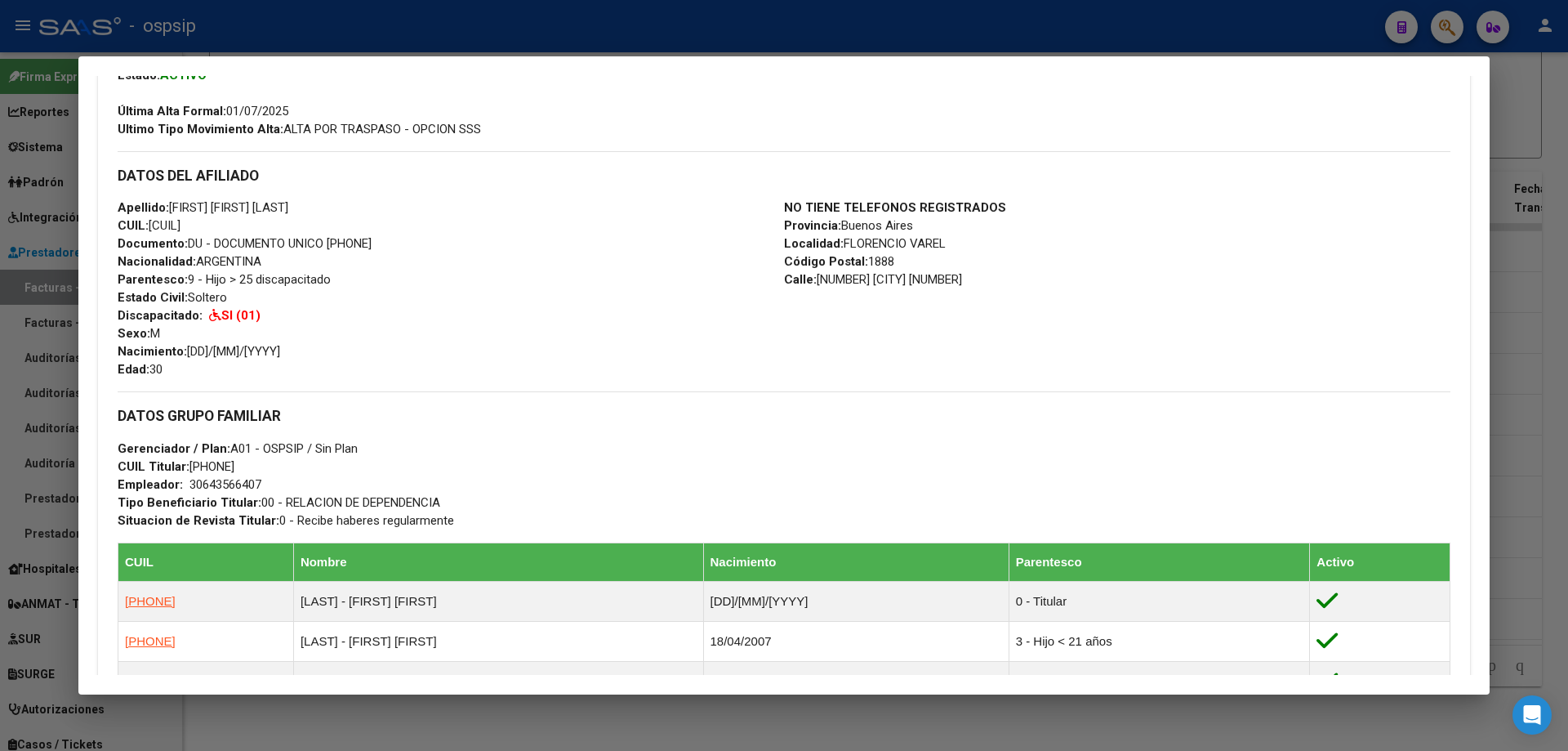 scroll, scrollTop: 490, scrollLeft: 0, axis: vertical 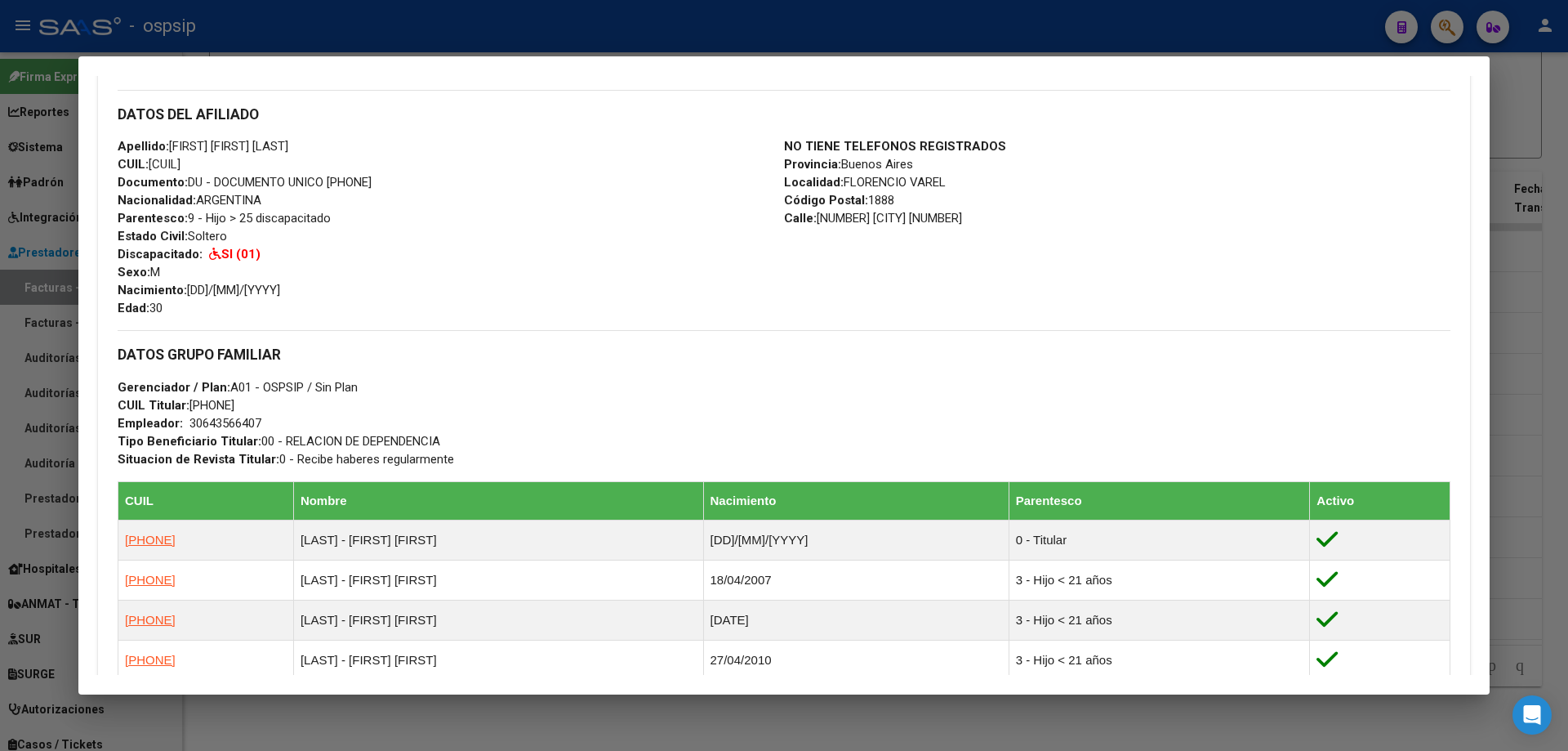 click on "DATOS GRUPO FAMILIAR Gerenciador / Plan:  A01 - OSPSIP / Sin Plan CUIL Titular:  [PHONE]  Empleador: <BR>   30643566407 Tipo Beneficiario Titular: <BR>   00 - RELACION DE DEPENDENCIA  Situacion de Revista Titular: <BR>   0 - Recibe haberes regularmente" at bounding box center [784, 399] 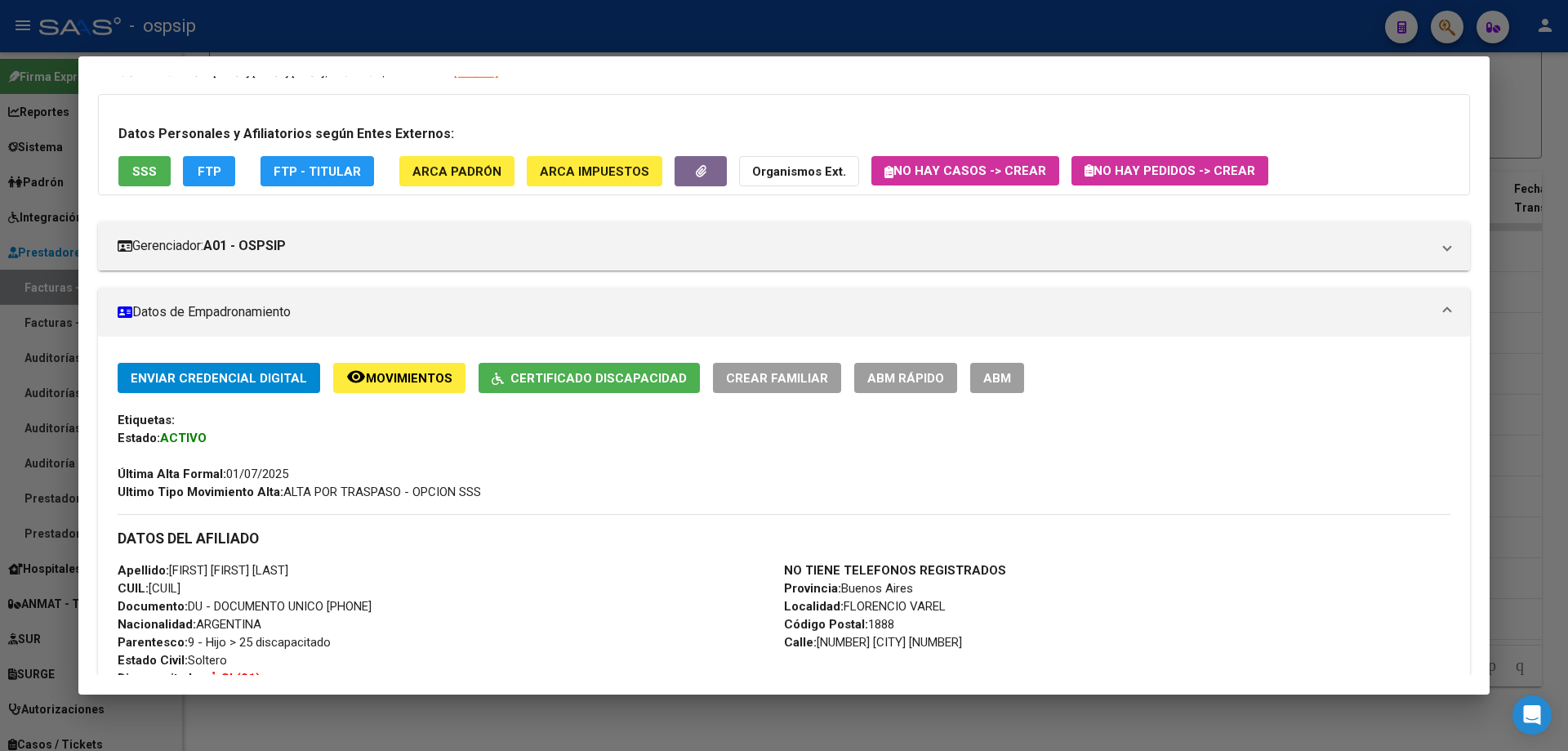 scroll, scrollTop: 0, scrollLeft: 0, axis: both 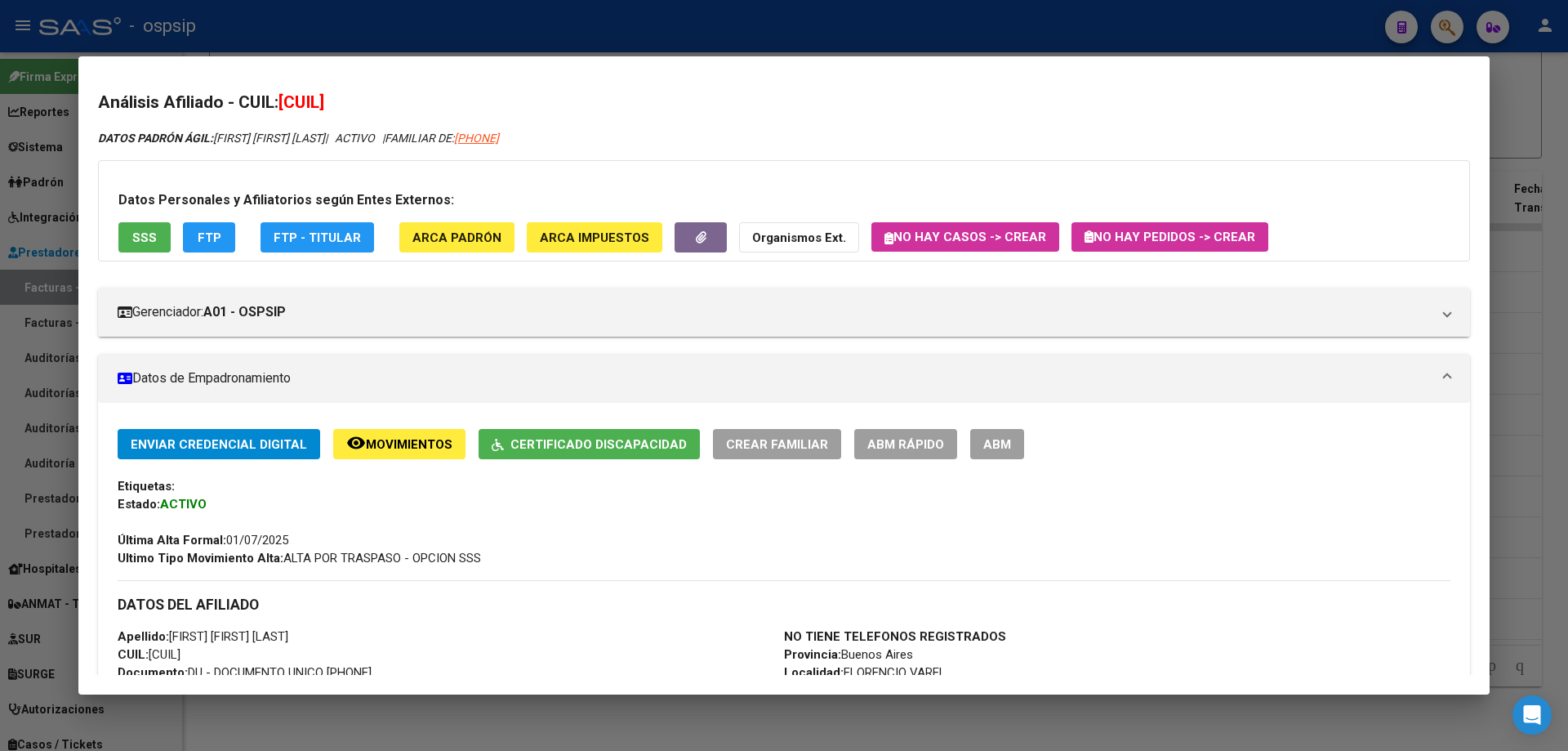 click on "SSS" at bounding box center (145, 238) 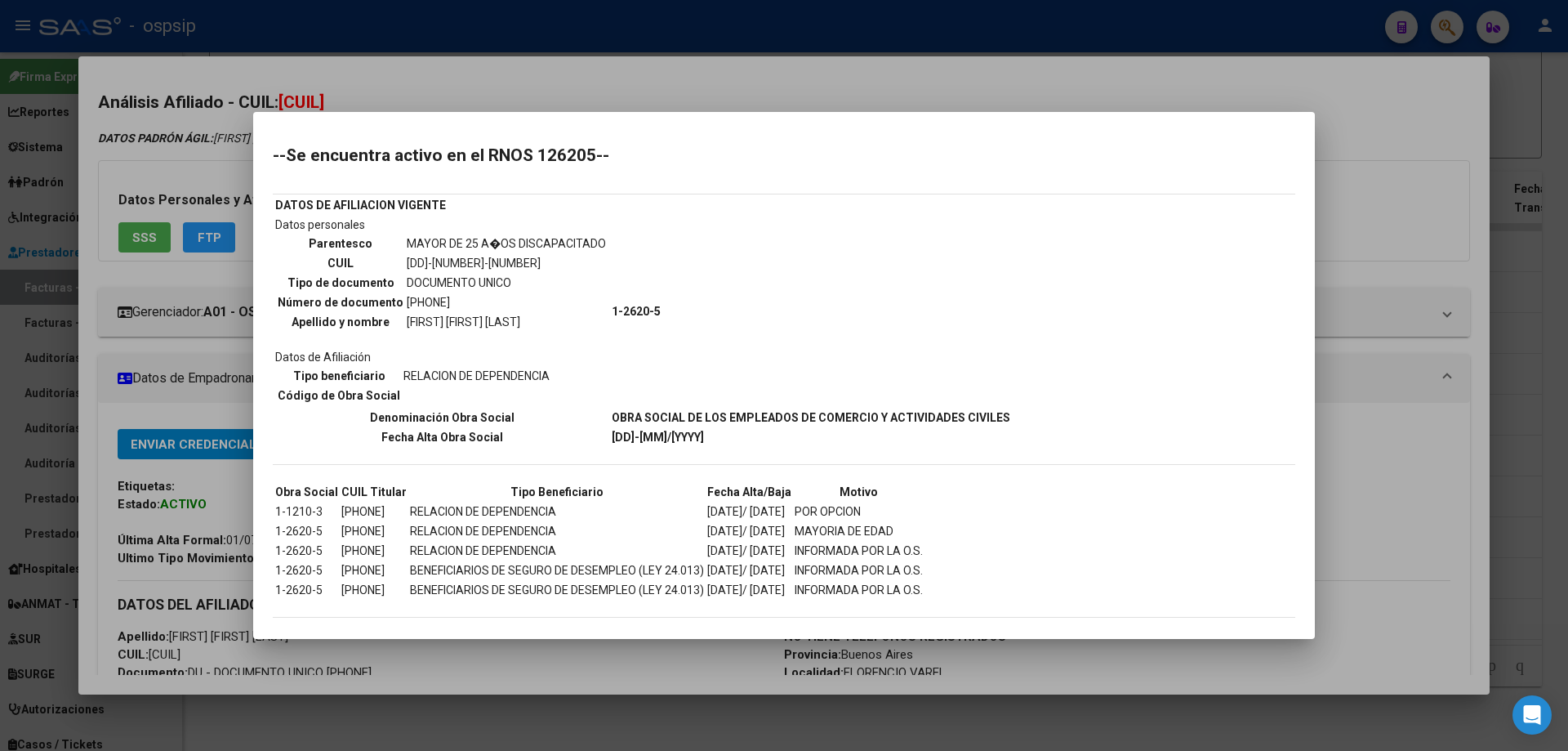 scroll, scrollTop: 44, scrollLeft: 0, axis: vertical 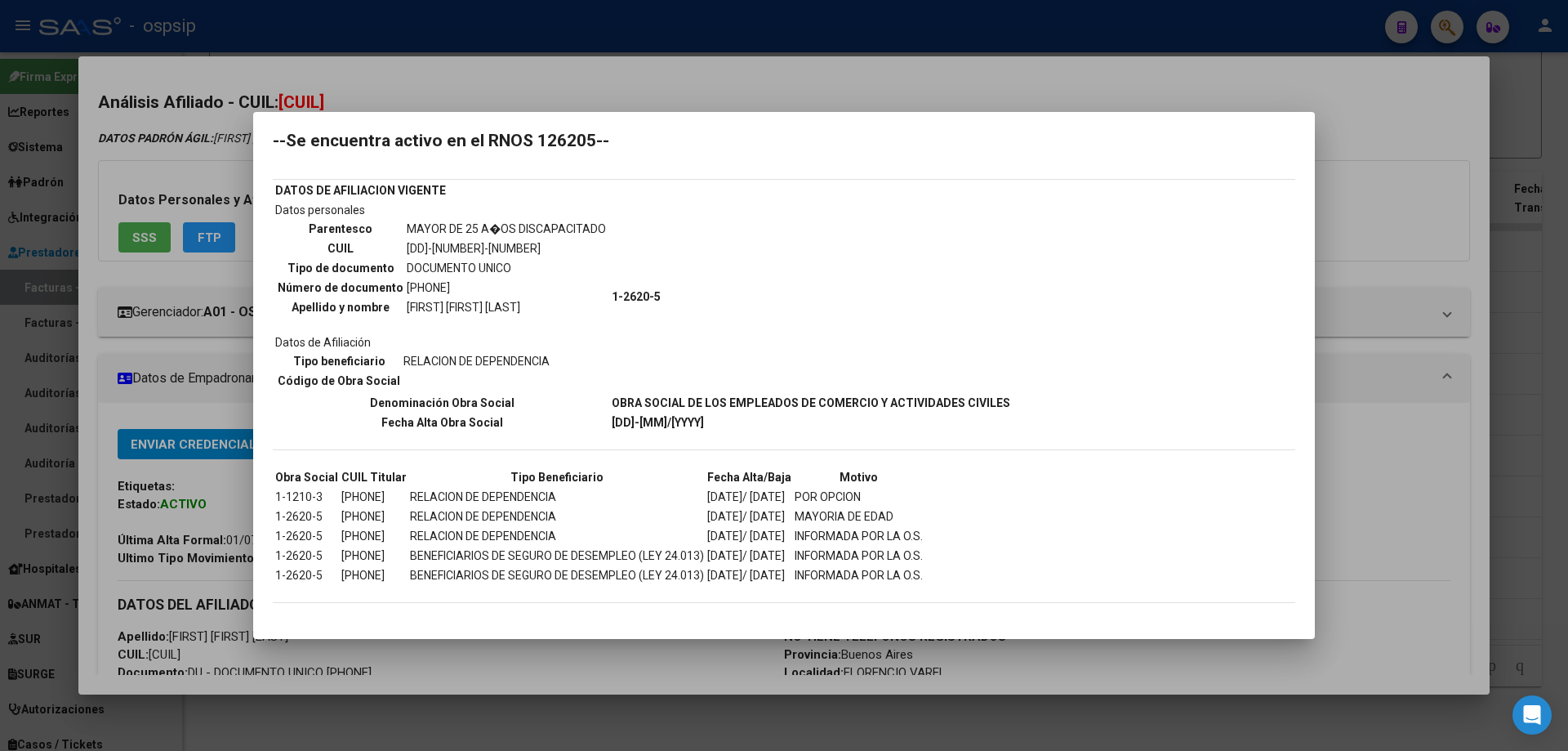 click at bounding box center (784, 375) 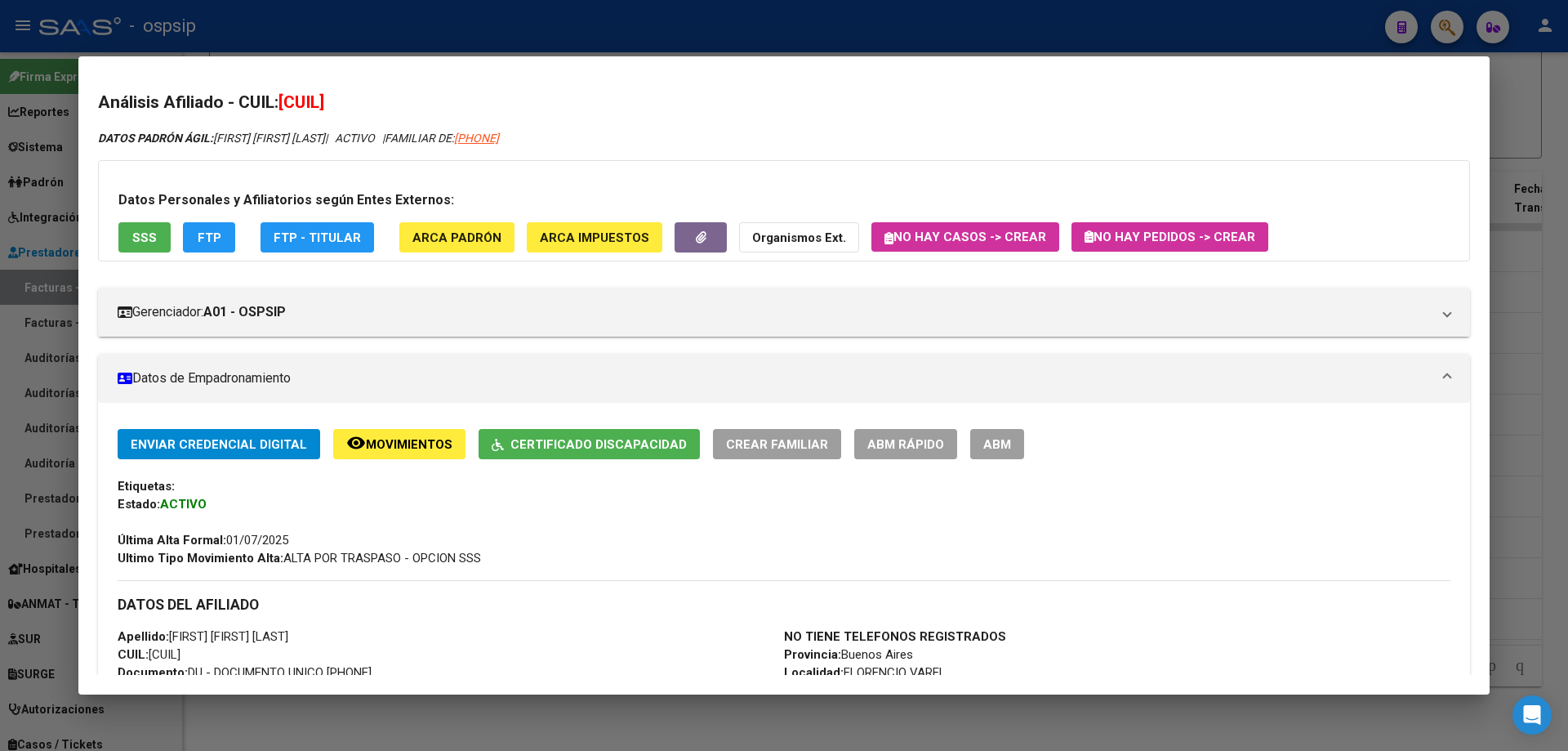 click at bounding box center (784, 375) 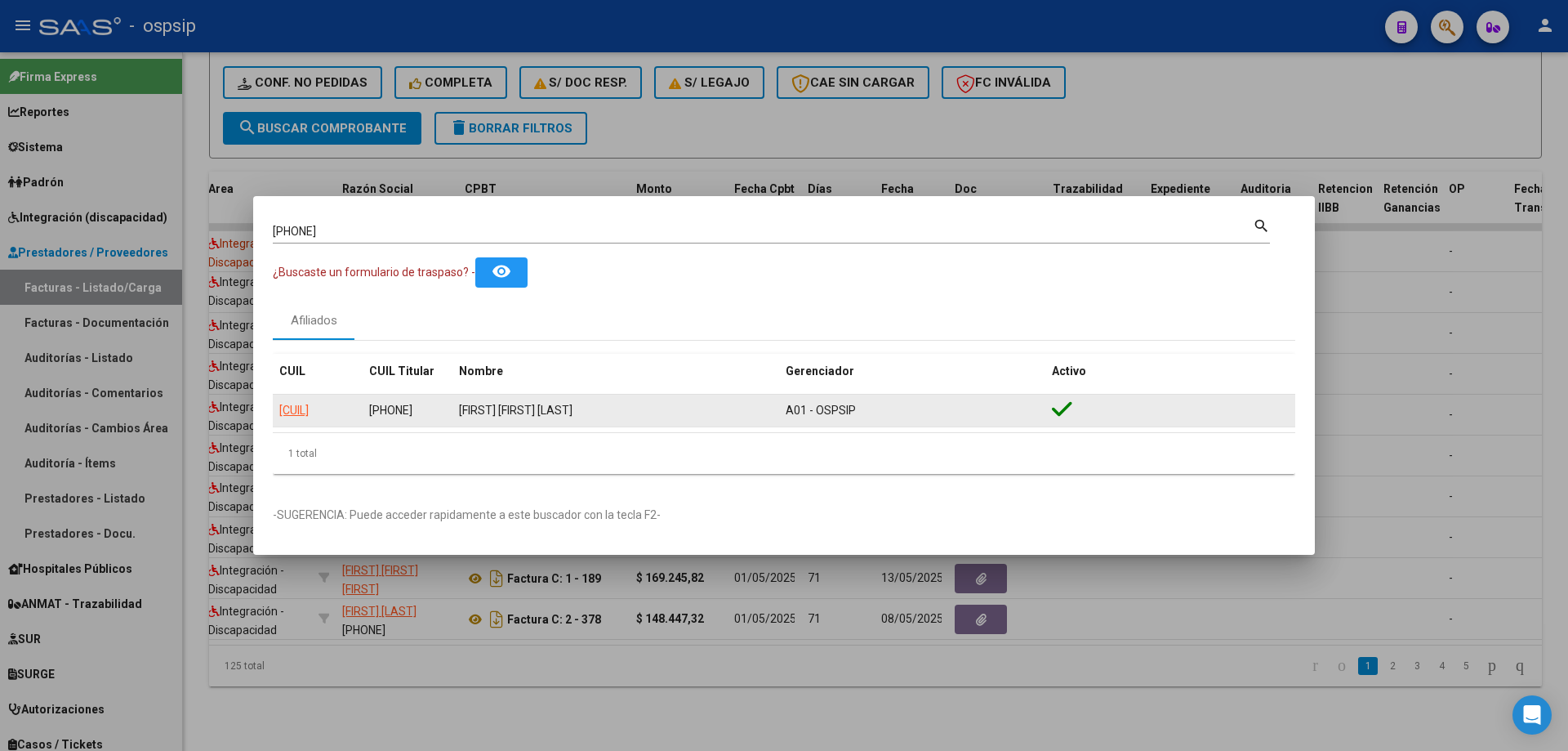 drag, startPoint x: 272, startPoint y: 413, endPoint x: 353, endPoint y: 416, distance: 81.05554 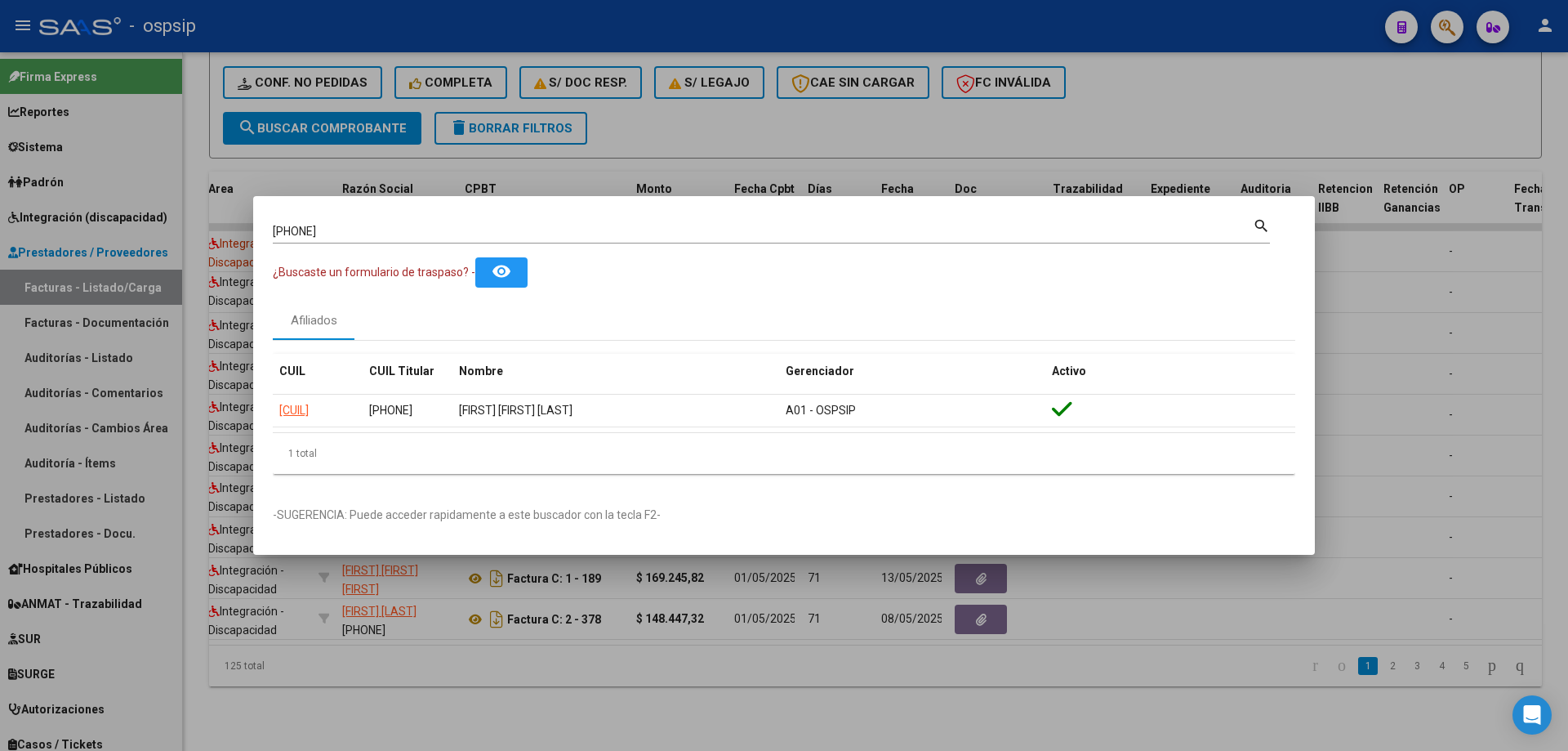 click at bounding box center [784, 375] 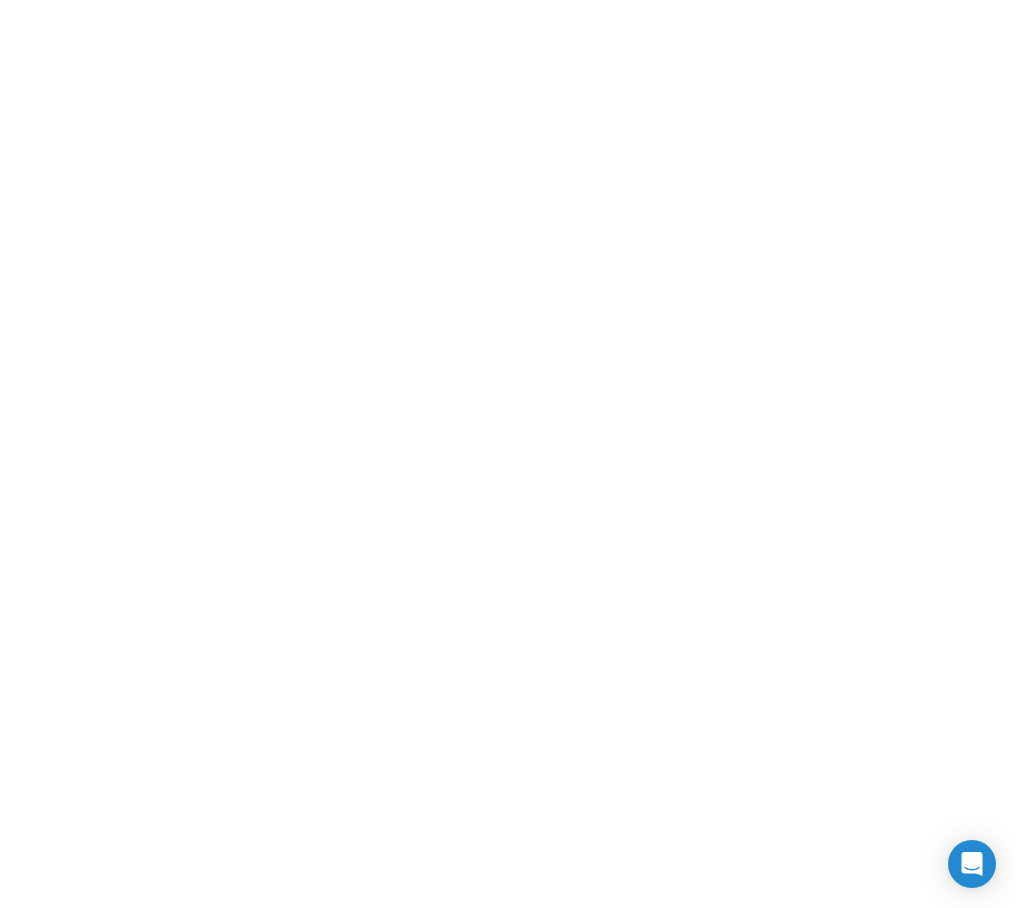 scroll, scrollTop: 0, scrollLeft: 0, axis: both 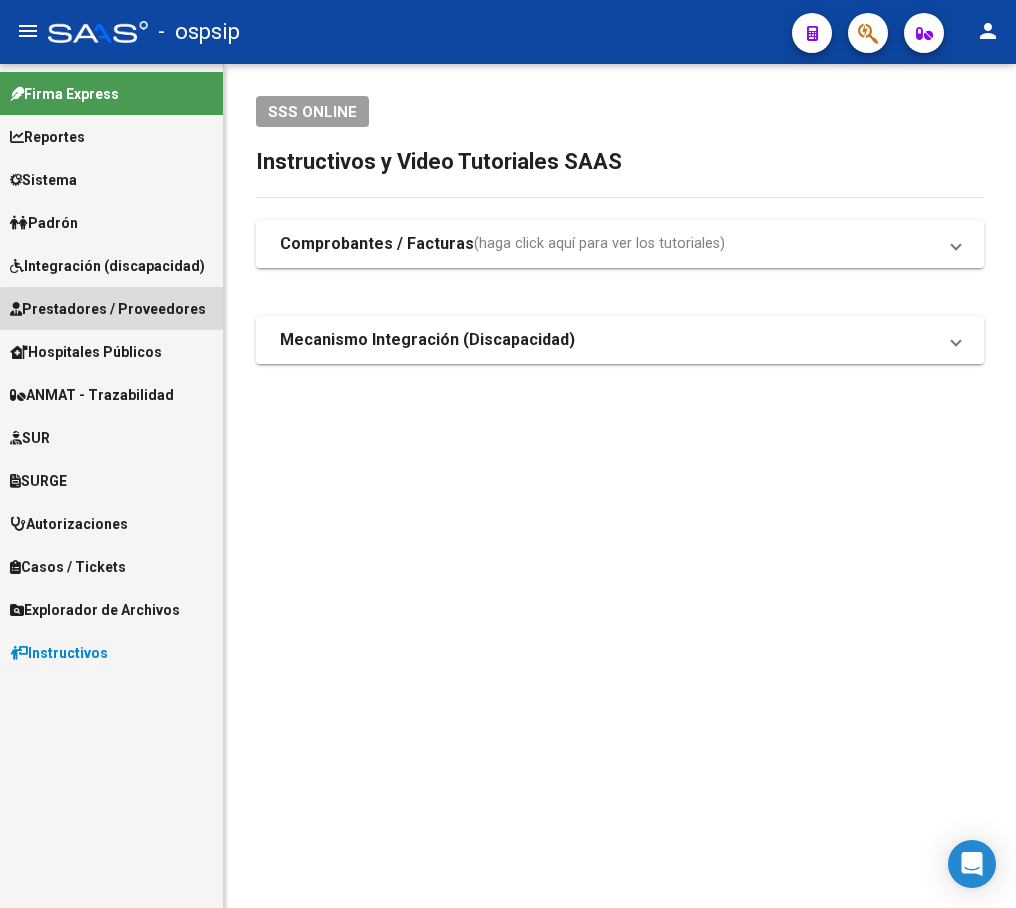 click on "Prestadores / Proveedores" at bounding box center (108, 309) 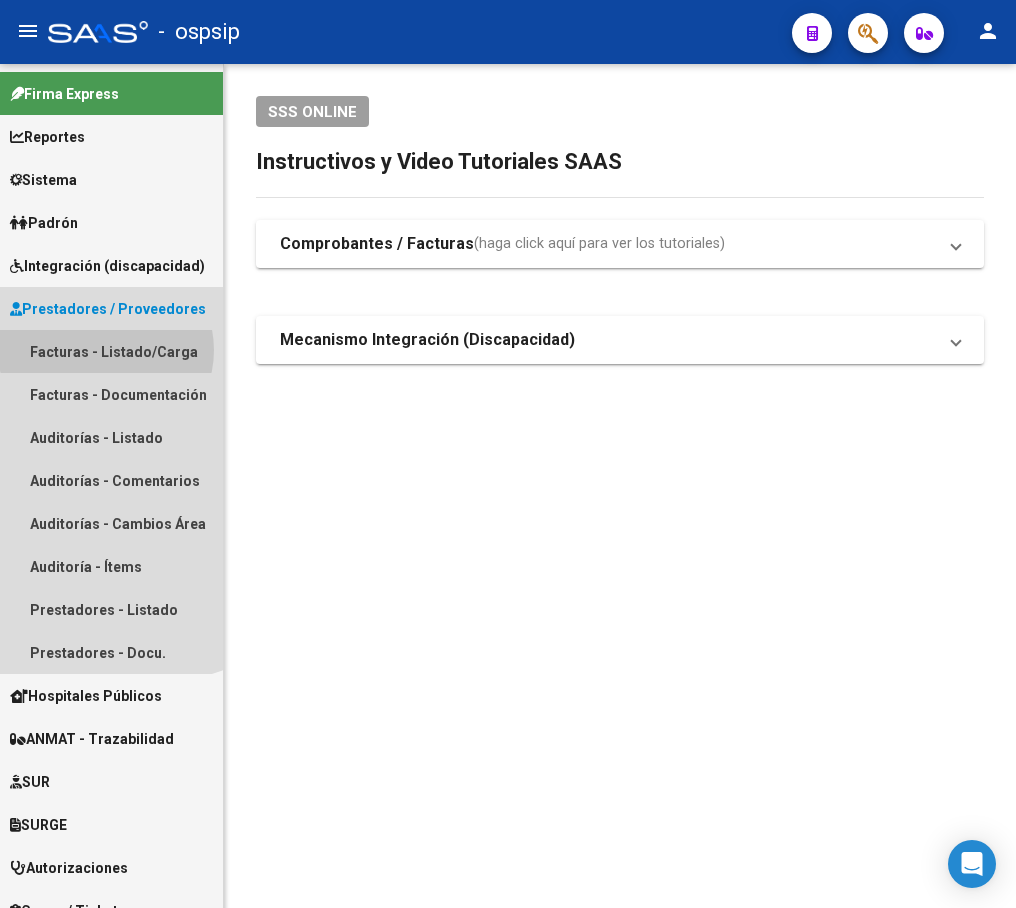click on "Facturas - Listado/Carga" at bounding box center [111, 351] 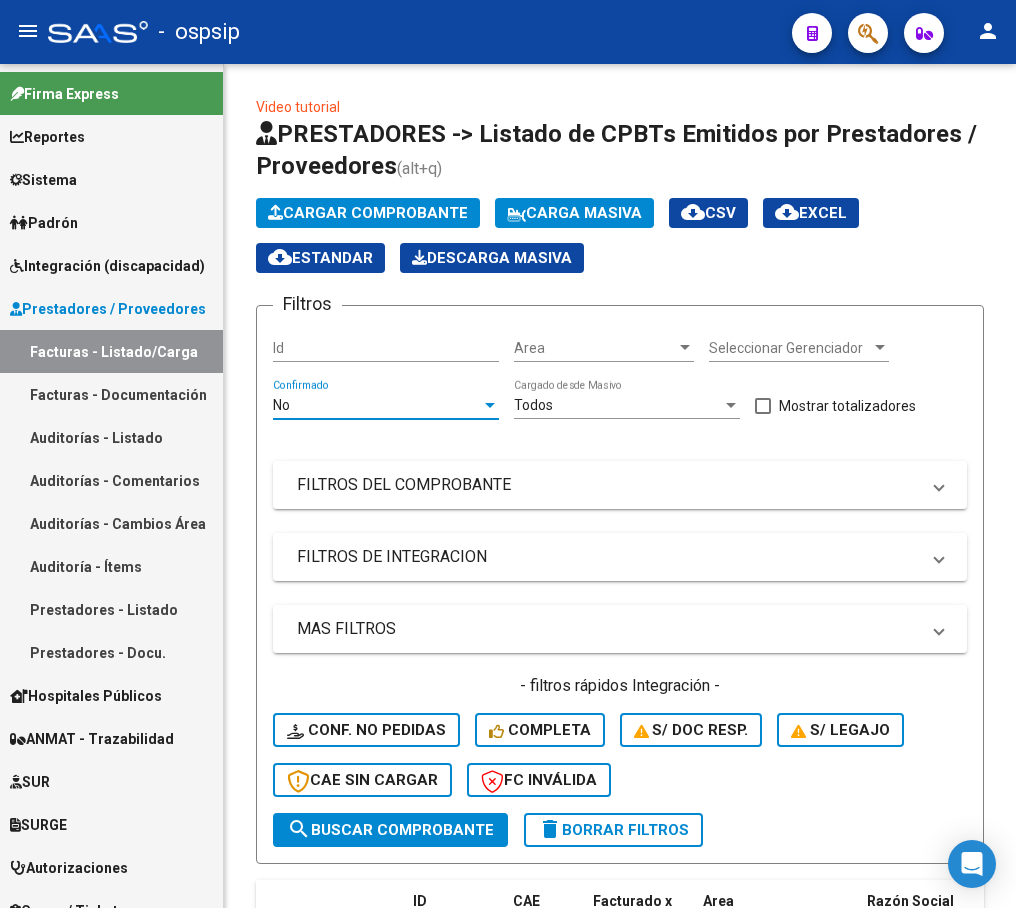 click on "No" at bounding box center [377, 405] 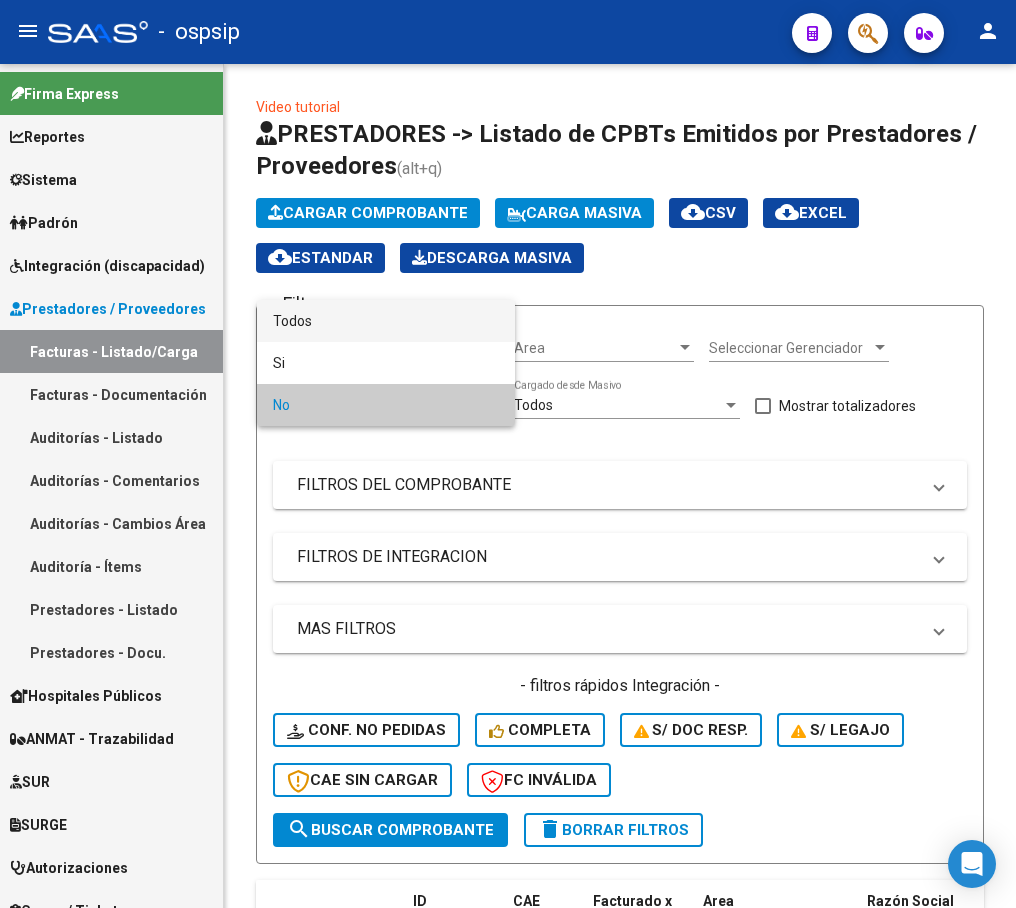 click on "Todos" at bounding box center [386, 321] 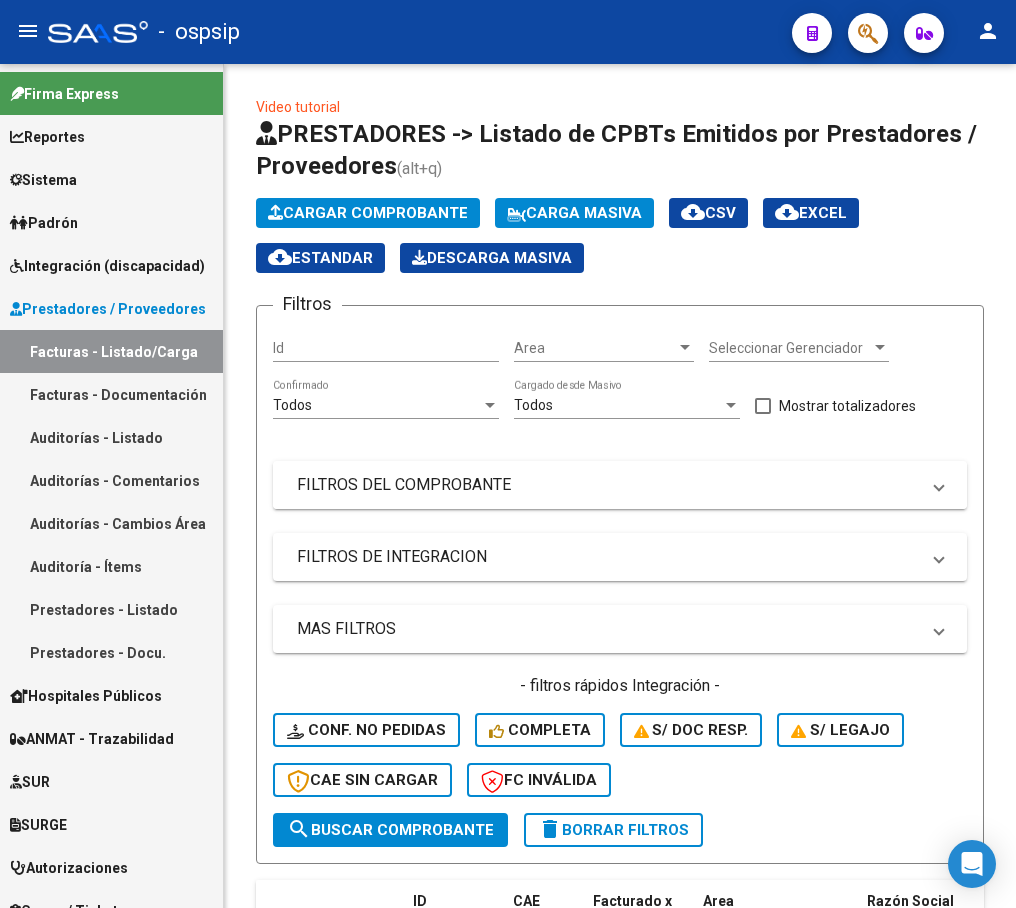 click on "FILTROS DEL COMPROBANTE" at bounding box center [608, 485] 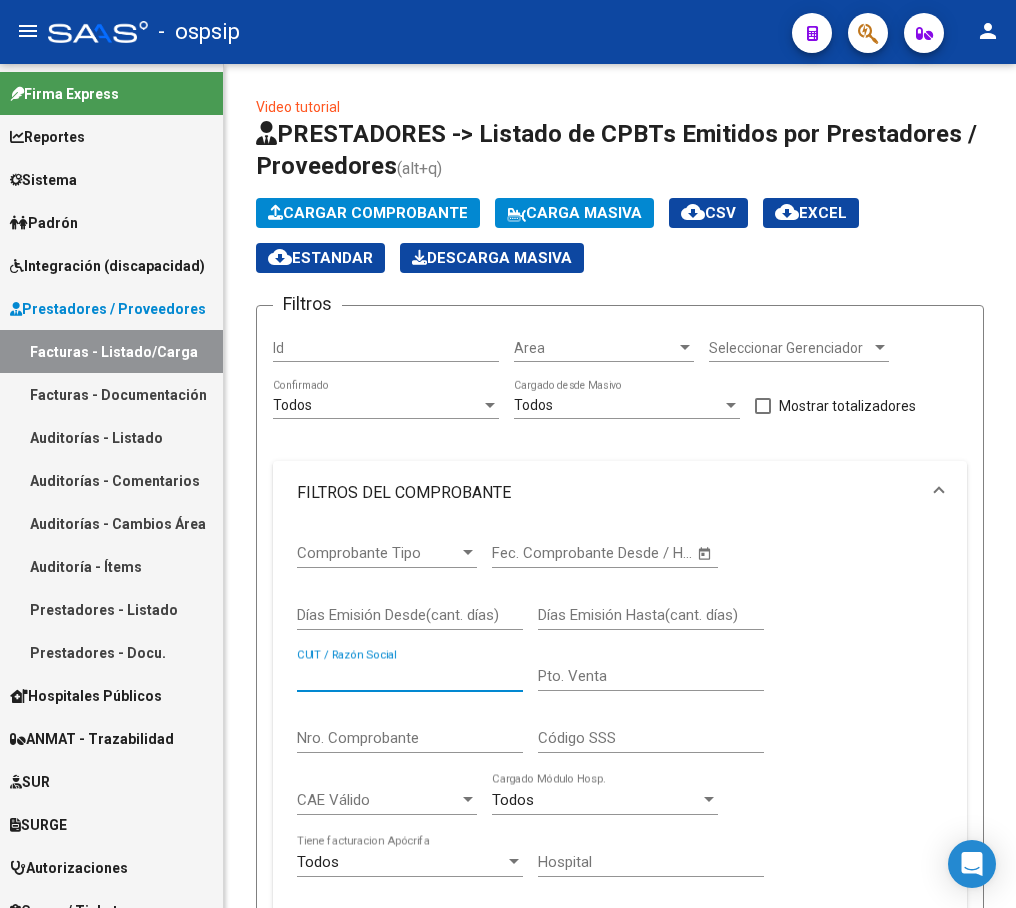 paste on "27299064706" 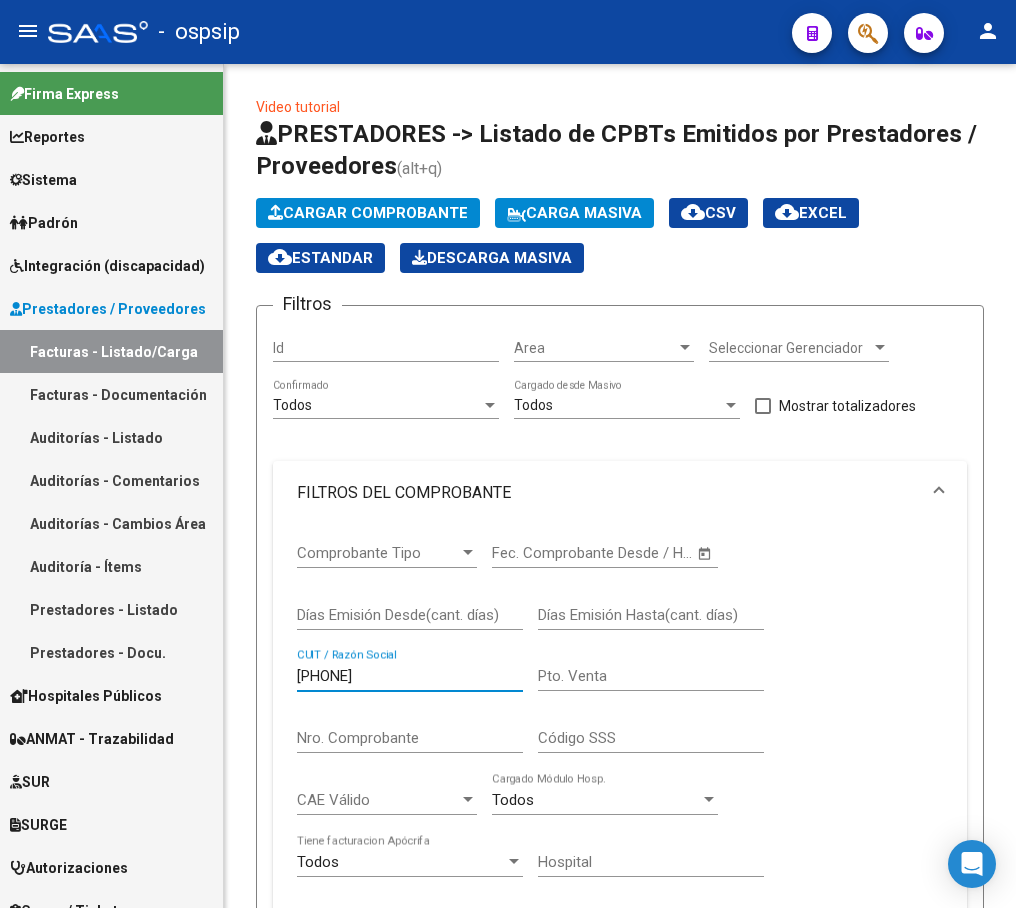 type on "27299064706" 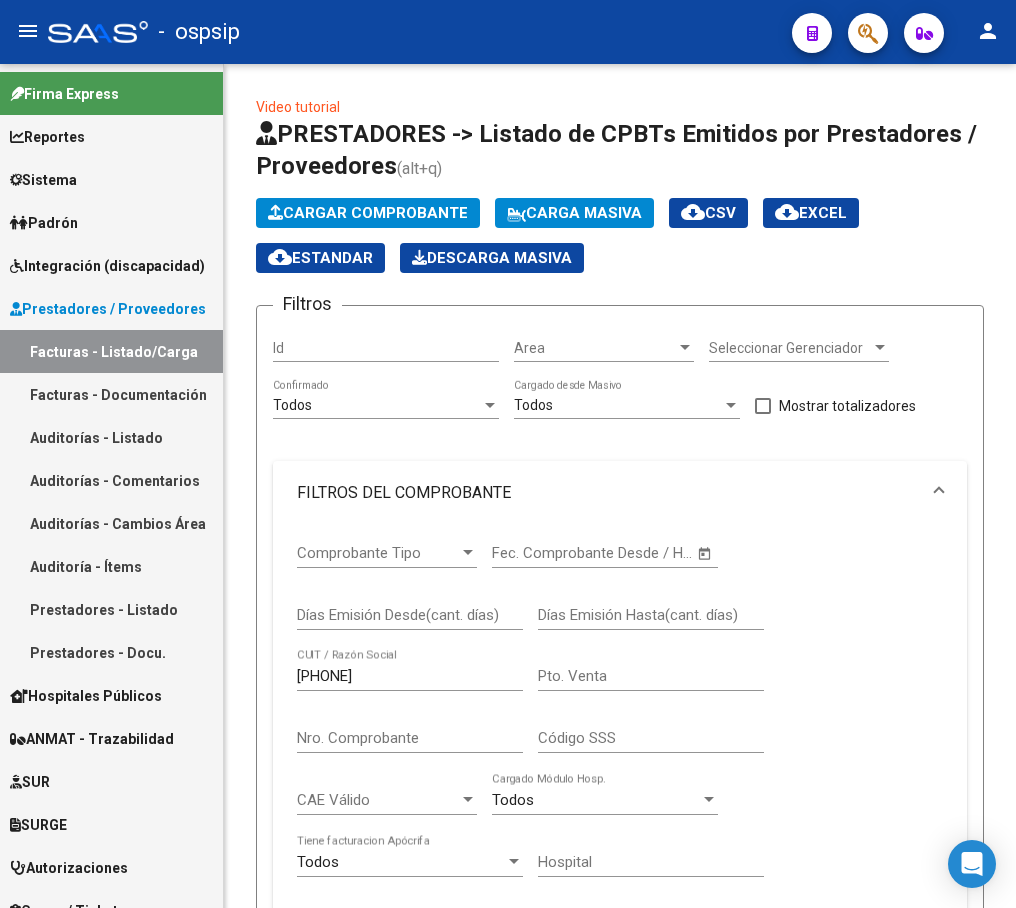 scroll, scrollTop: 600, scrollLeft: 0, axis: vertical 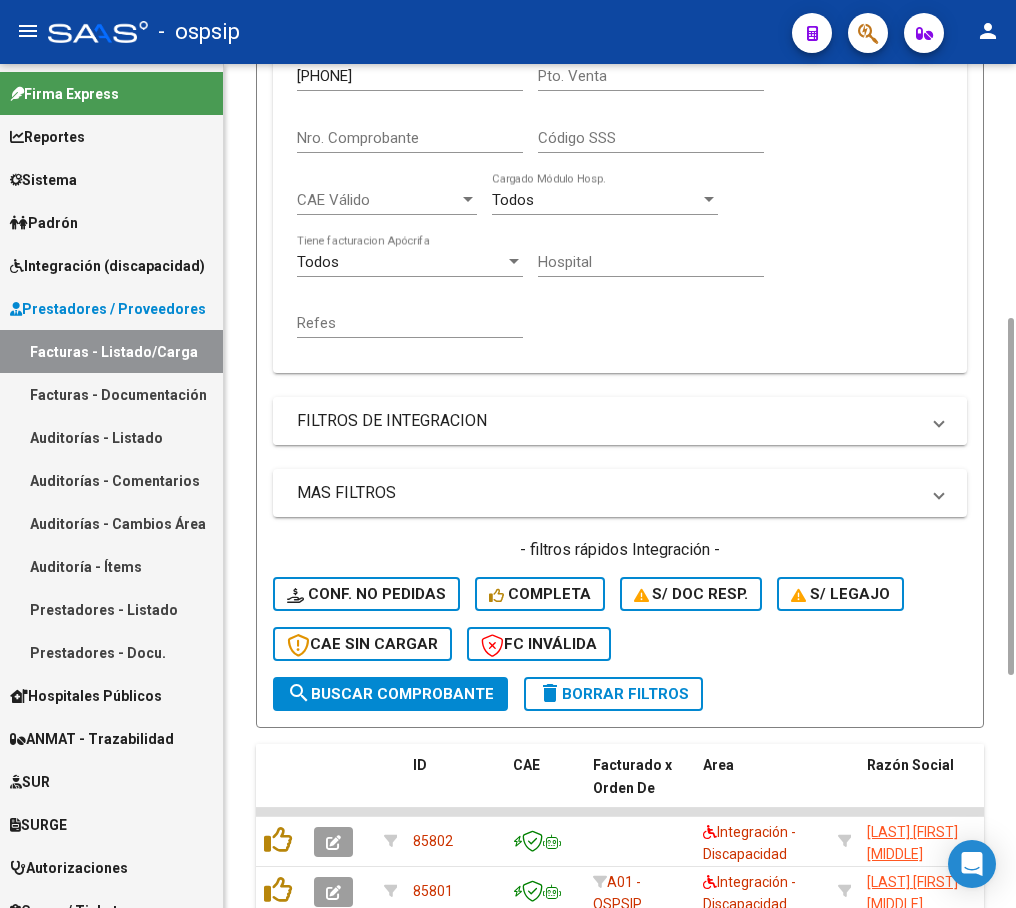 click on "FILTROS DE INTEGRACION" at bounding box center [620, 421] 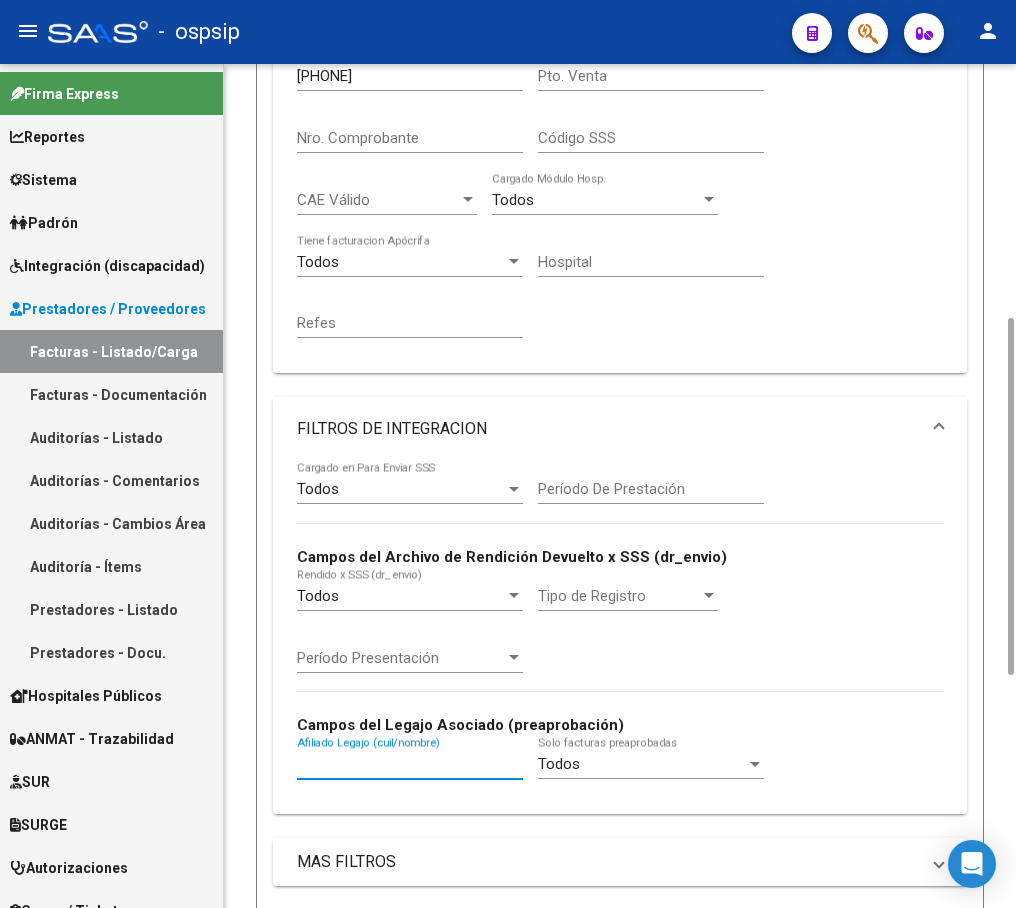 paste on "[PHONE]" 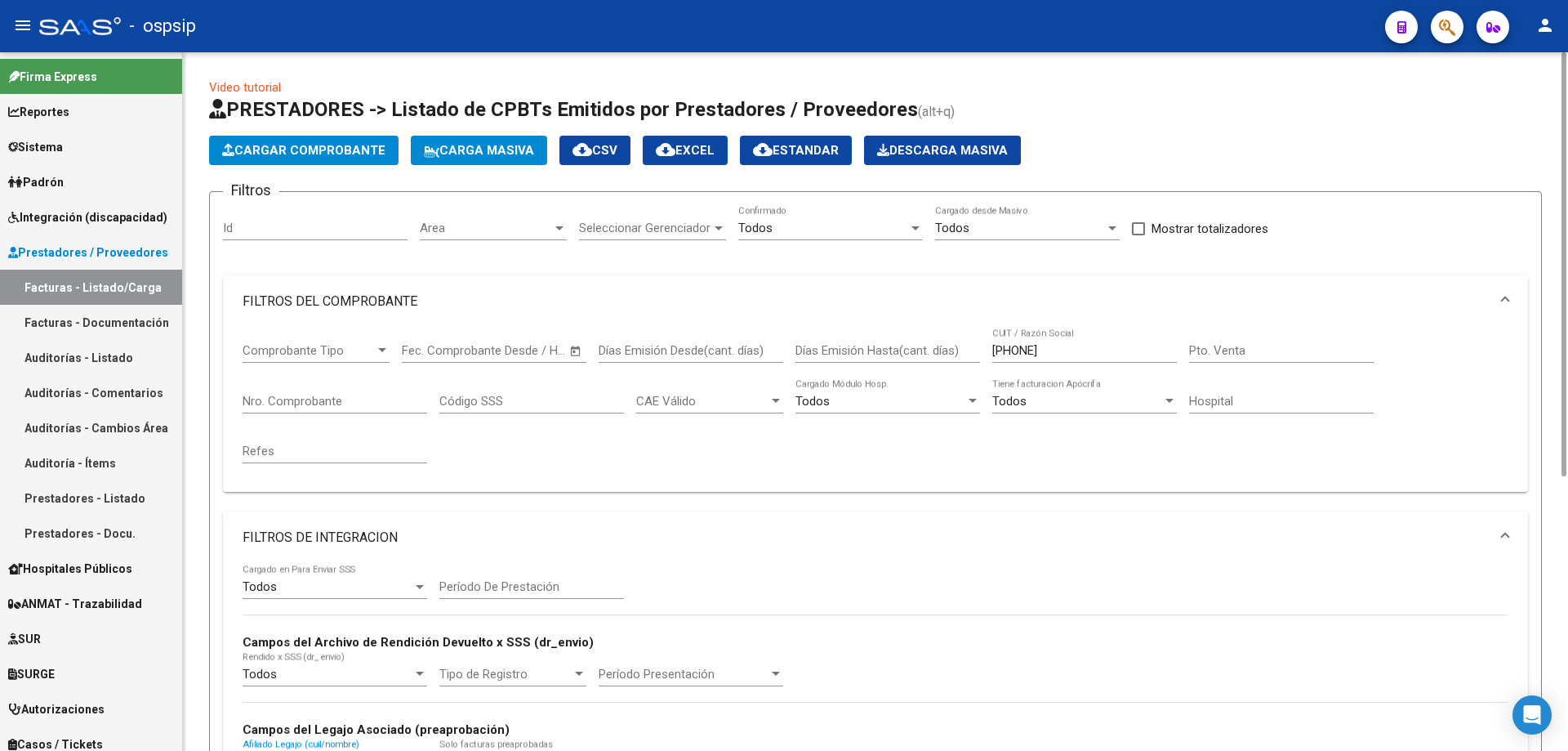 scroll, scrollTop: 451, scrollLeft: 0, axis: vertical 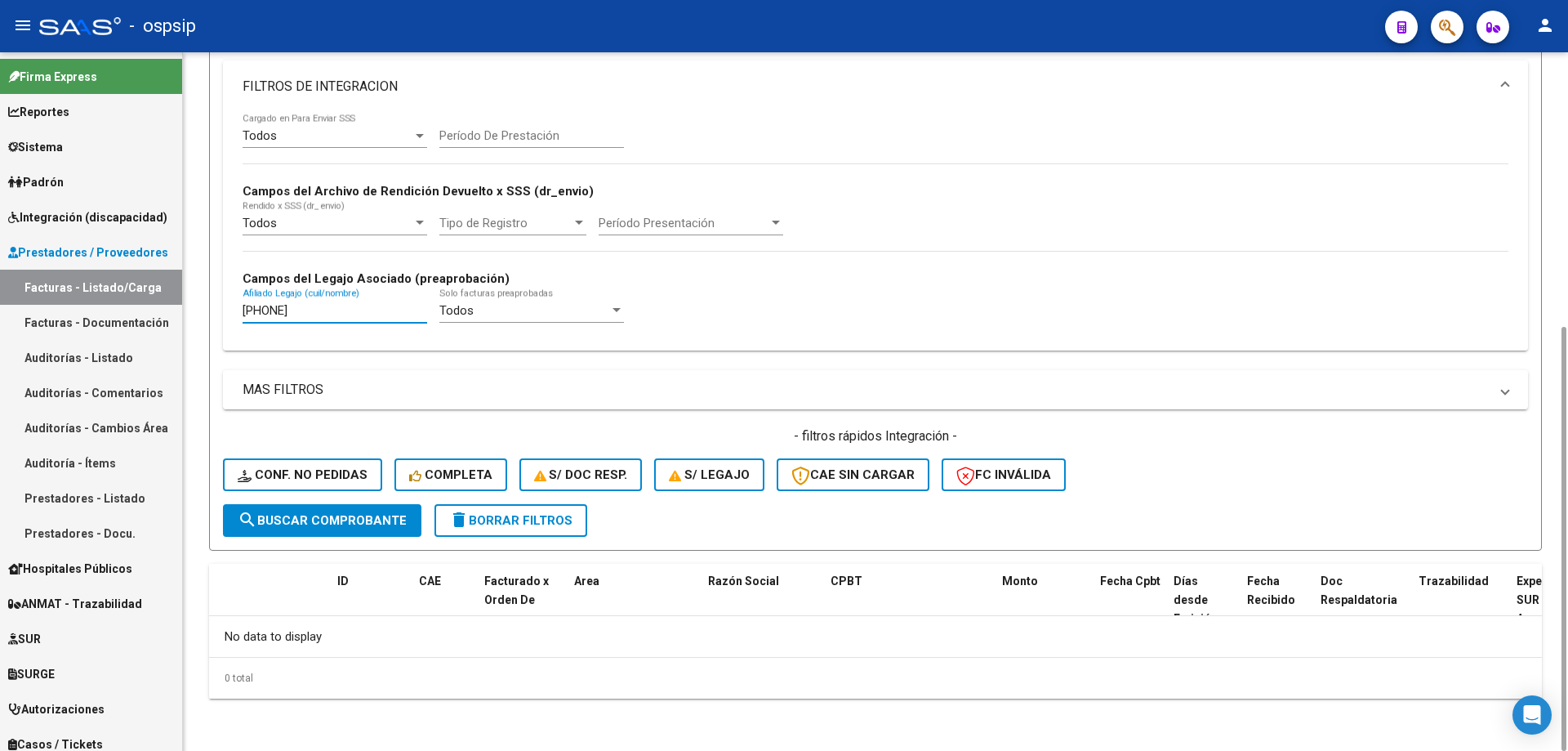 type on "[PHONE]" 